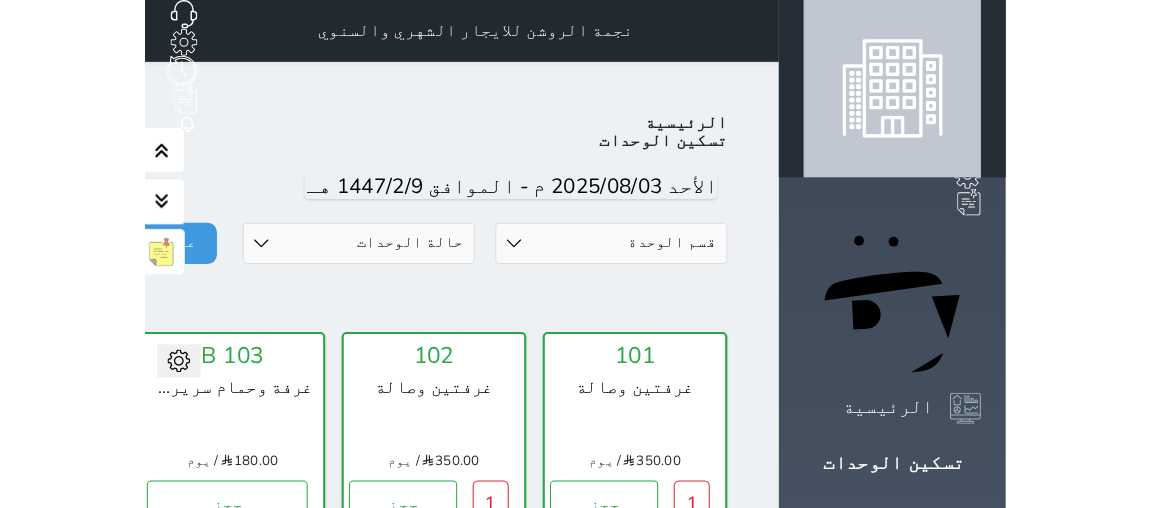 scroll, scrollTop: 82, scrollLeft: 0, axis: vertical 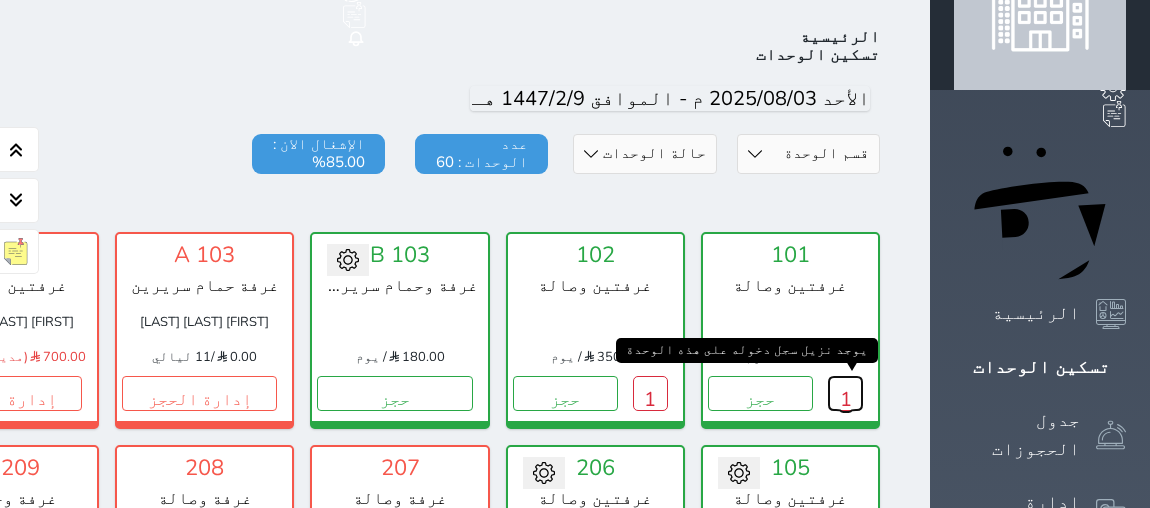 click on "1" at bounding box center [845, 393] 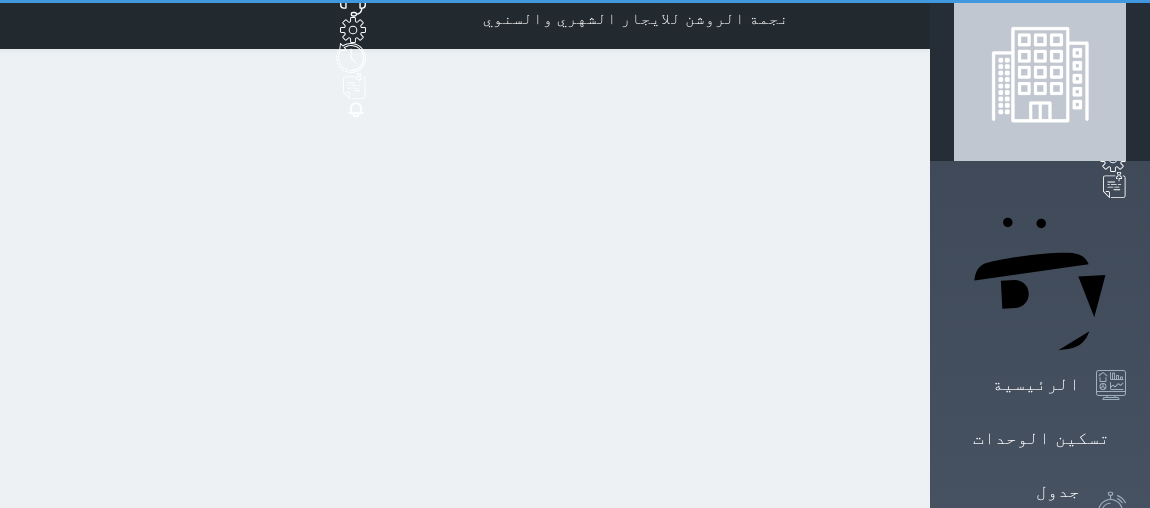 scroll, scrollTop: 0, scrollLeft: 0, axis: both 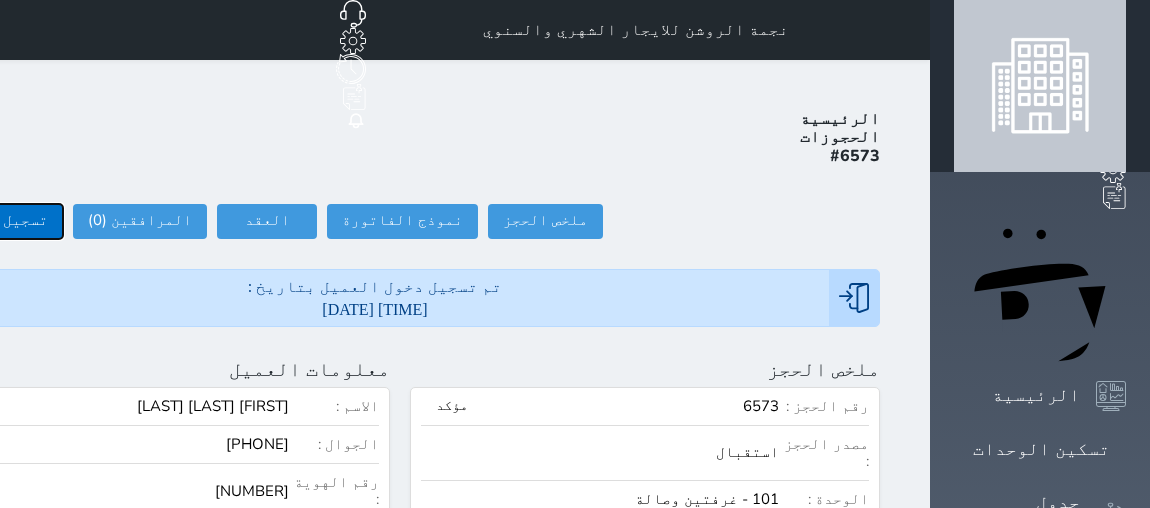 click on "تسجيل مغادرة" at bounding box center [-4, 221] 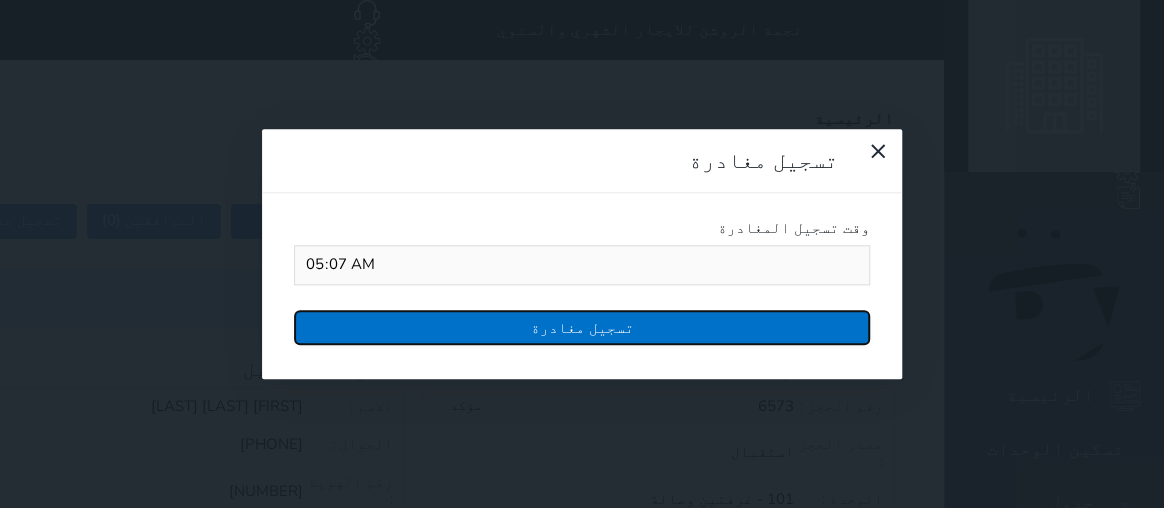 click on "تسجيل مغادرة" at bounding box center [582, 327] 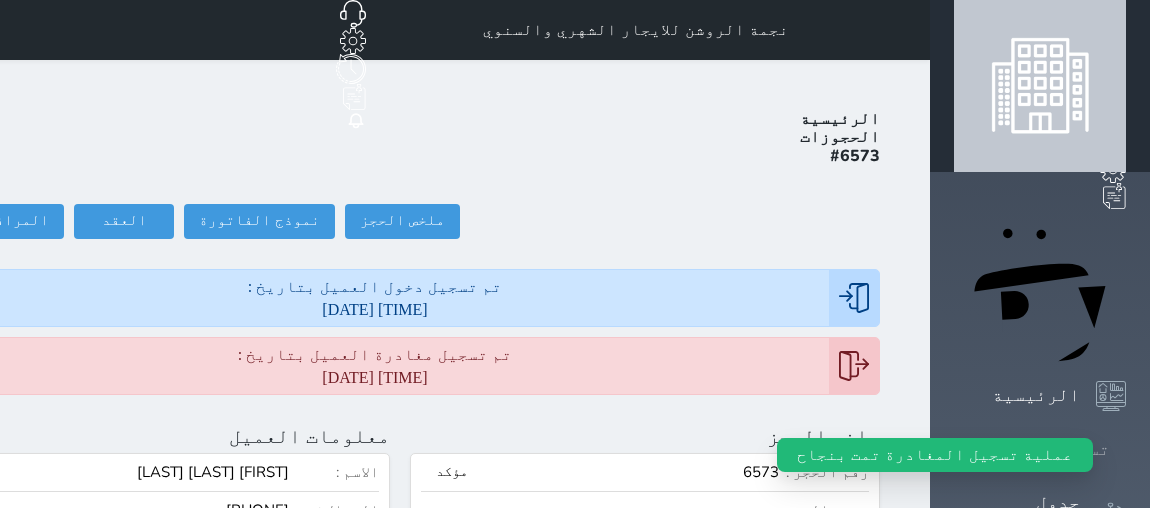 click 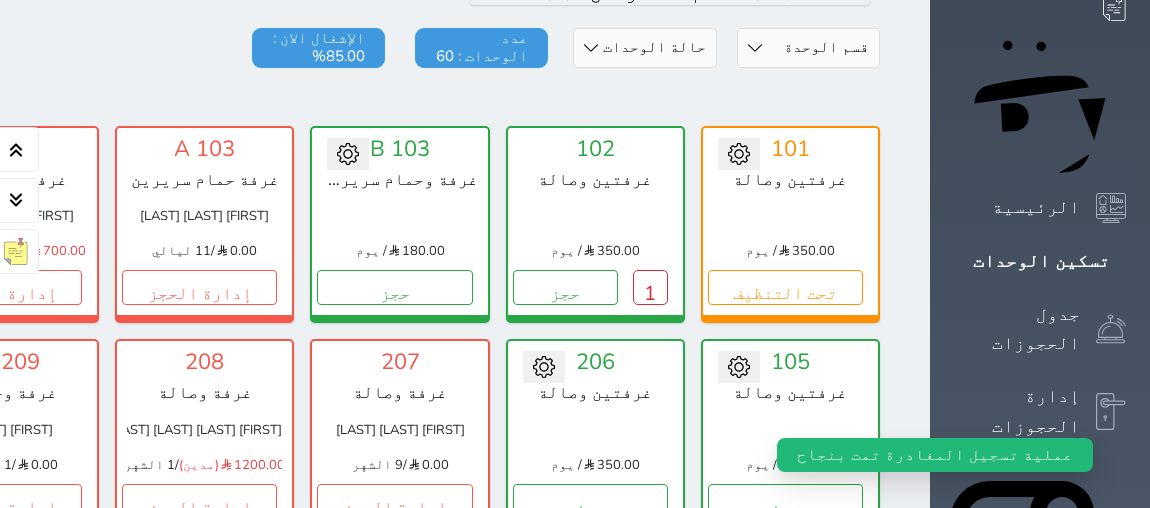 scroll, scrollTop: 181, scrollLeft: 0, axis: vertical 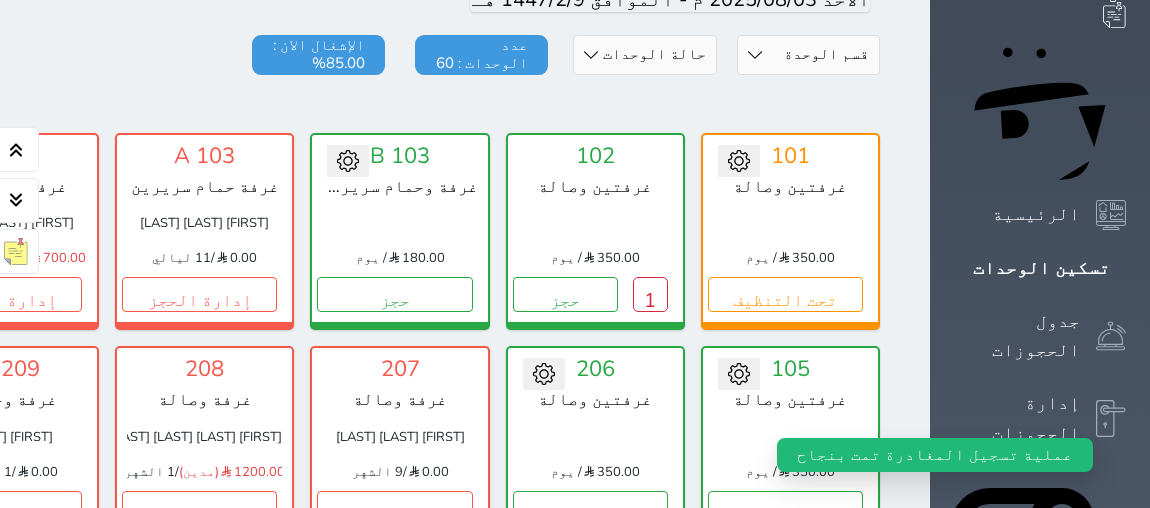 click 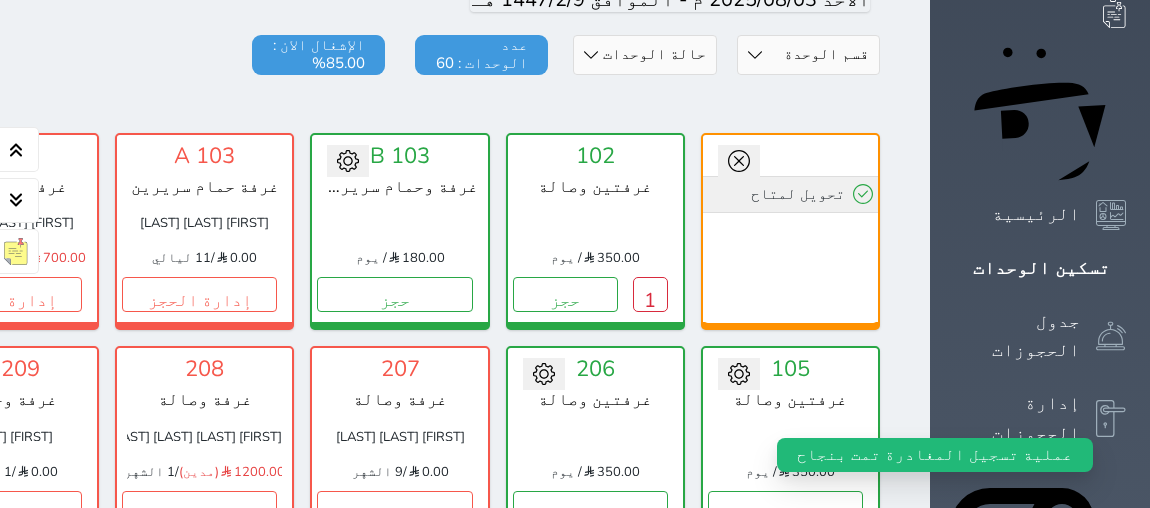 click 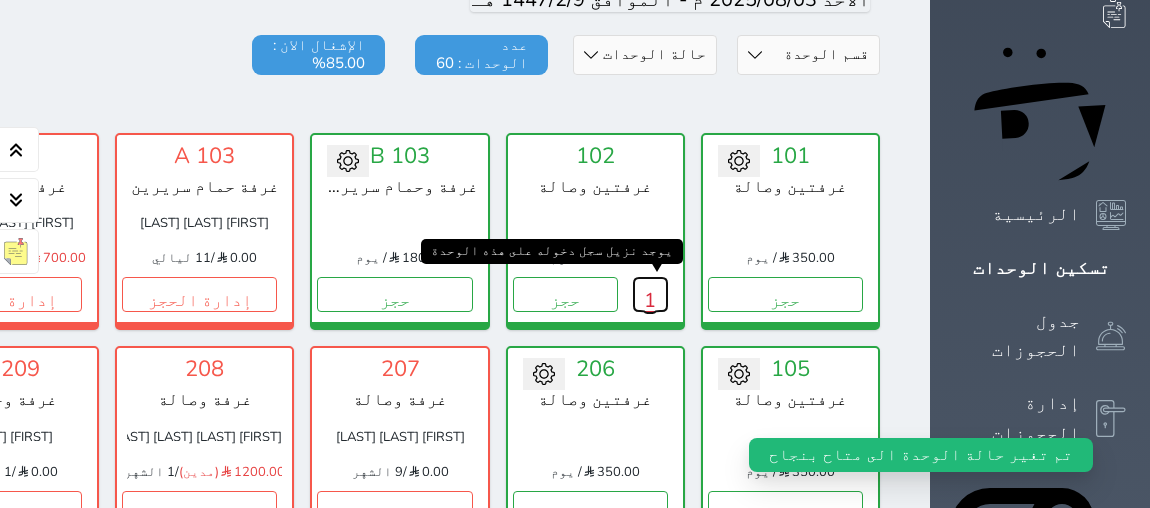 click on "1" at bounding box center (650, 294) 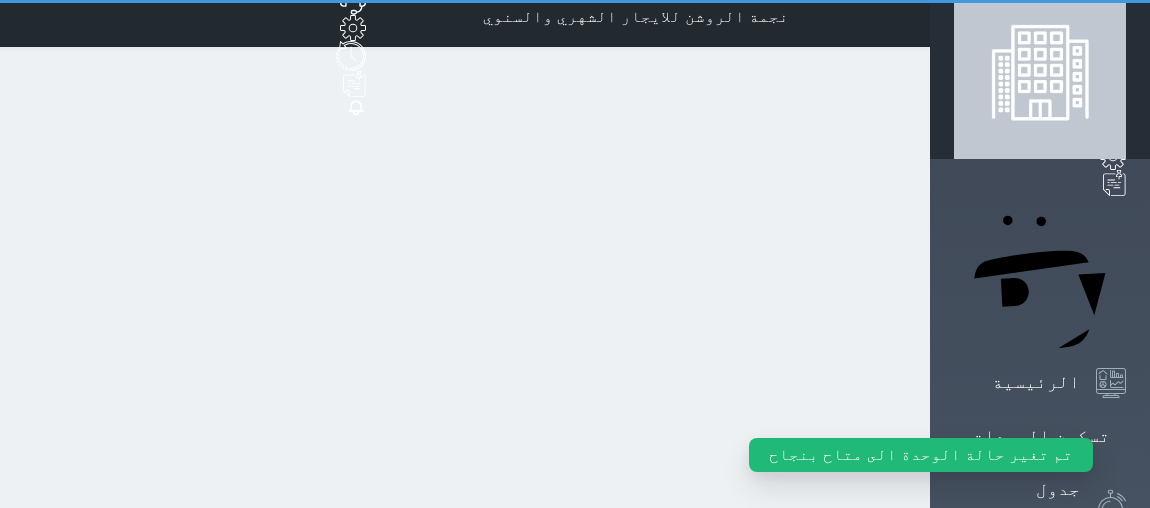 scroll, scrollTop: 0, scrollLeft: 0, axis: both 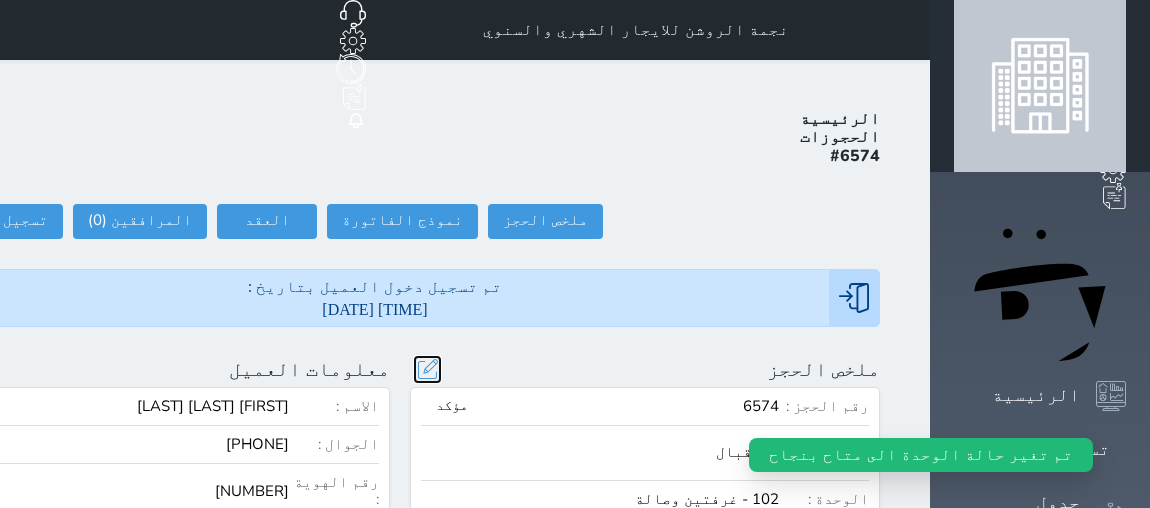 click at bounding box center [427, 369] 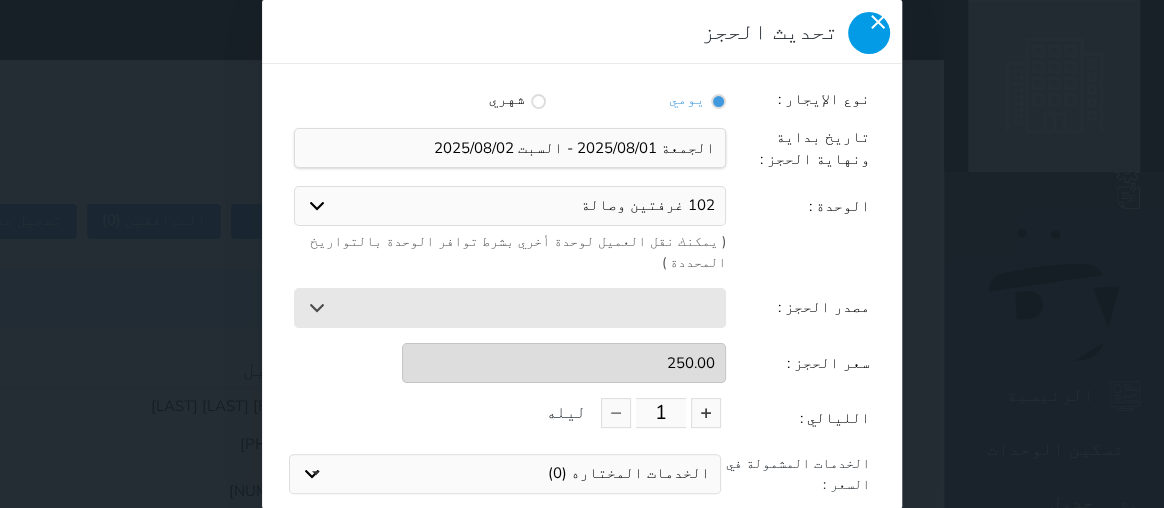 click 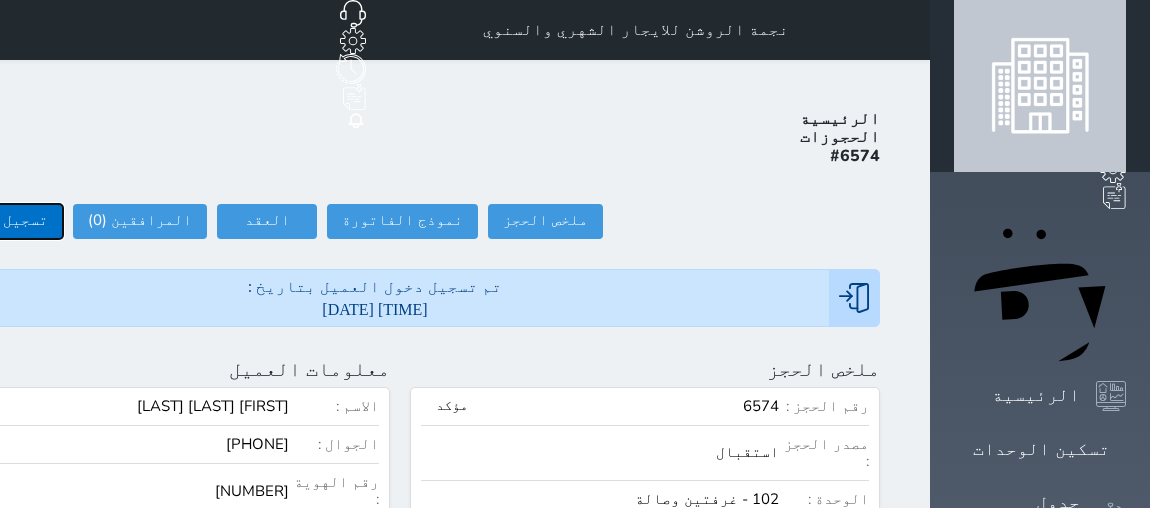 click on "تسجيل مغادرة" at bounding box center [-4, 221] 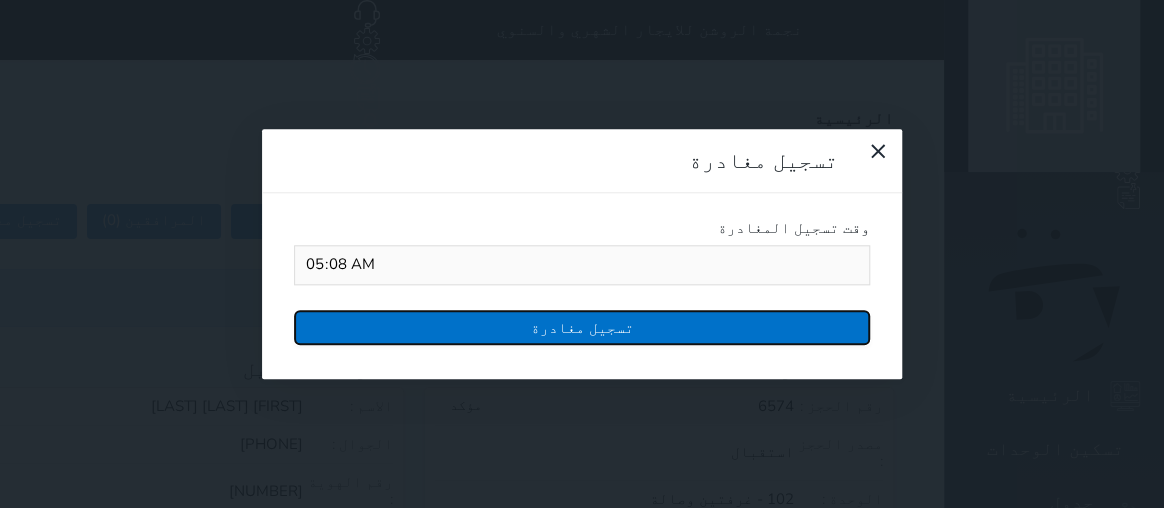 click on "تسجيل مغادرة" at bounding box center [582, 327] 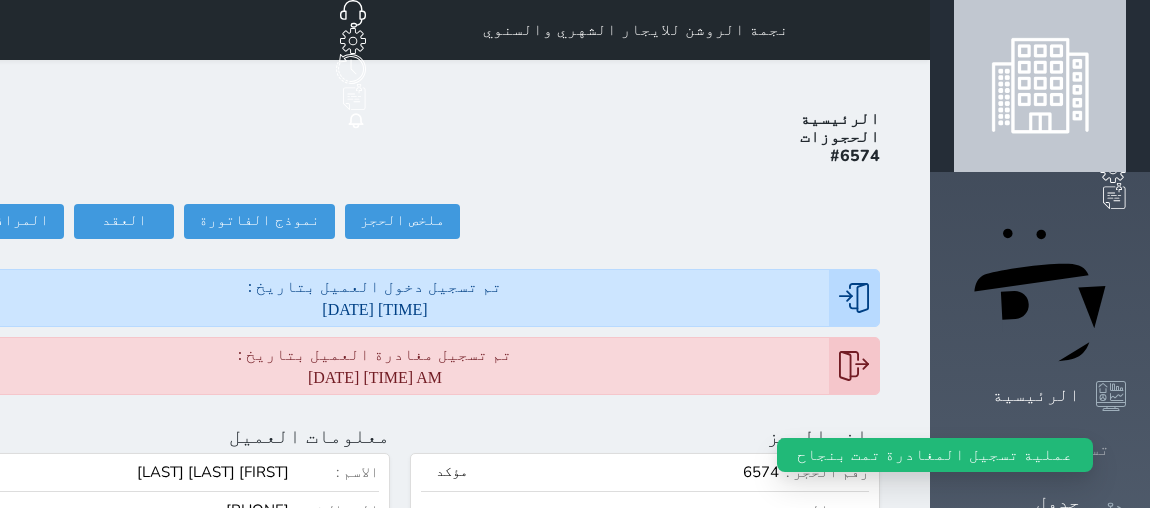 click 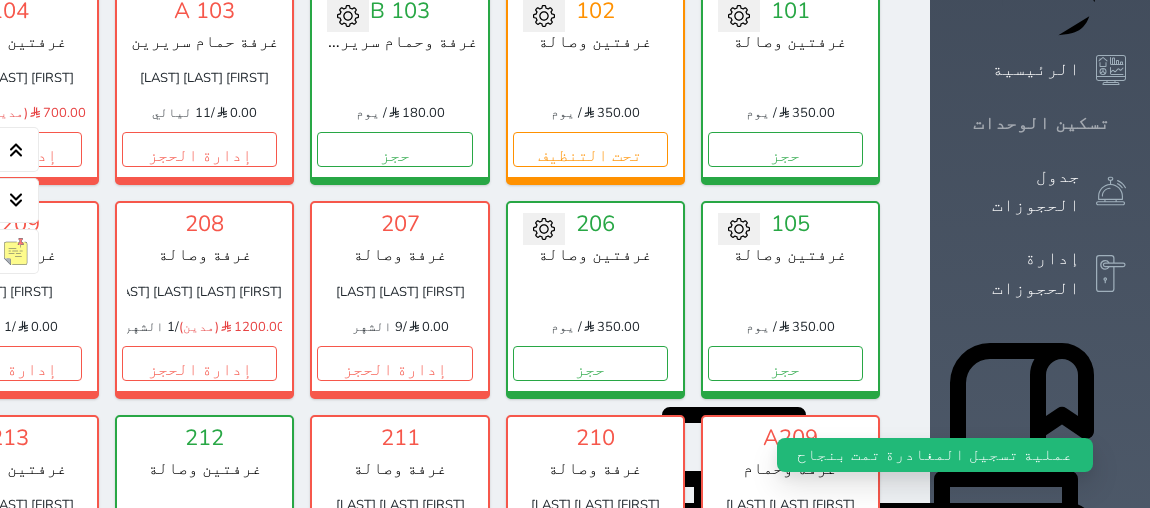 scroll, scrollTop: 446, scrollLeft: 0, axis: vertical 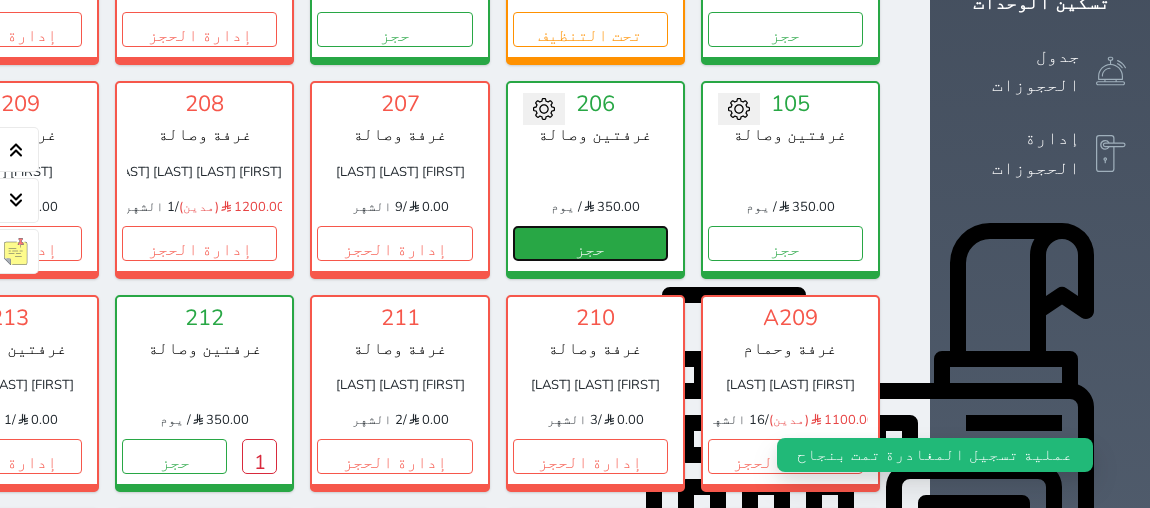 click on "حجز" at bounding box center (590, 243) 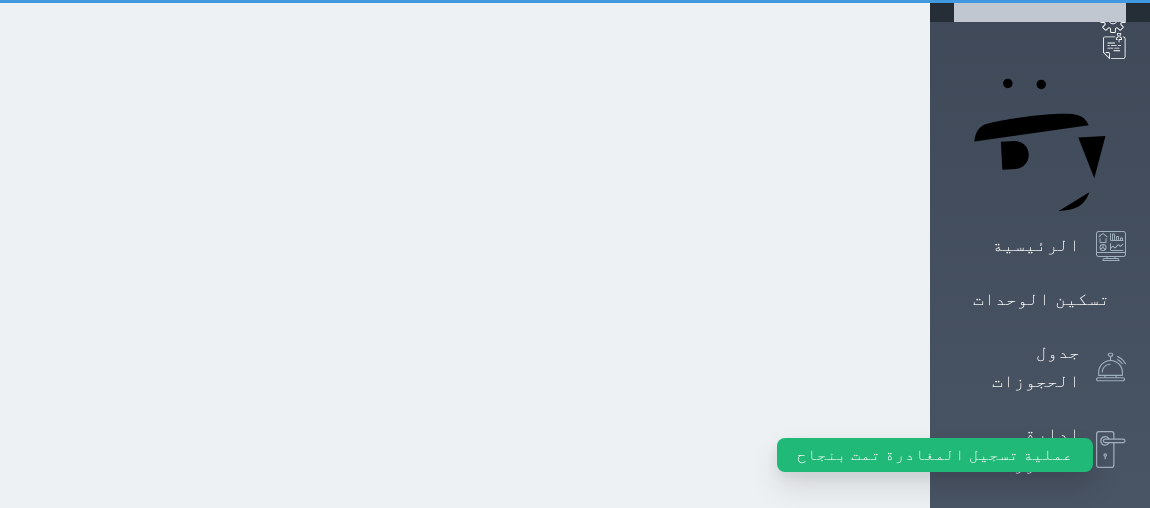 scroll, scrollTop: 57, scrollLeft: 0, axis: vertical 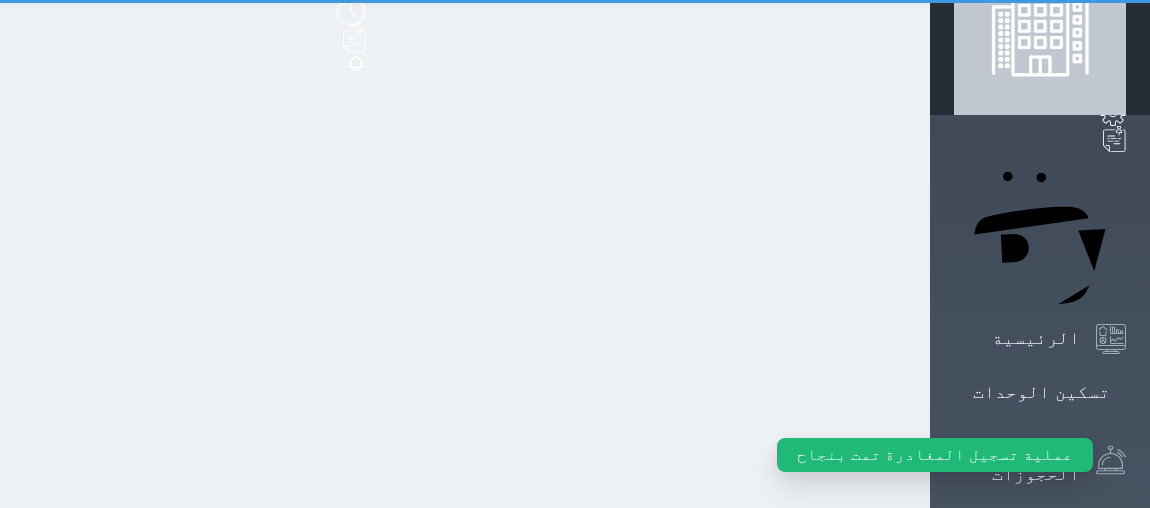 select on "1" 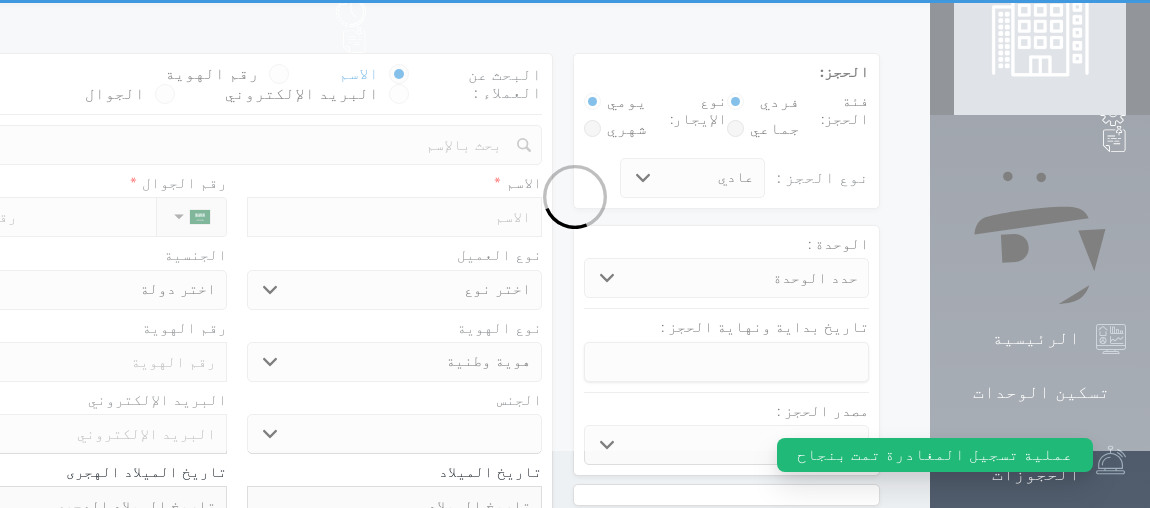 scroll, scrollTop: 0, scrollLeft: 0, axis: both 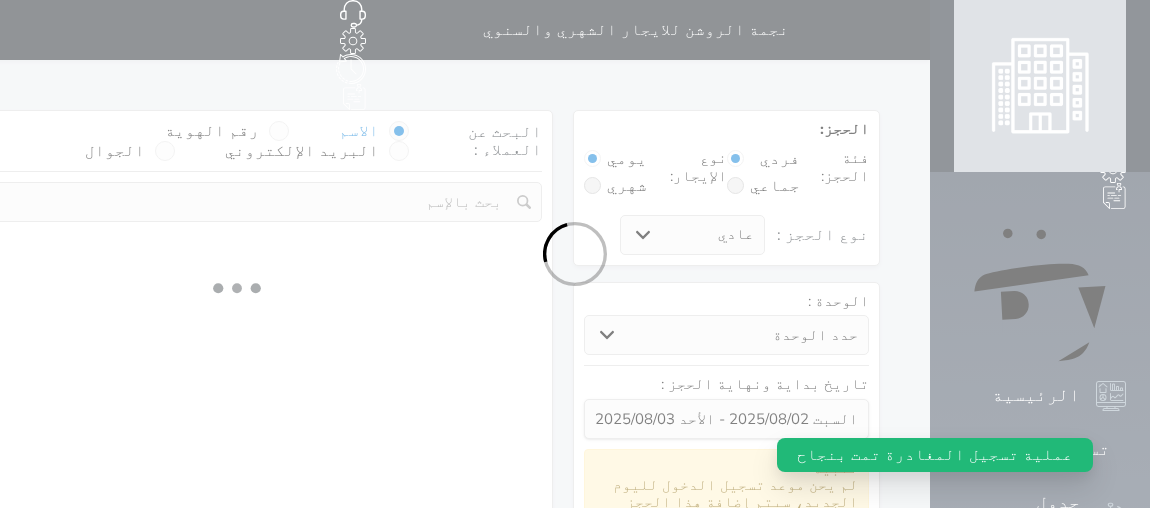 select 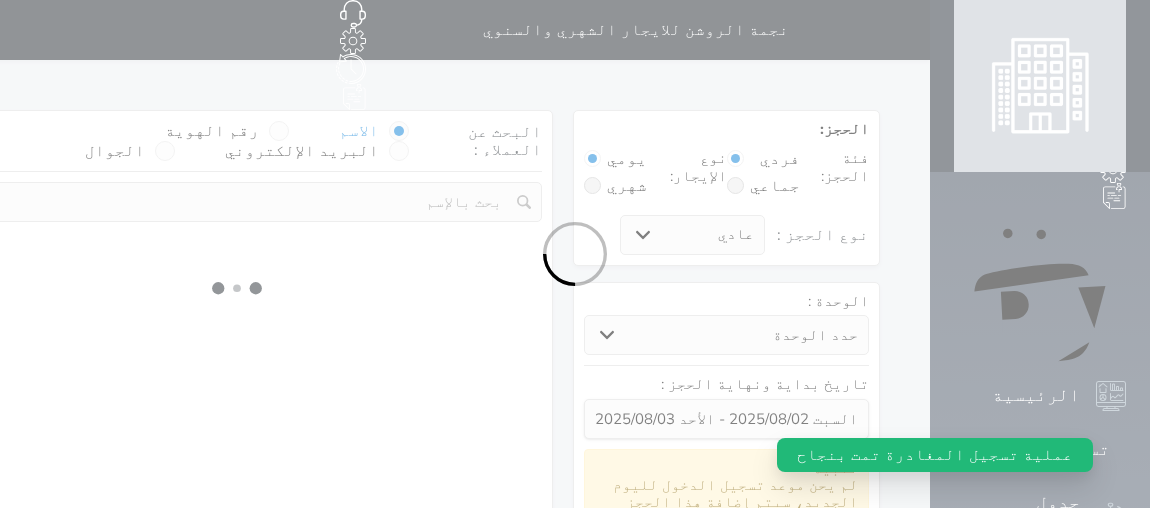 select on "113" 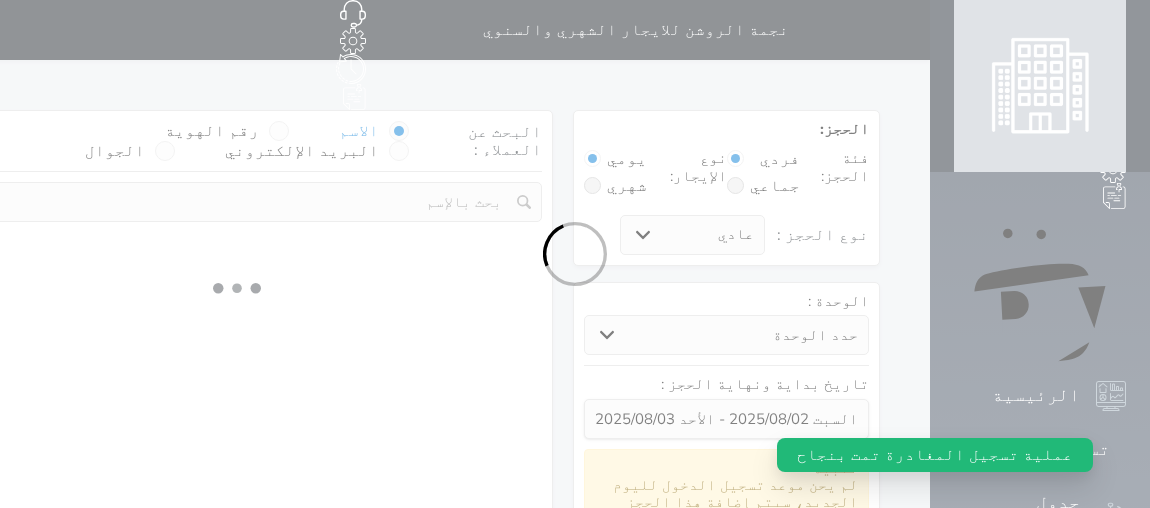 select on "1" 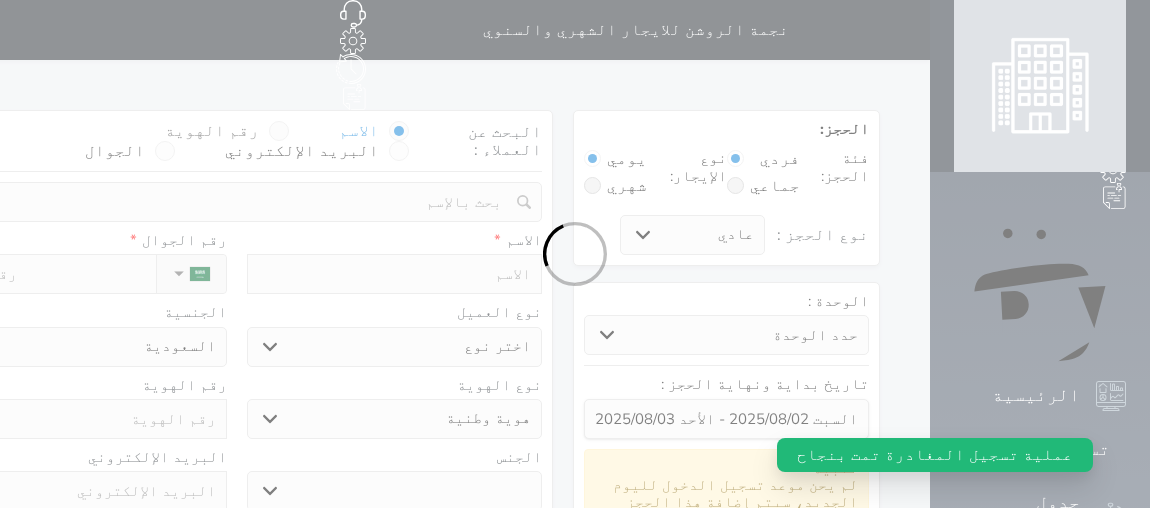 select 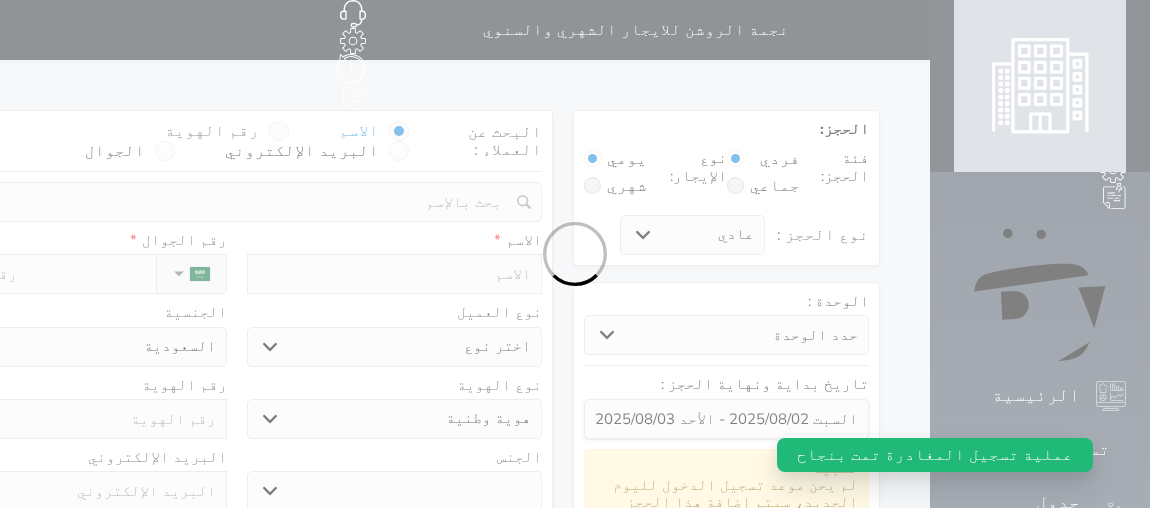 select on "1" 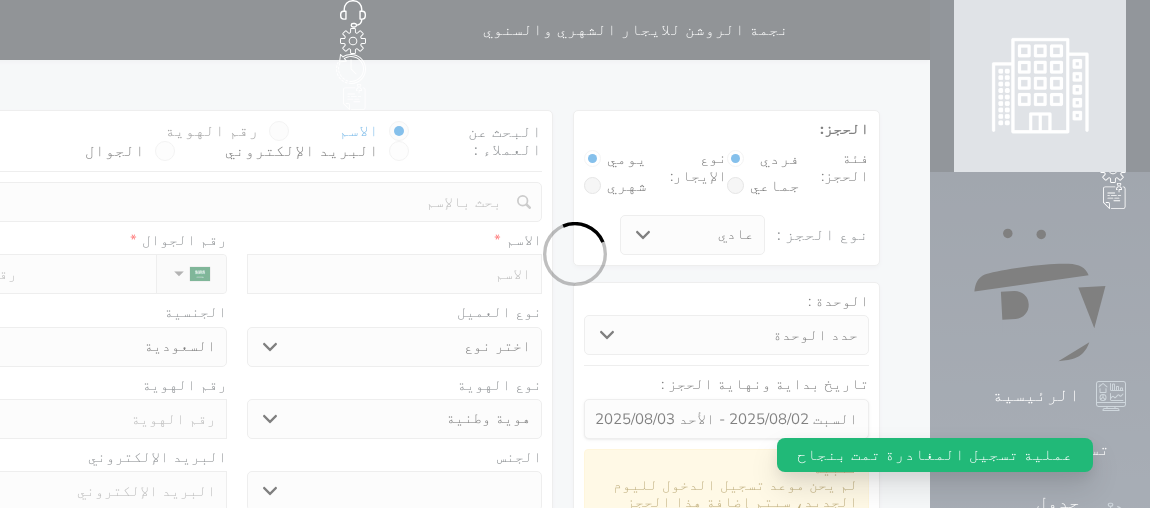 select on "7" 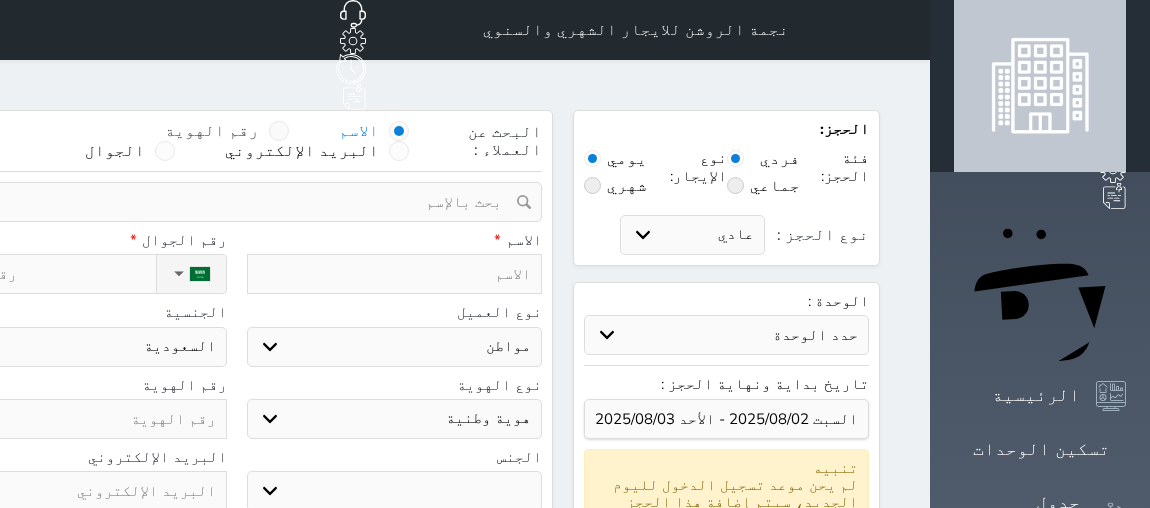 click at bounding box center [279, 131] 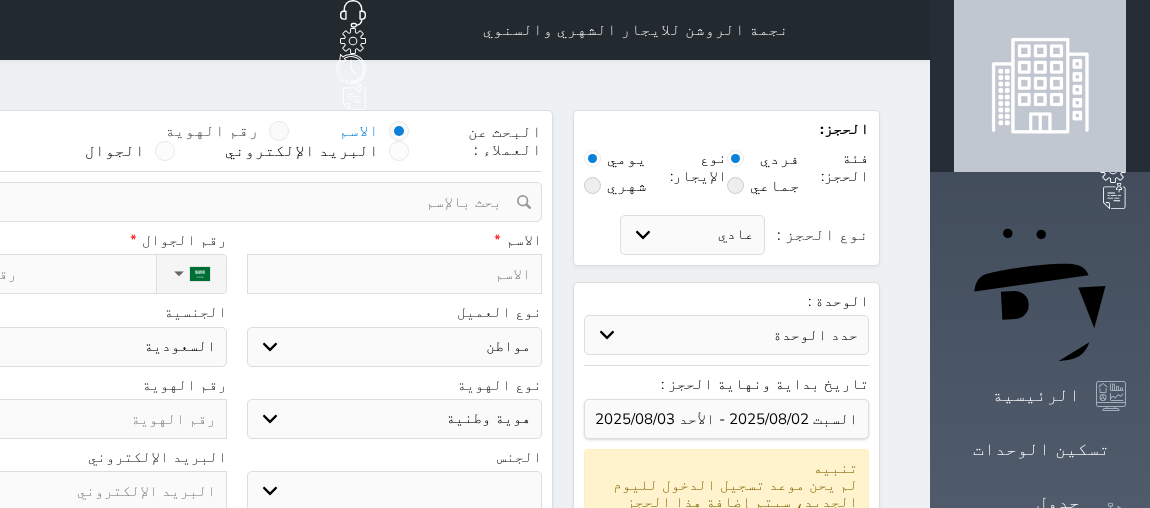 click on "رقم الهوية" at bounding box center [259, 141] 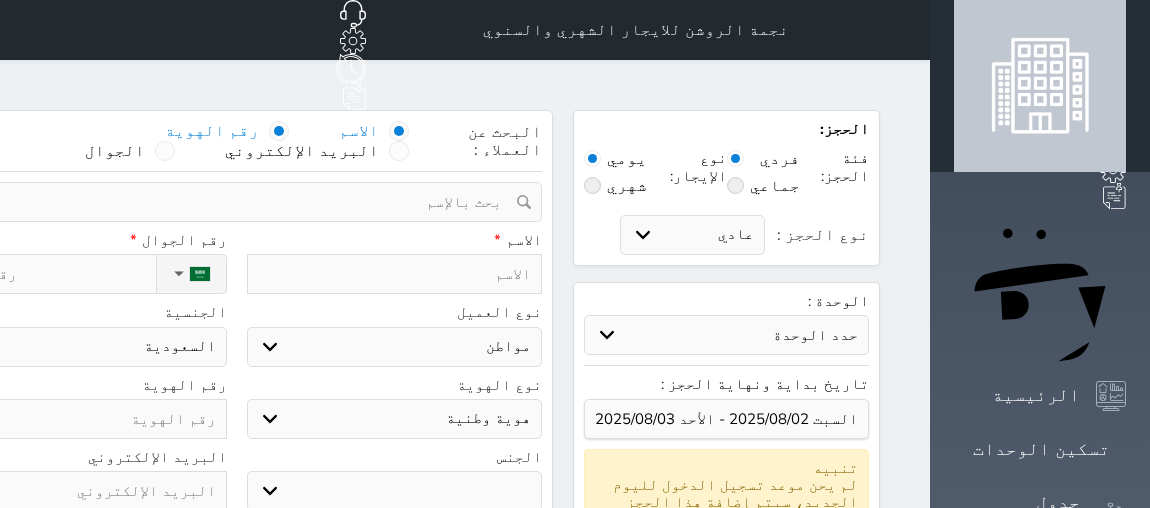 select 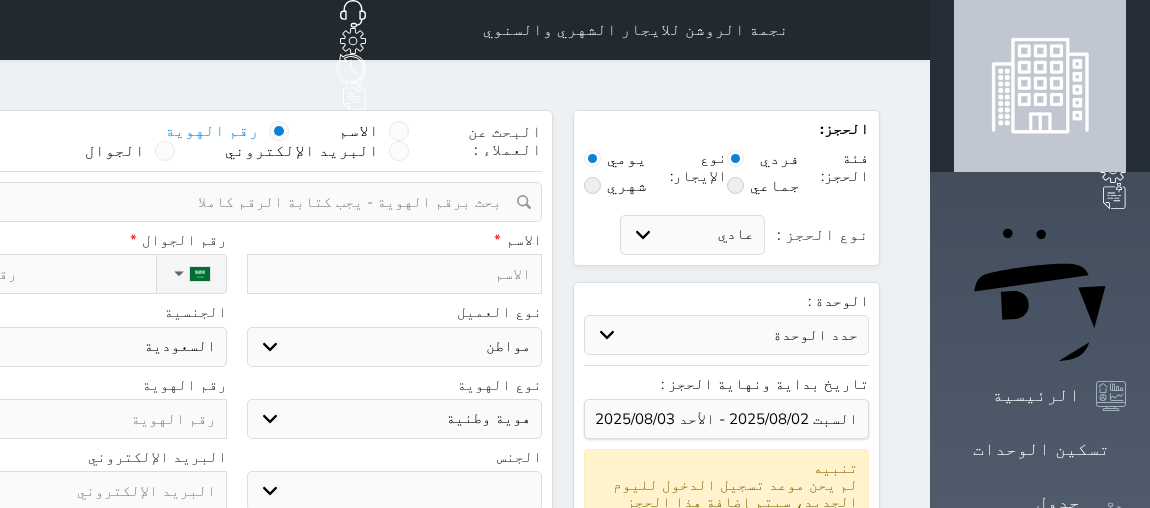 click at bounding box center [229, 202] 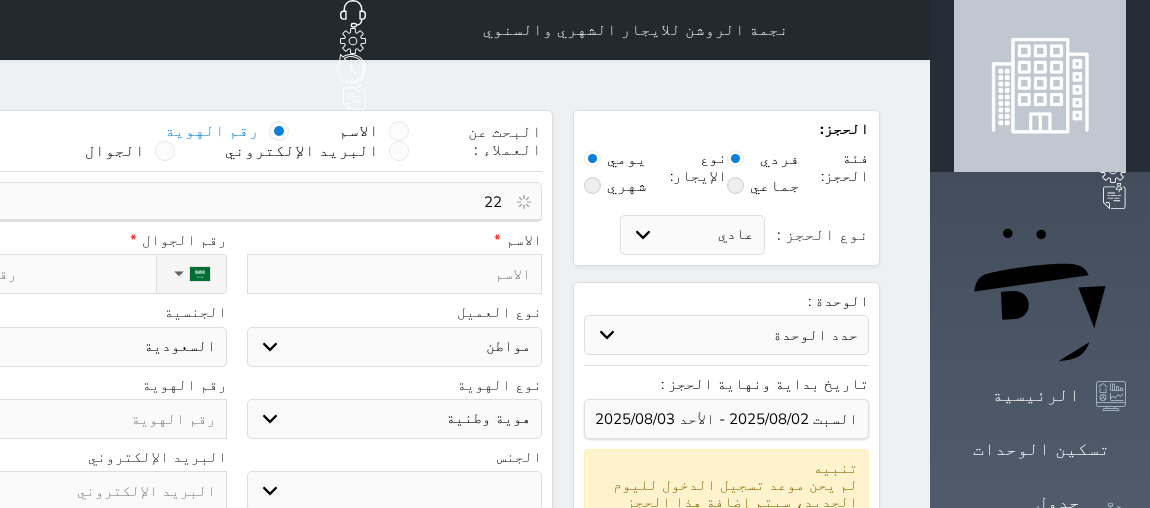 type on "2" 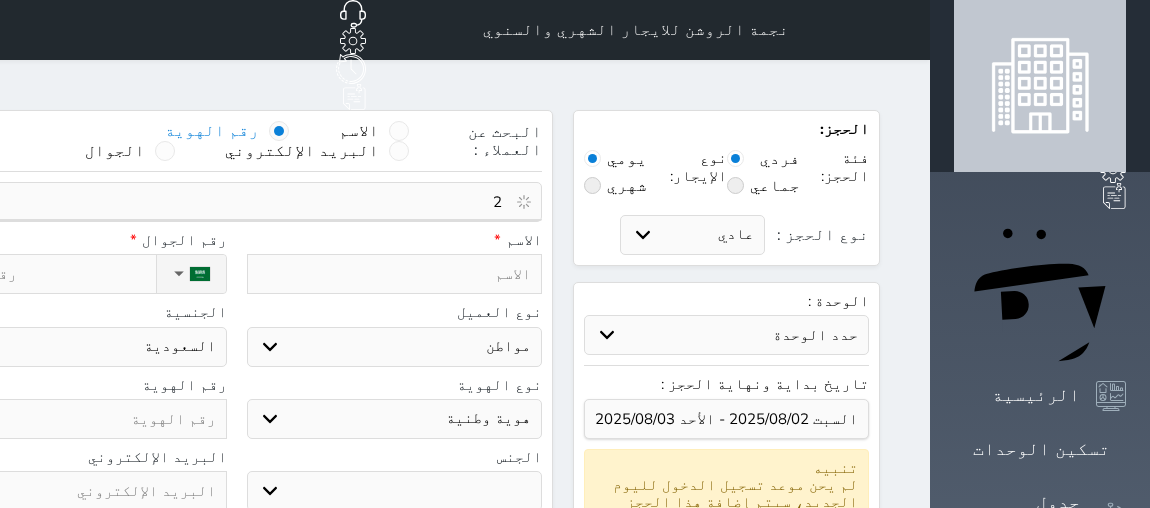 type 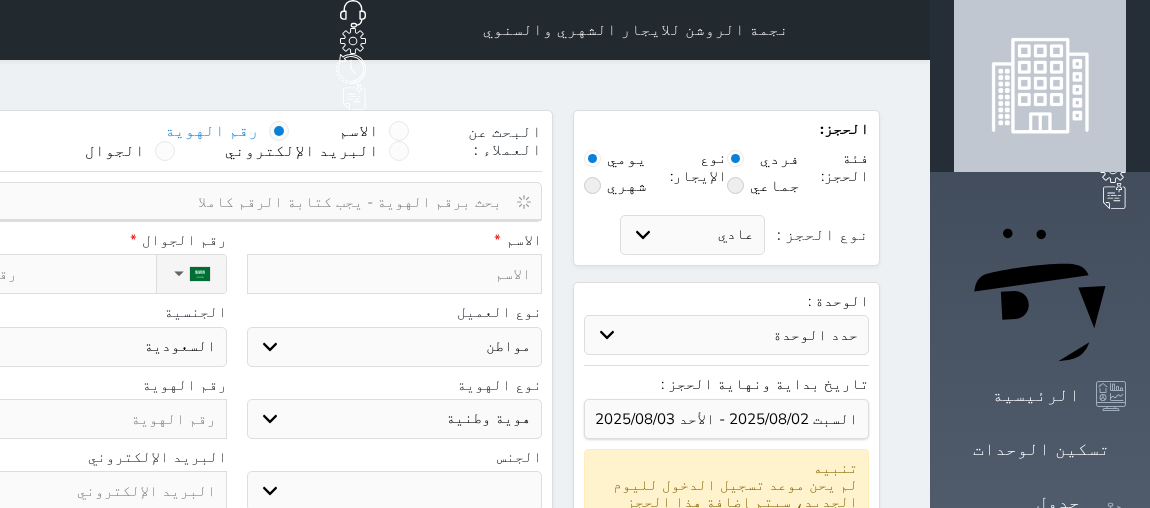 click at bounding box center (592, 185) 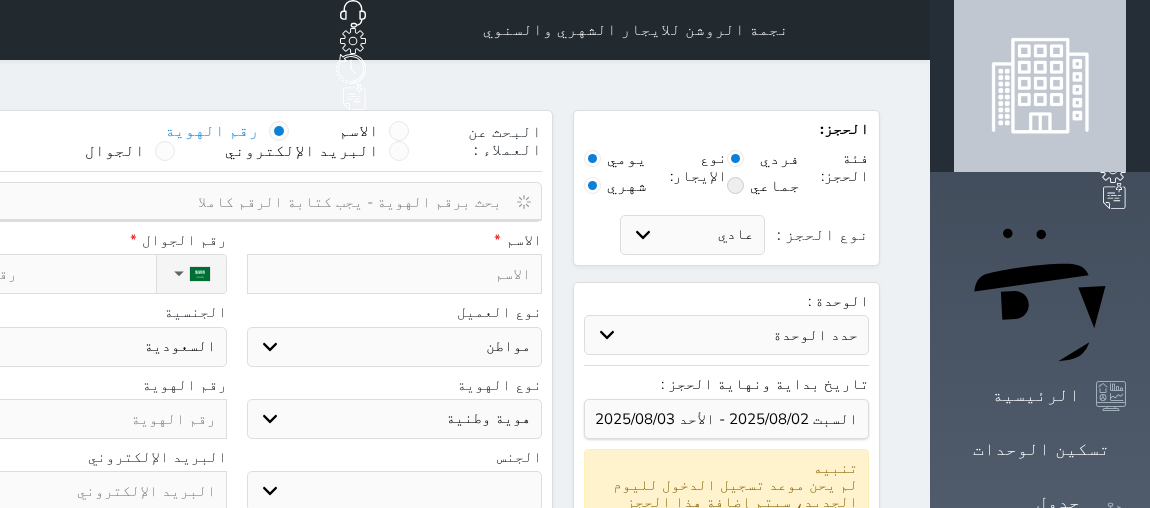 radio on "false" 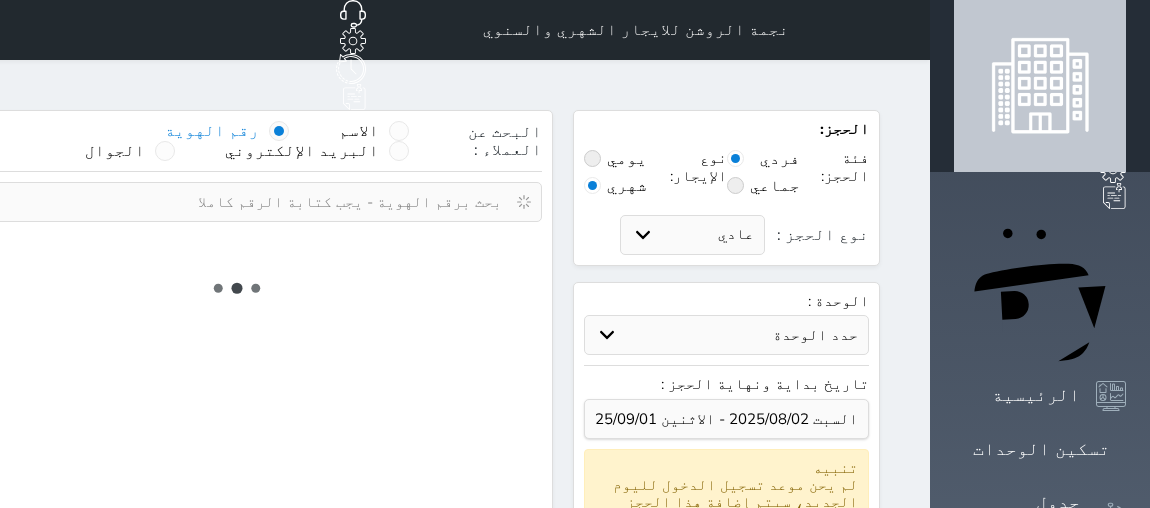 select 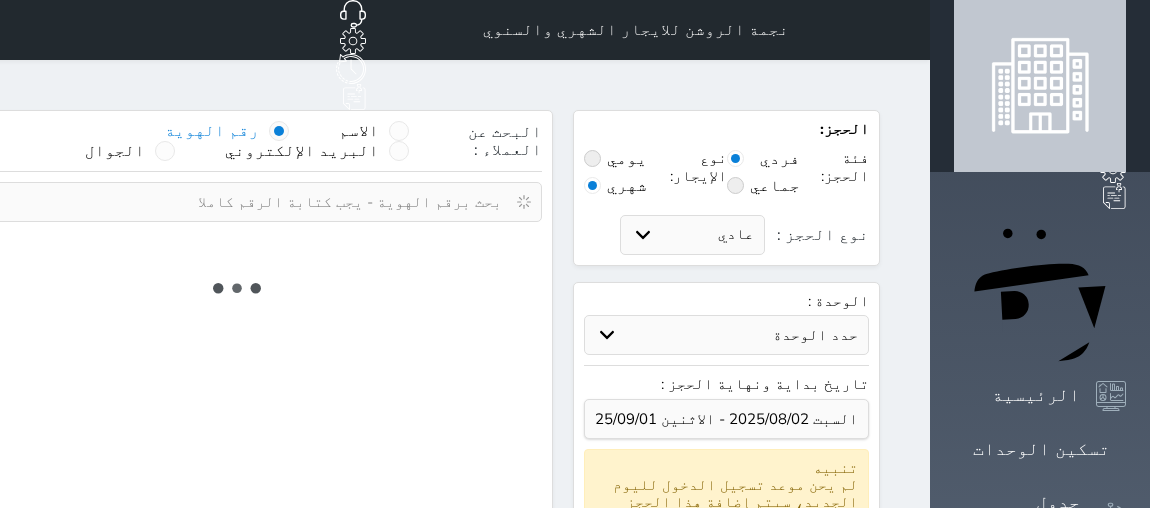 select on "7" 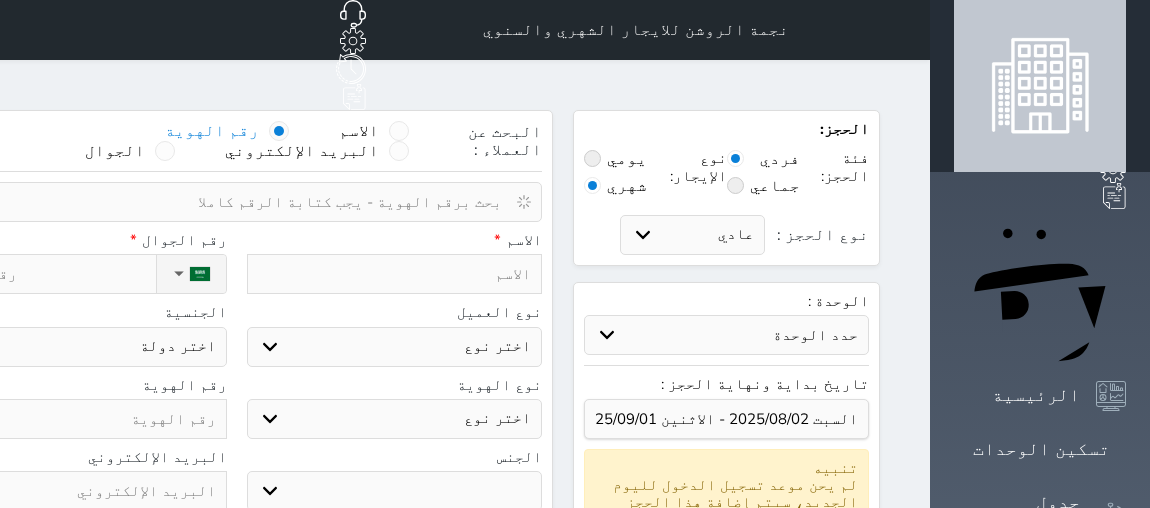 select 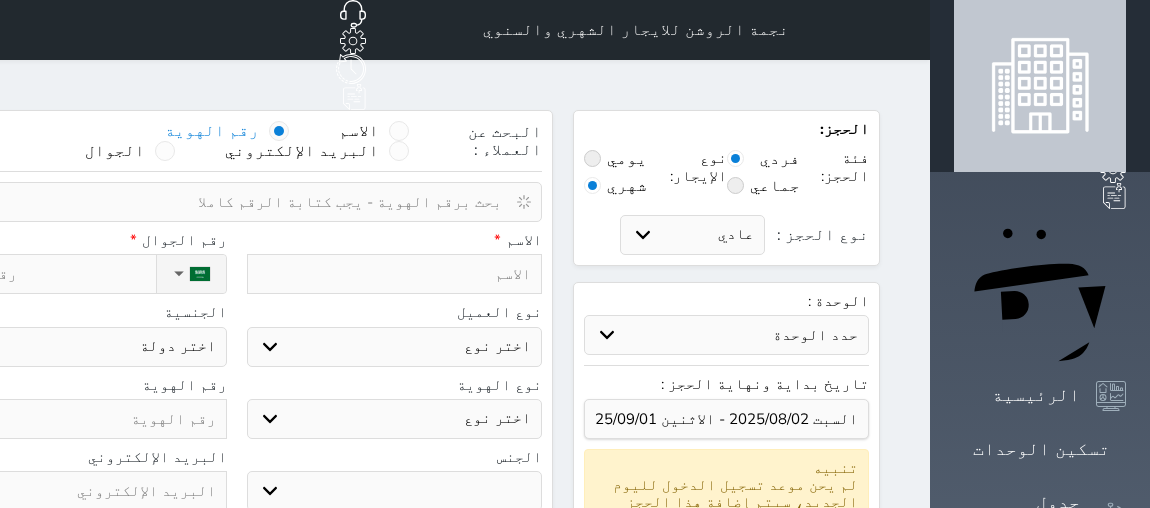 select 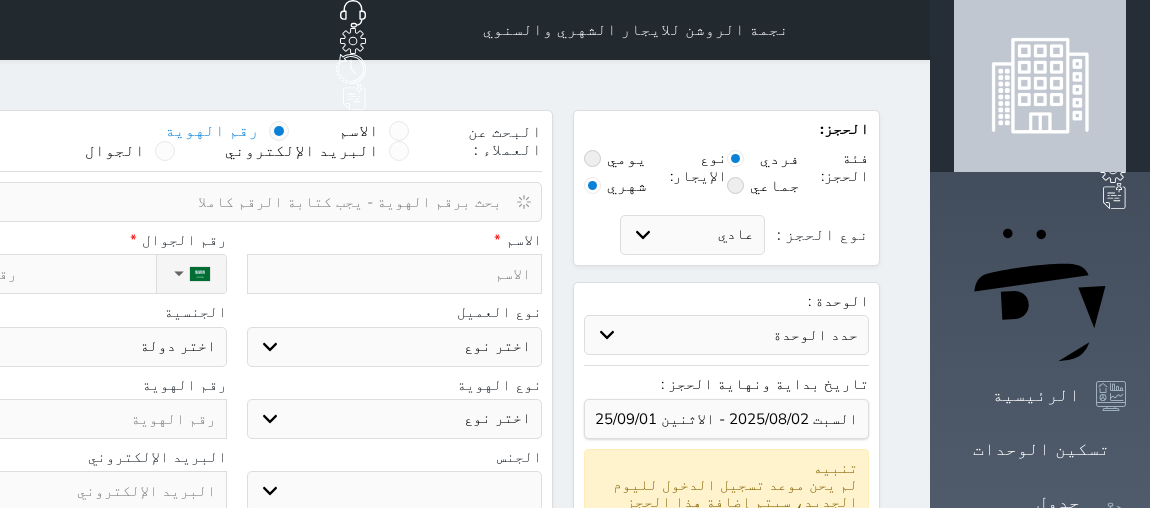click at bounding box center [395, 274] 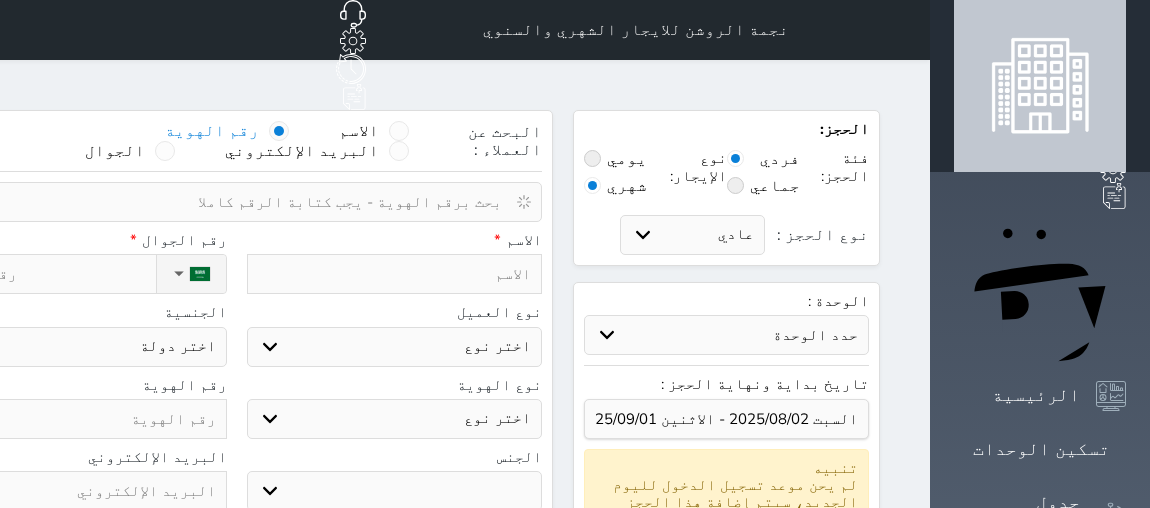 select 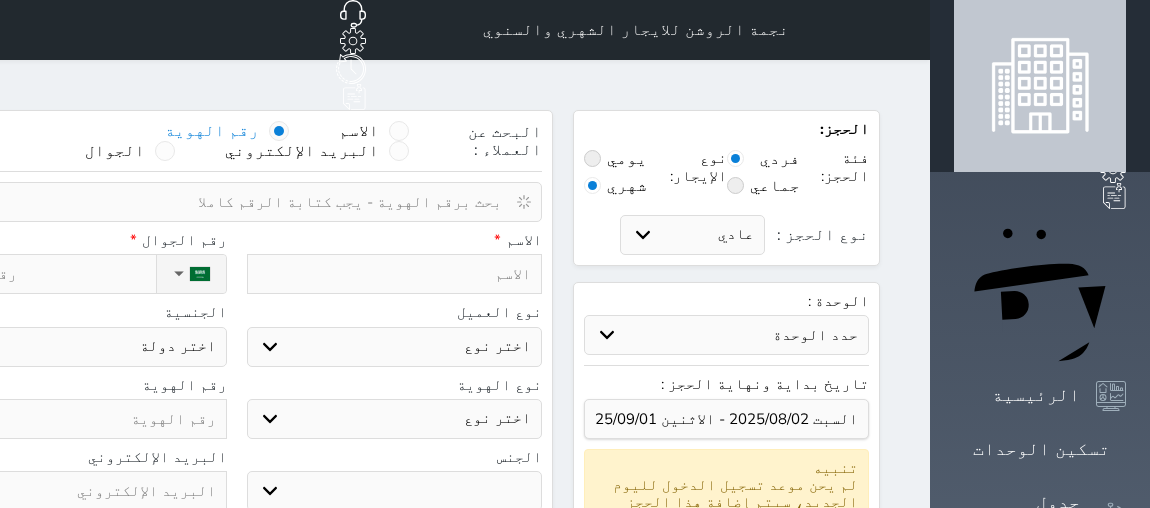 select 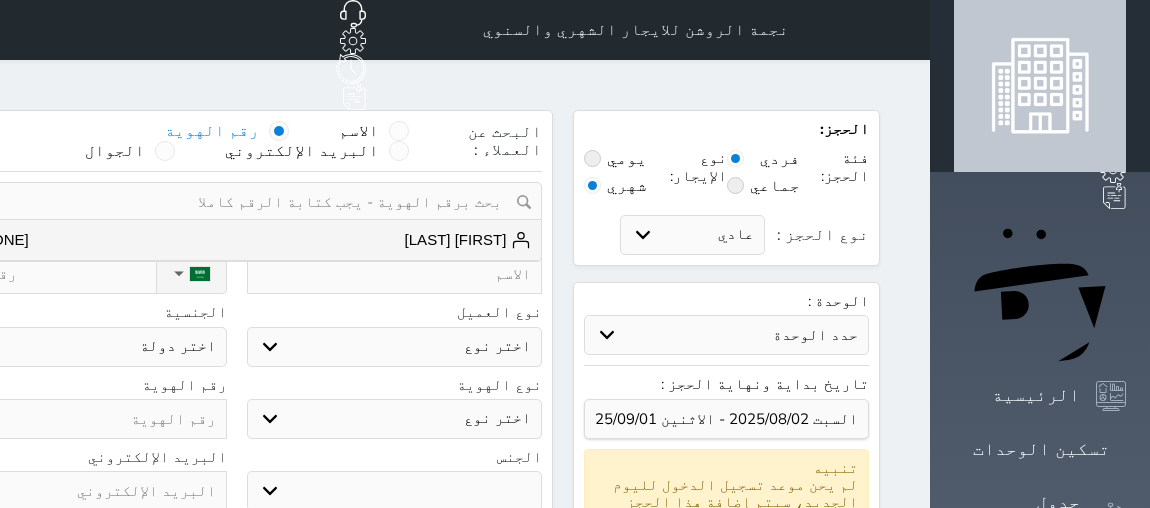 type on "U" 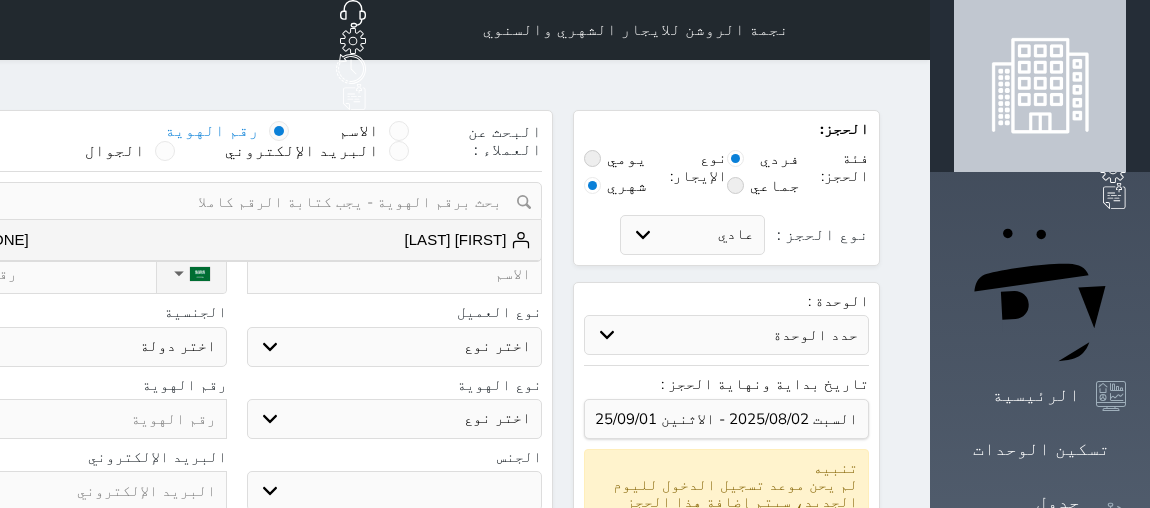 select 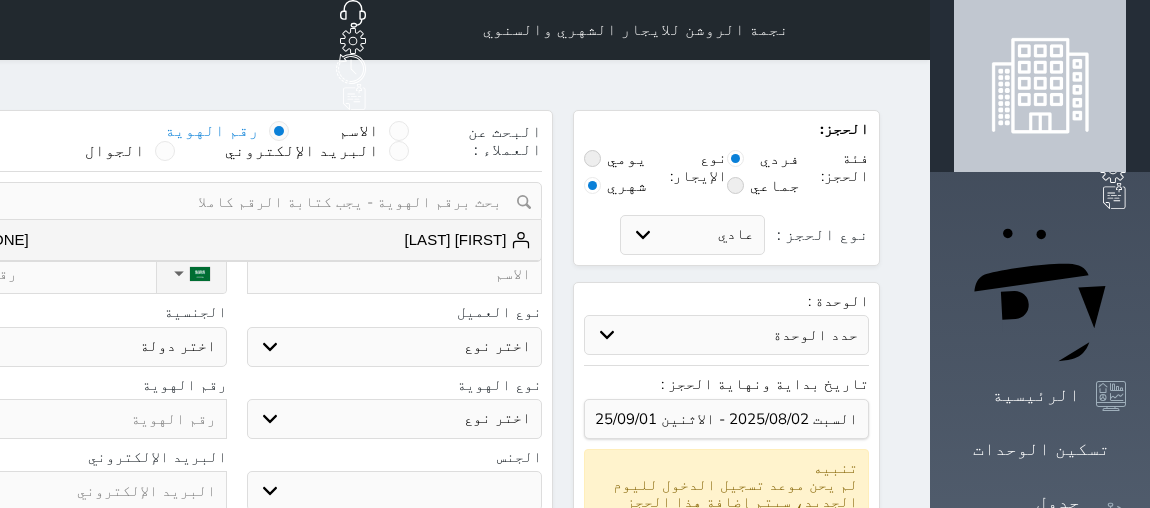 select 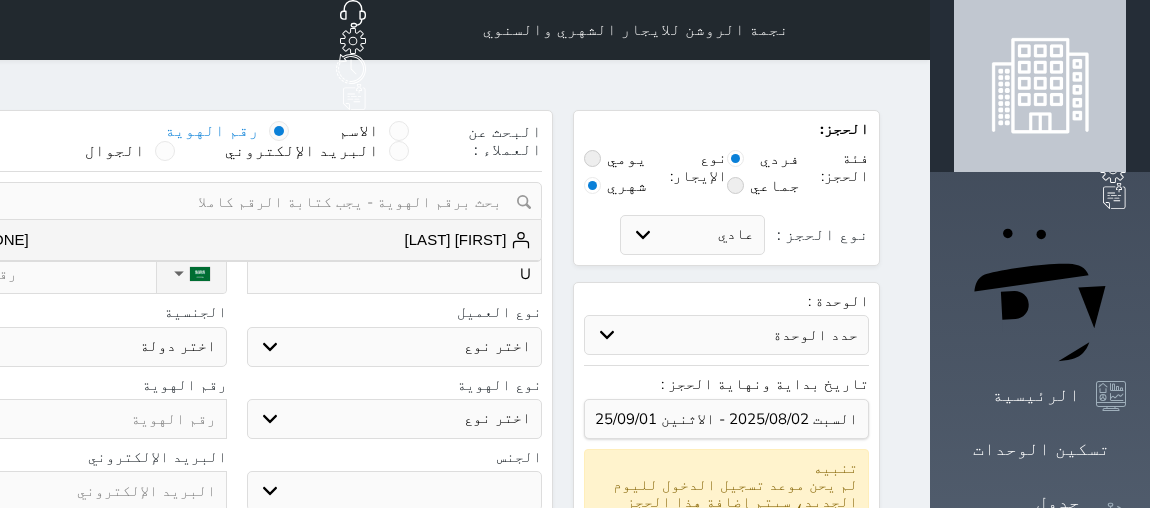 type 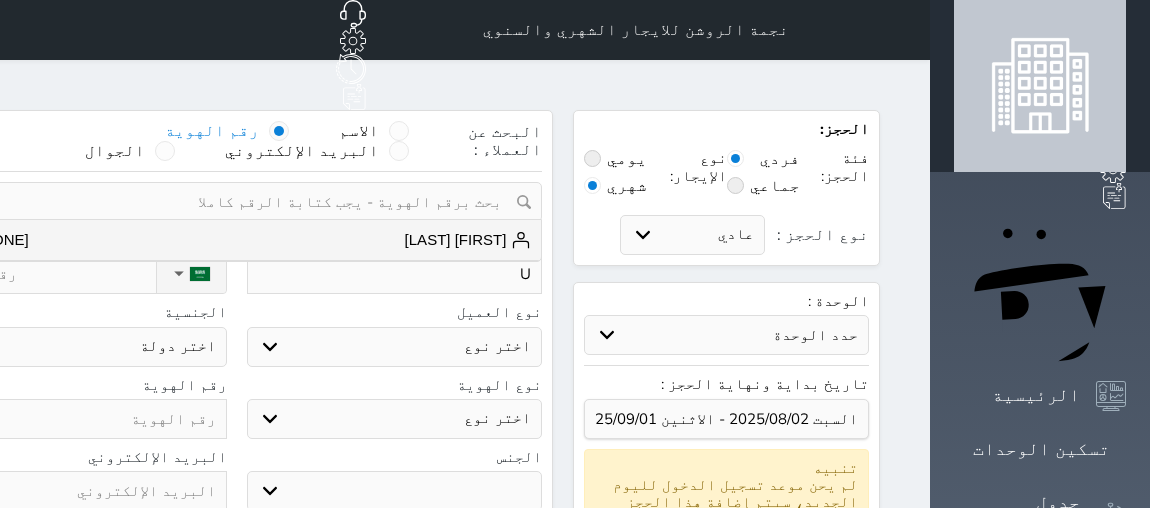 select 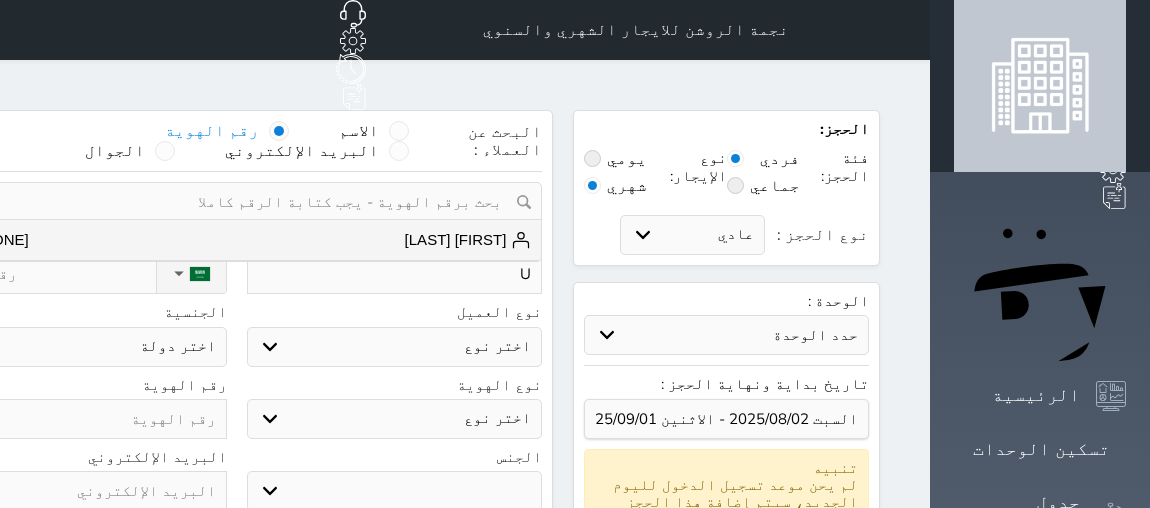 select 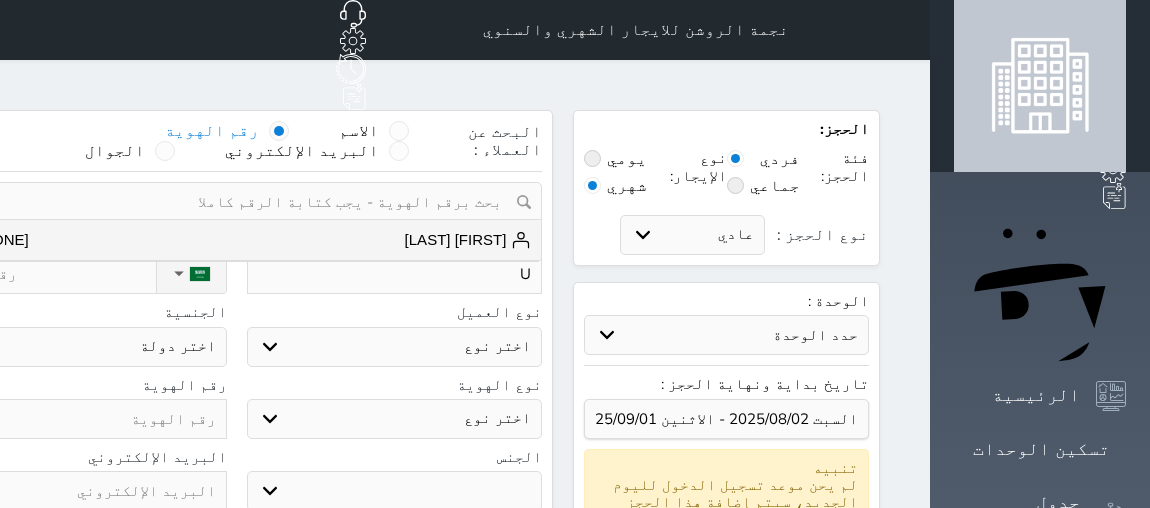 select 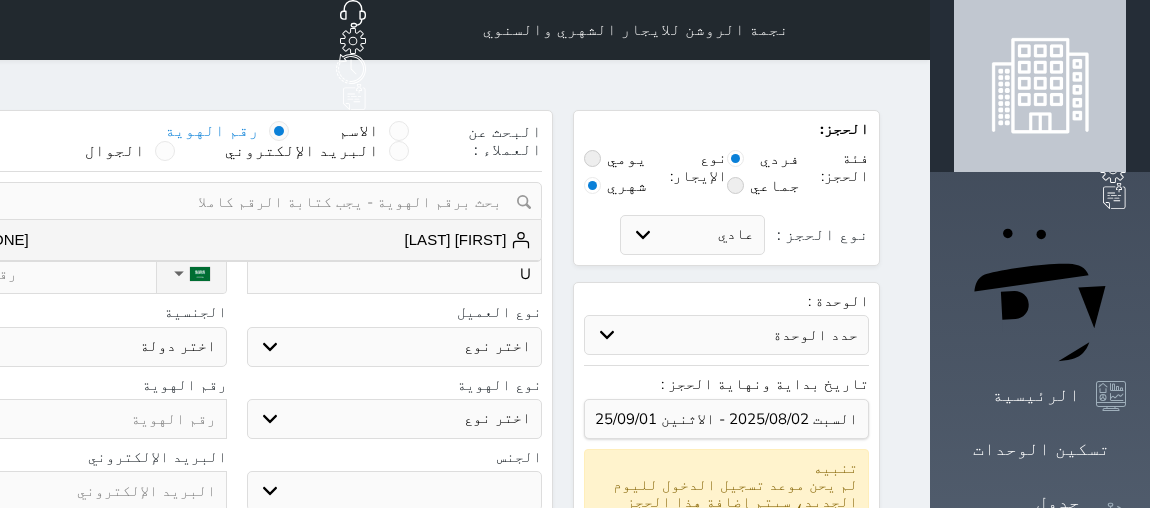 select 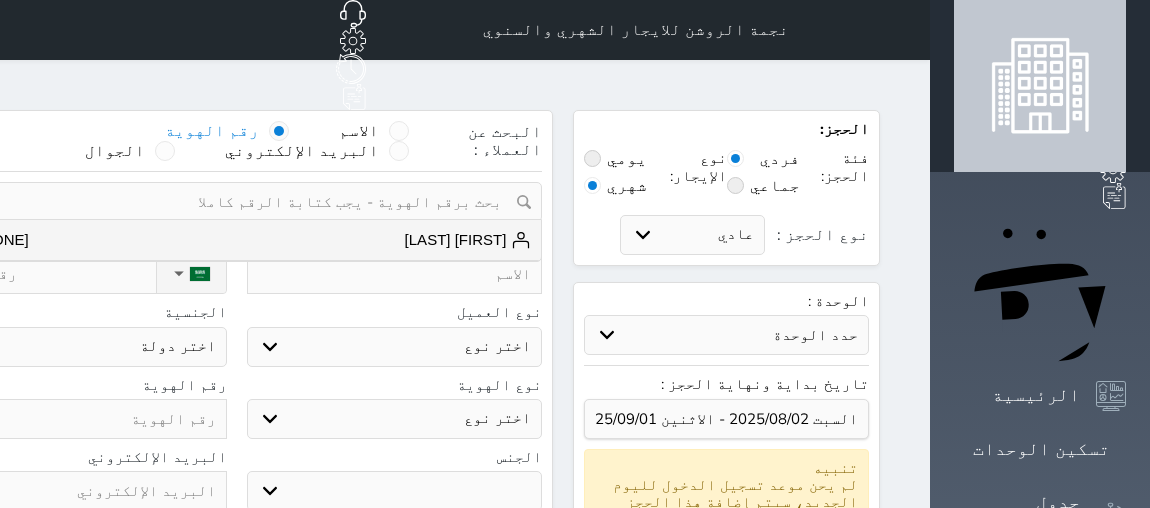 type on "ع" 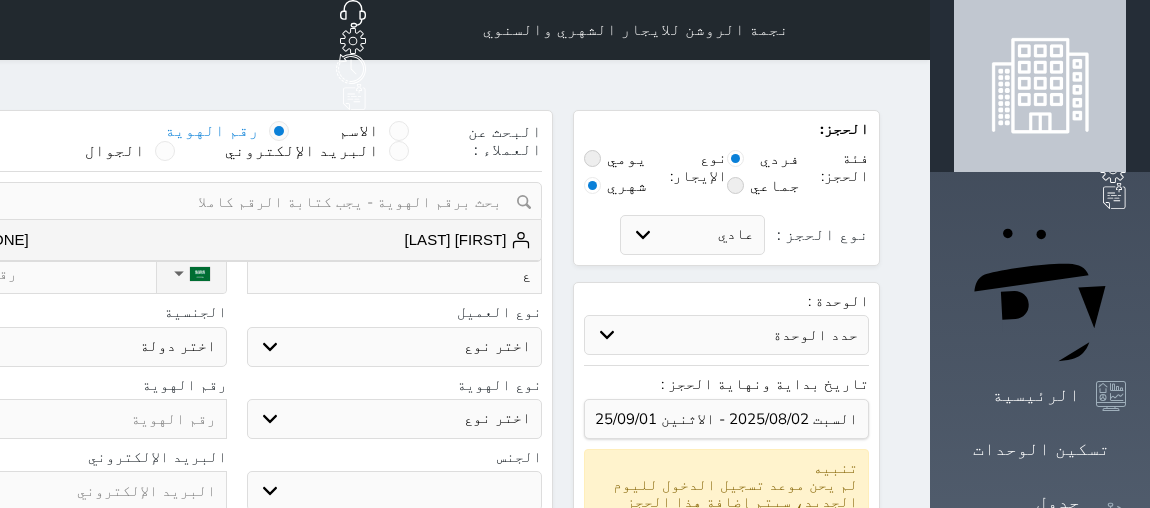 type on "عب" 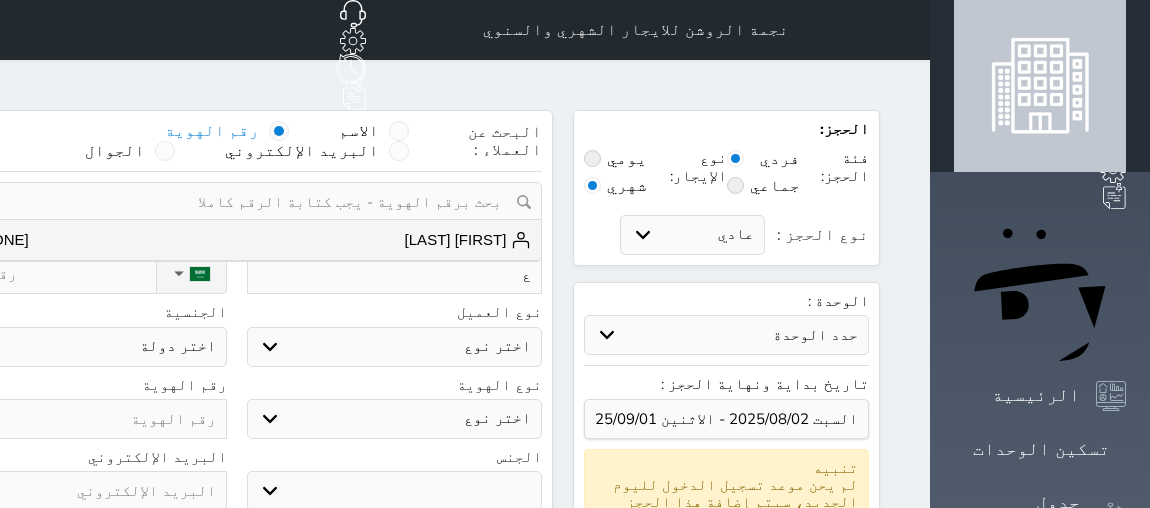 select 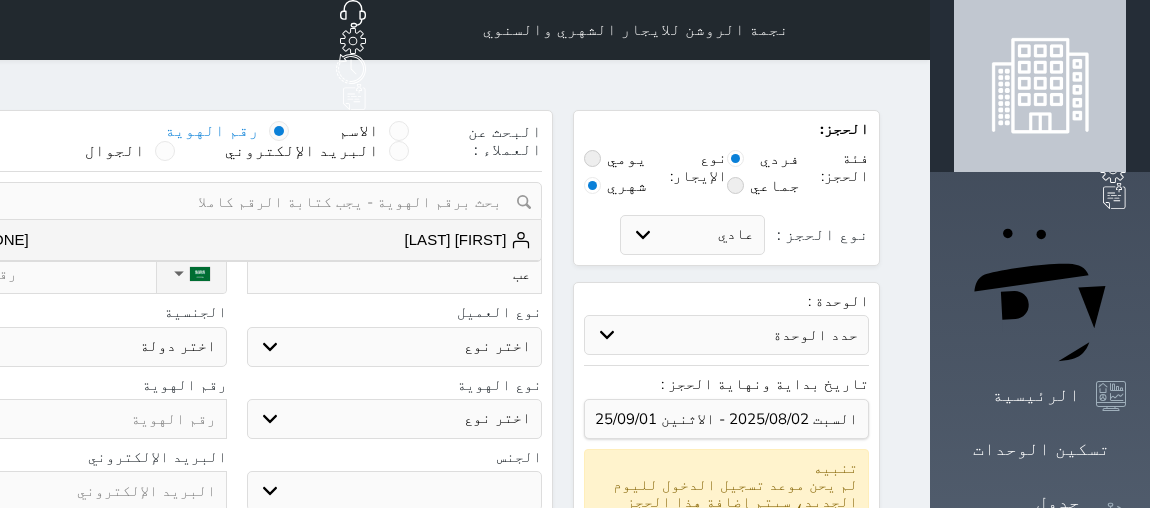 type on "عبد" 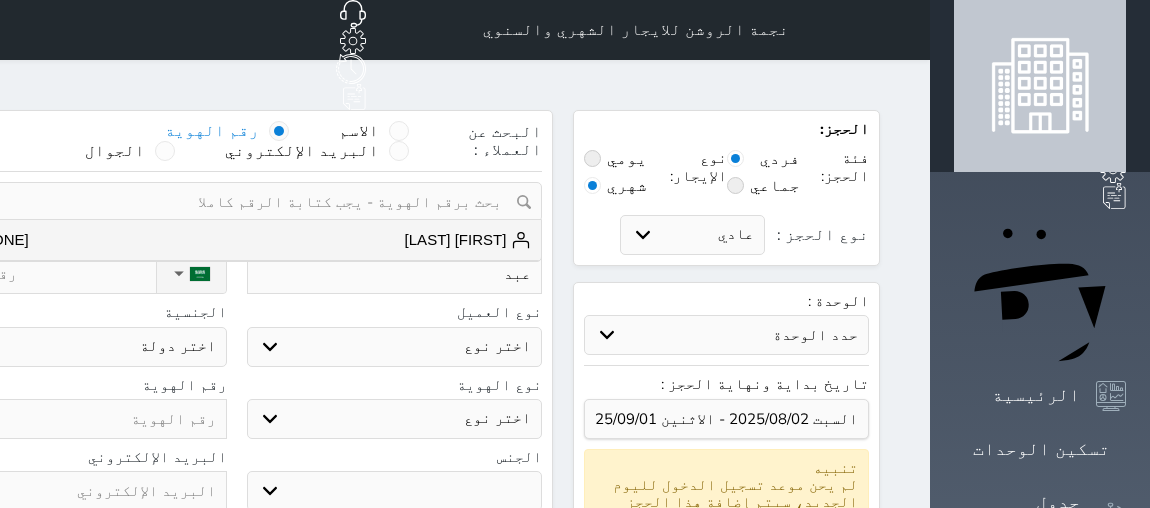 select 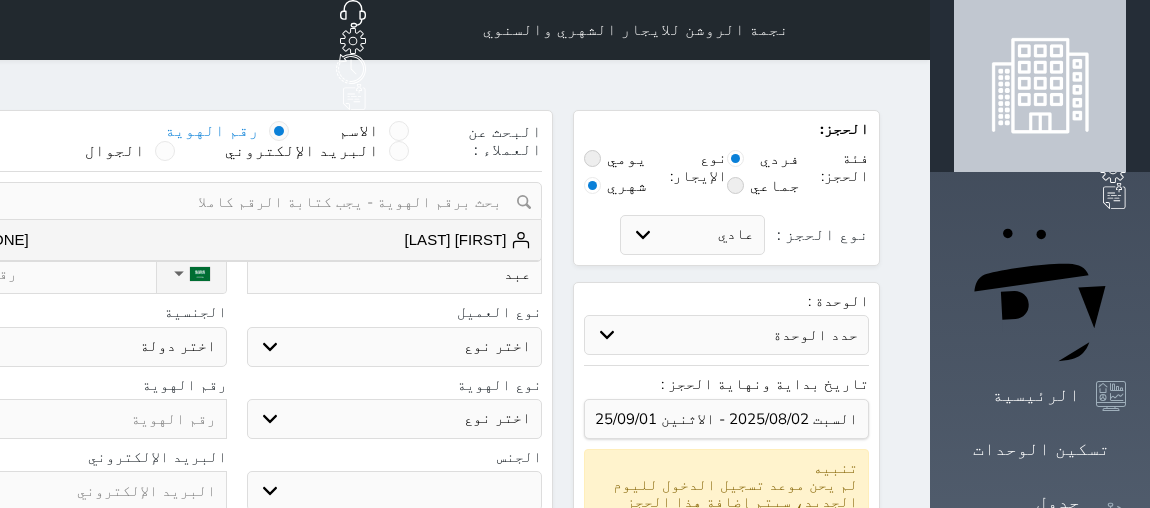 select 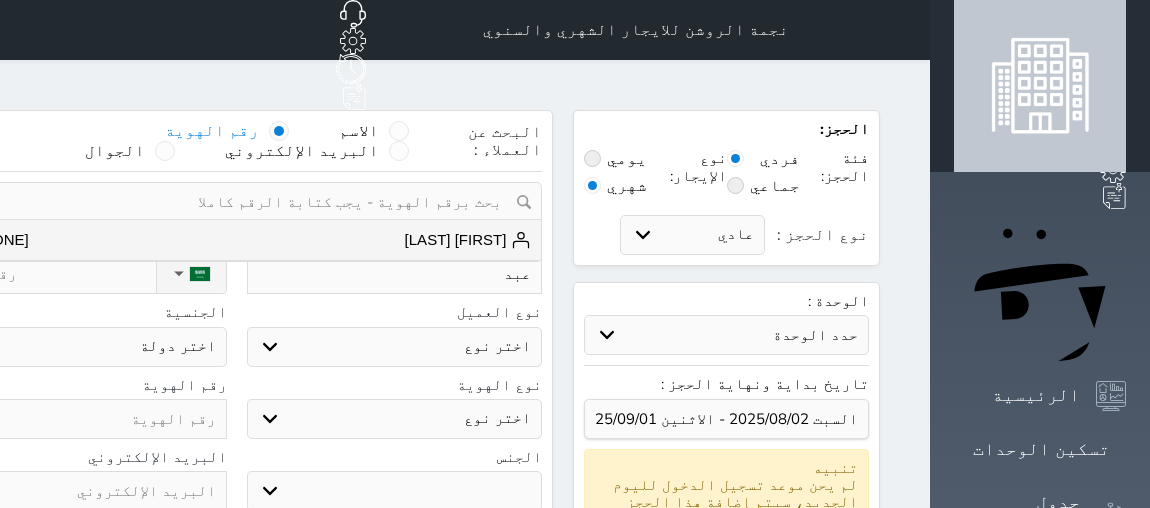 type on "عبدا" 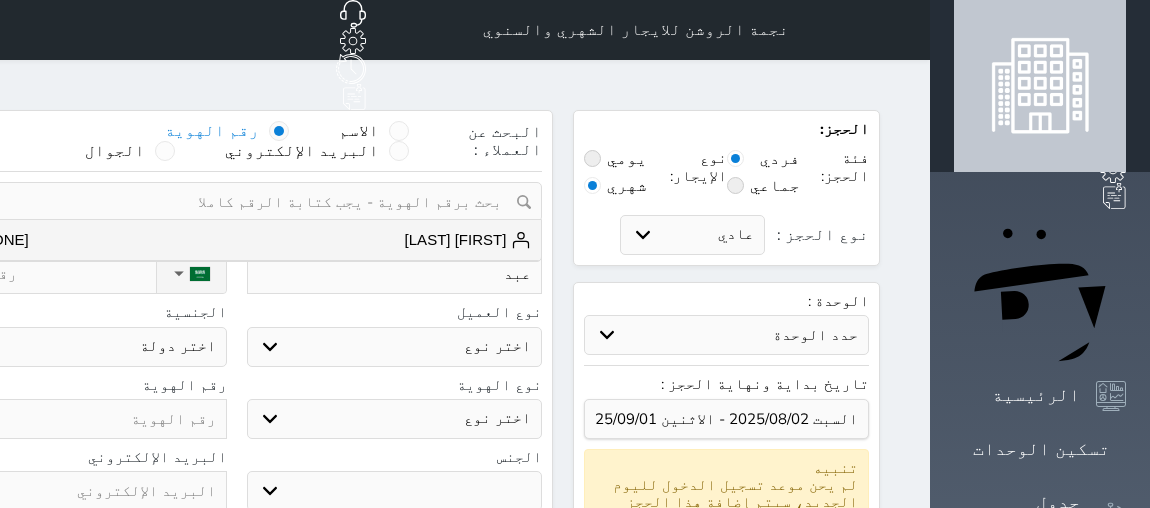select 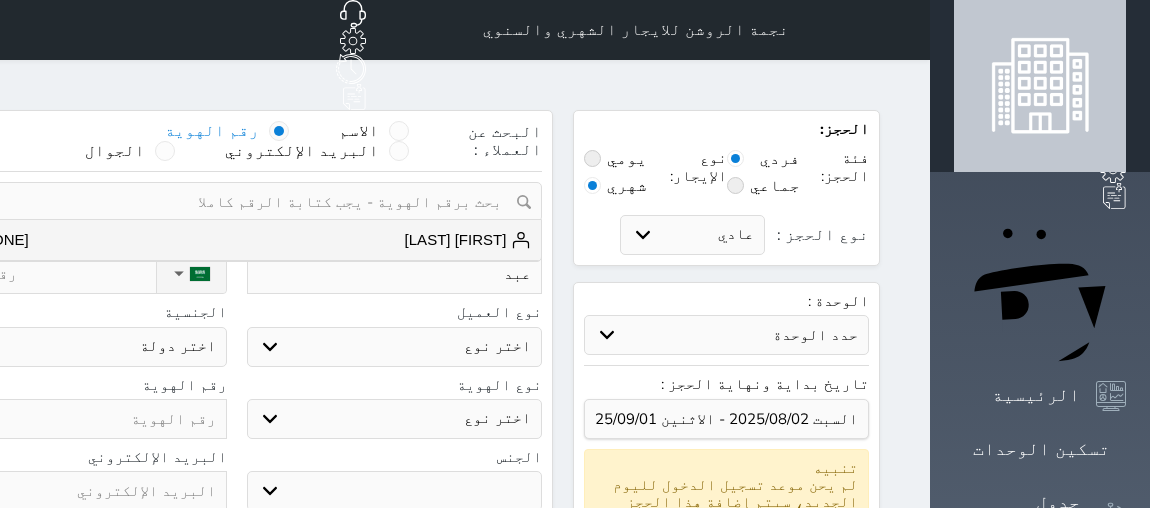 select 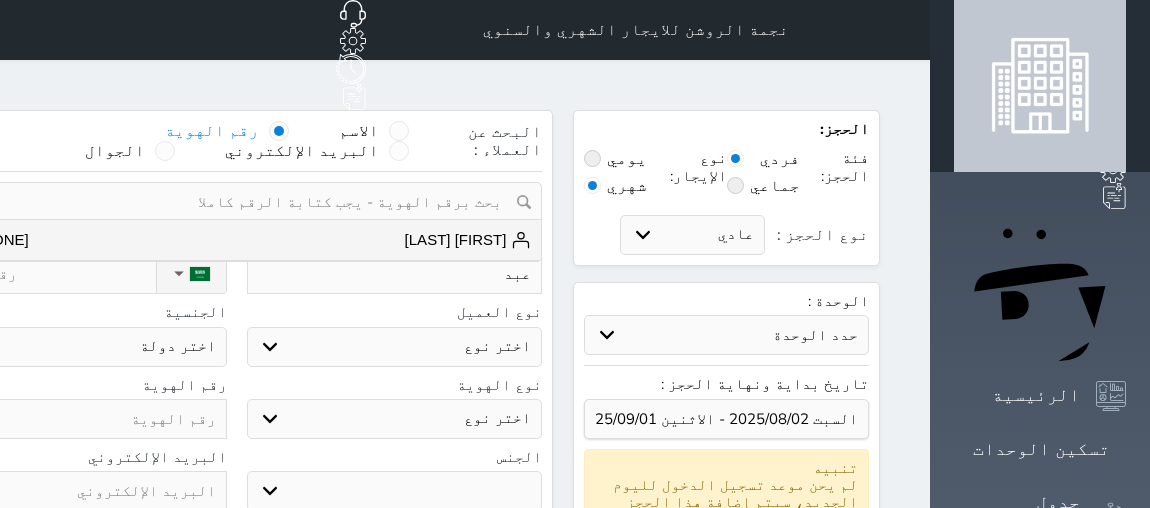 select 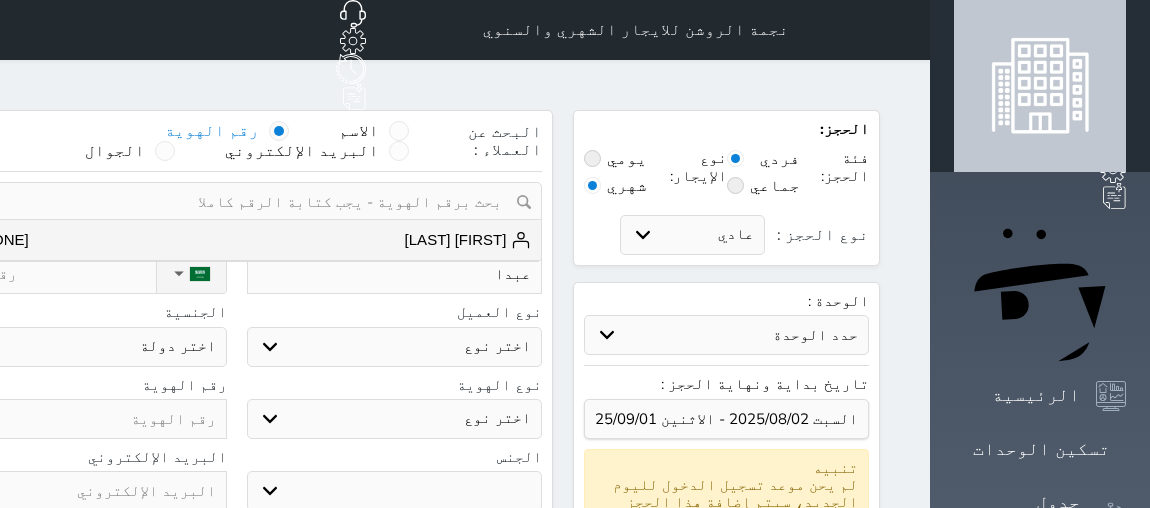 type on "عبدال" 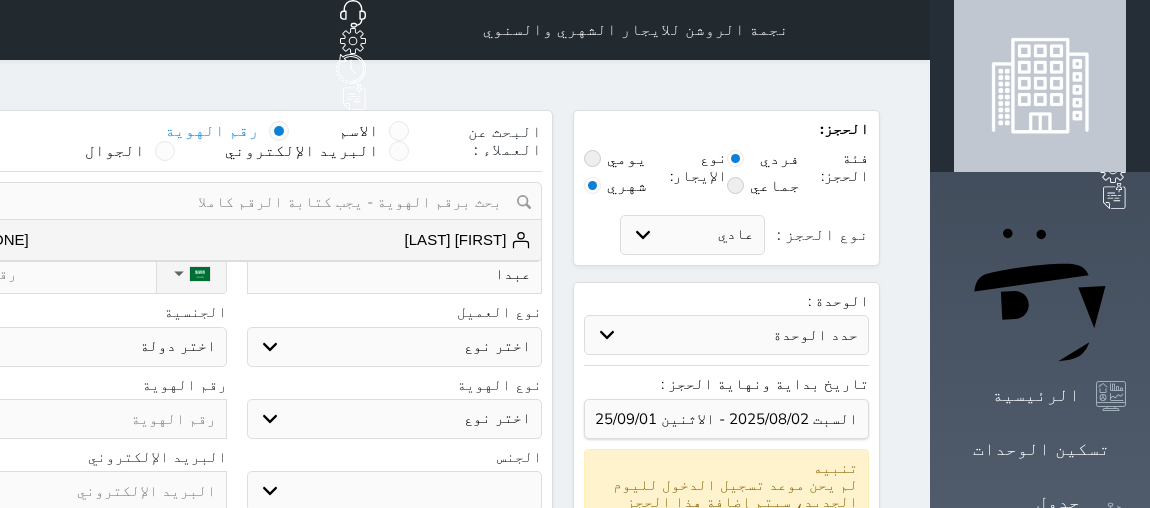 select 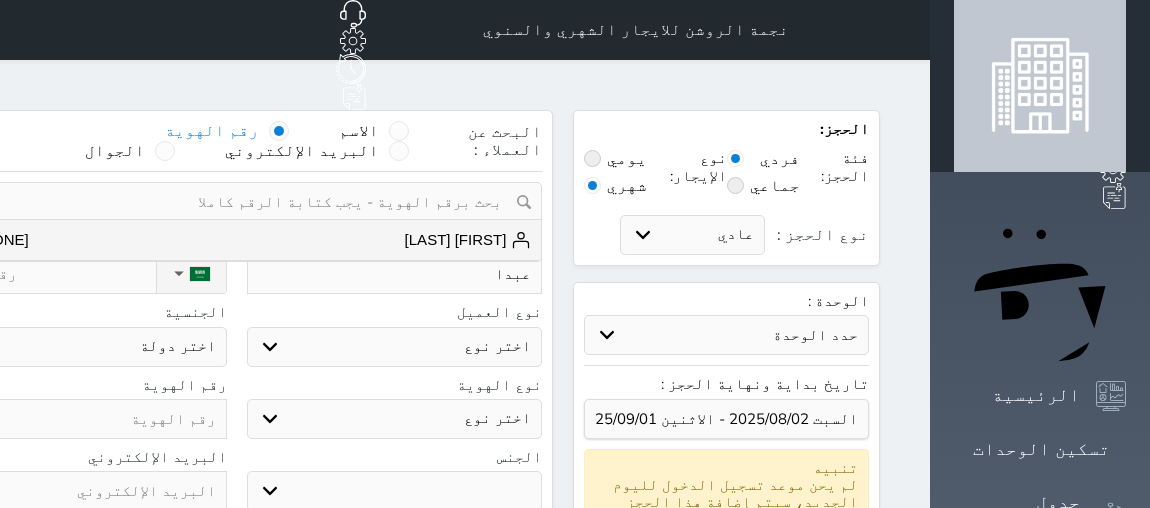 select 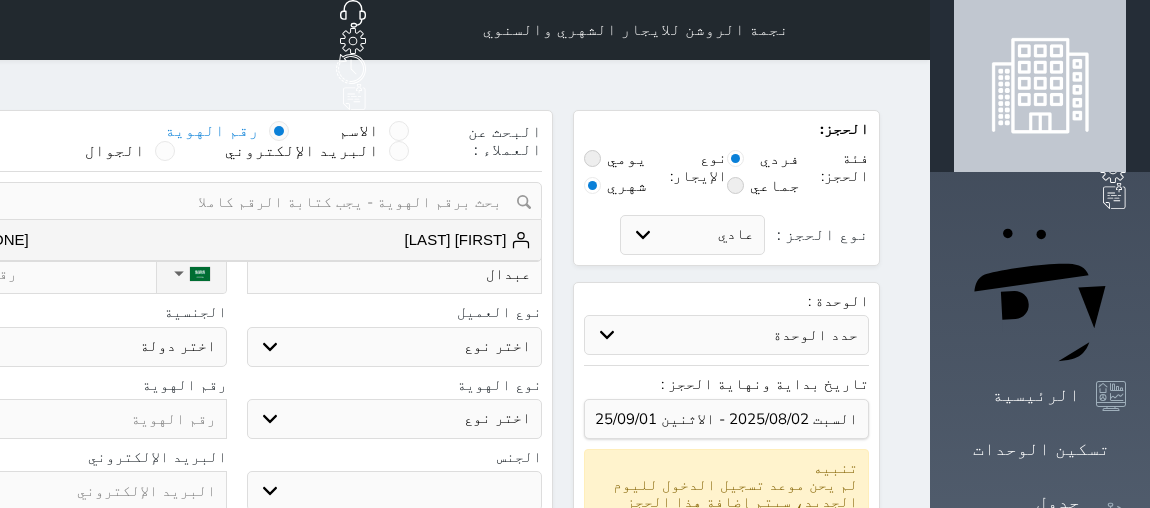 type on "عبدالل" 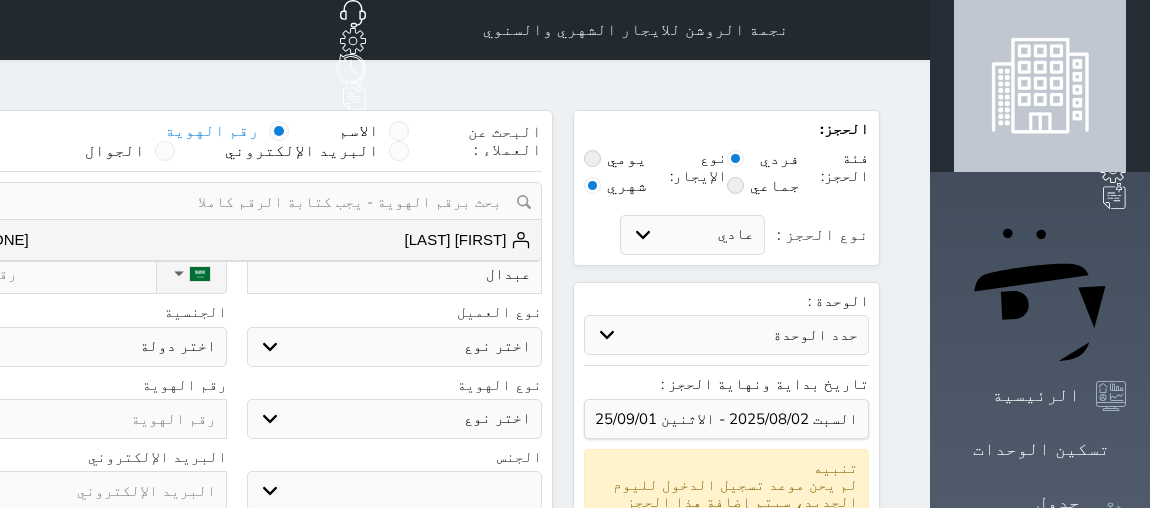 select 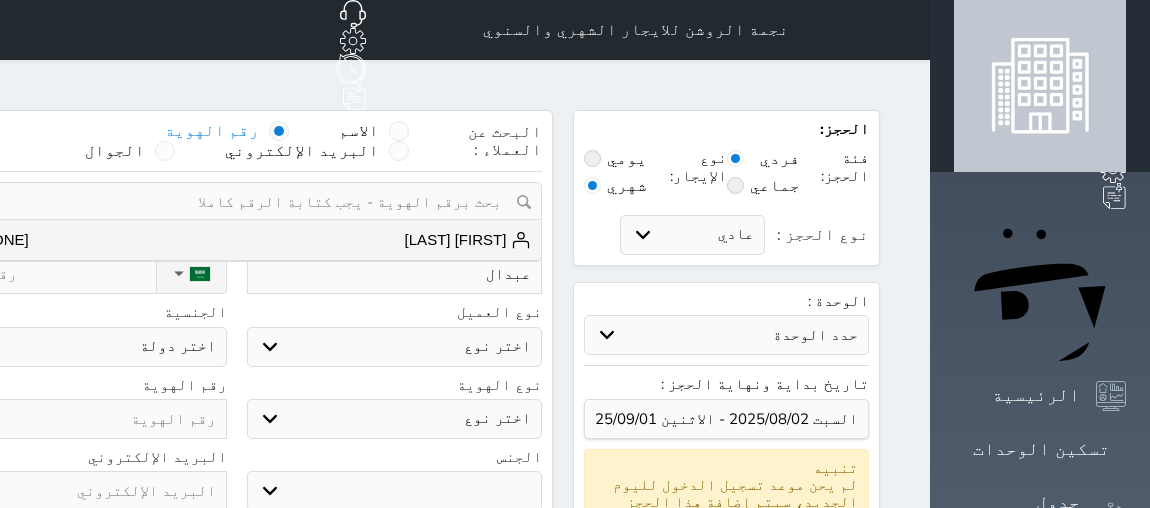 select 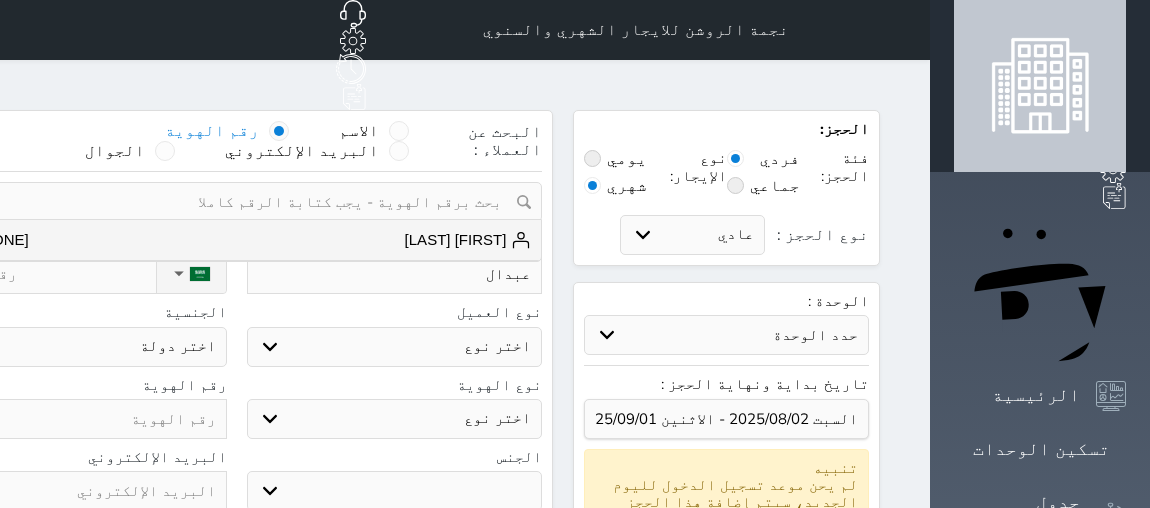 select 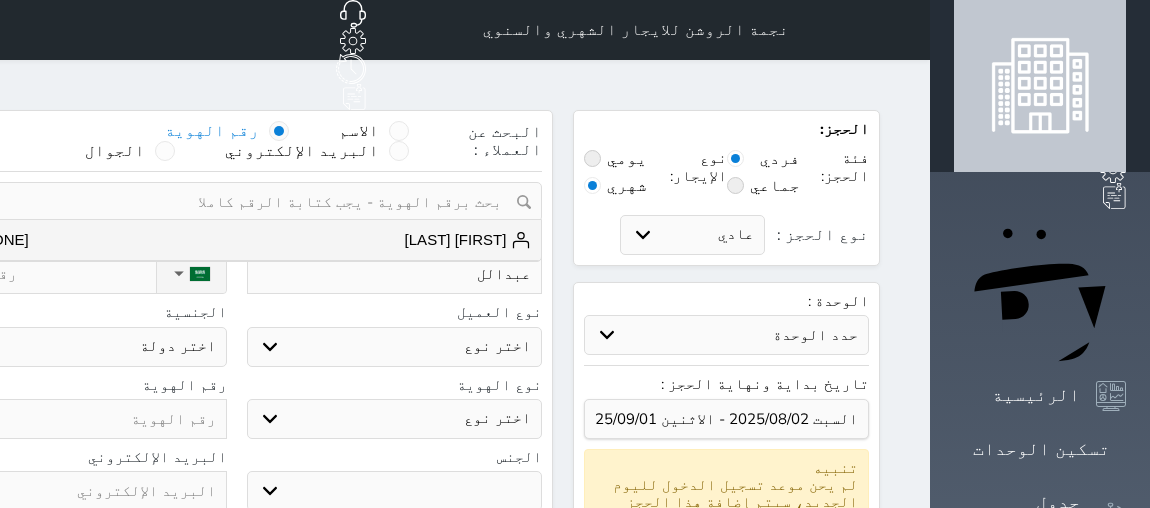 type on "عبدالله" 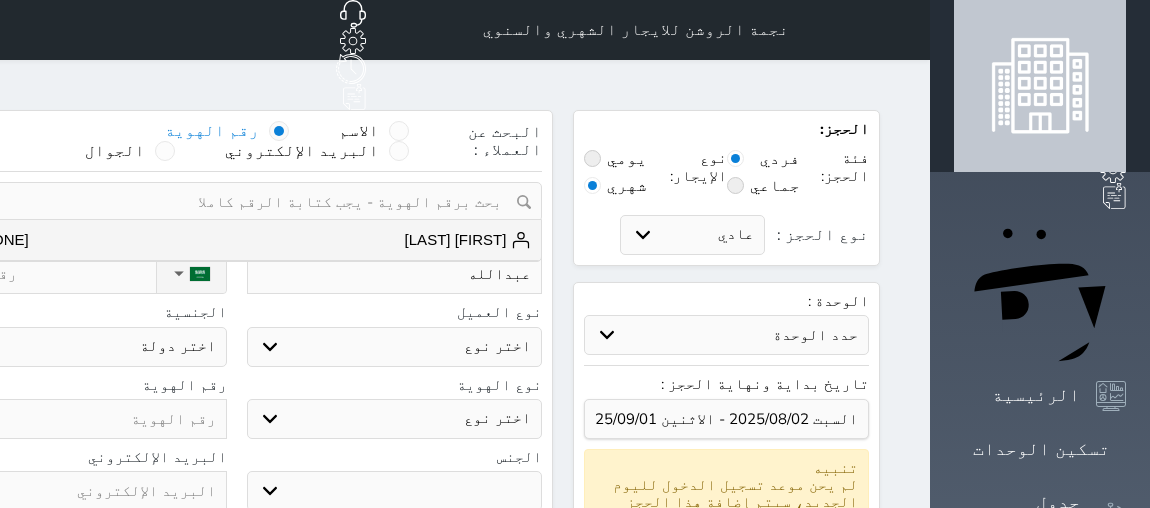 select 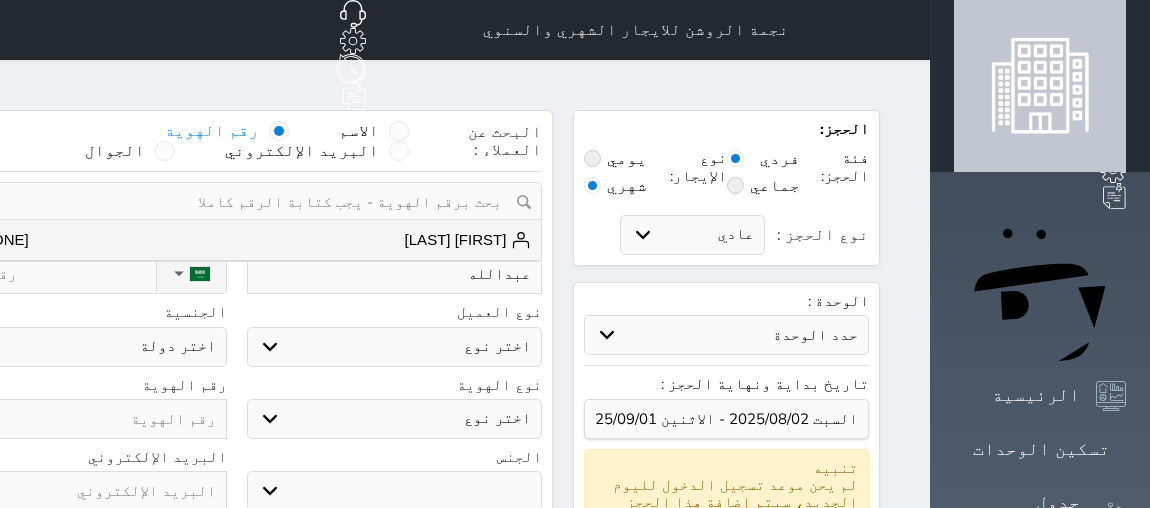 select 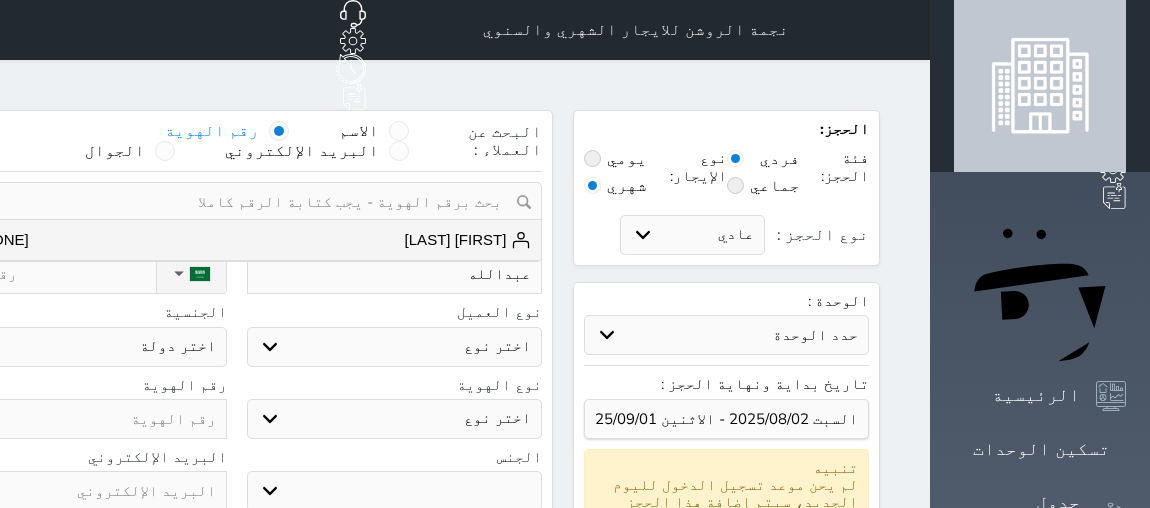 select 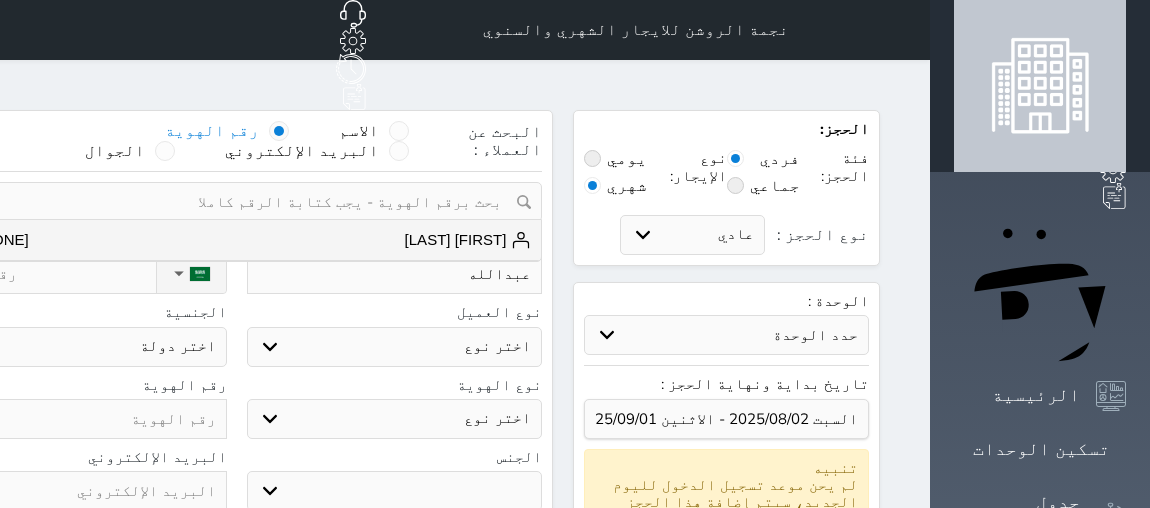 select 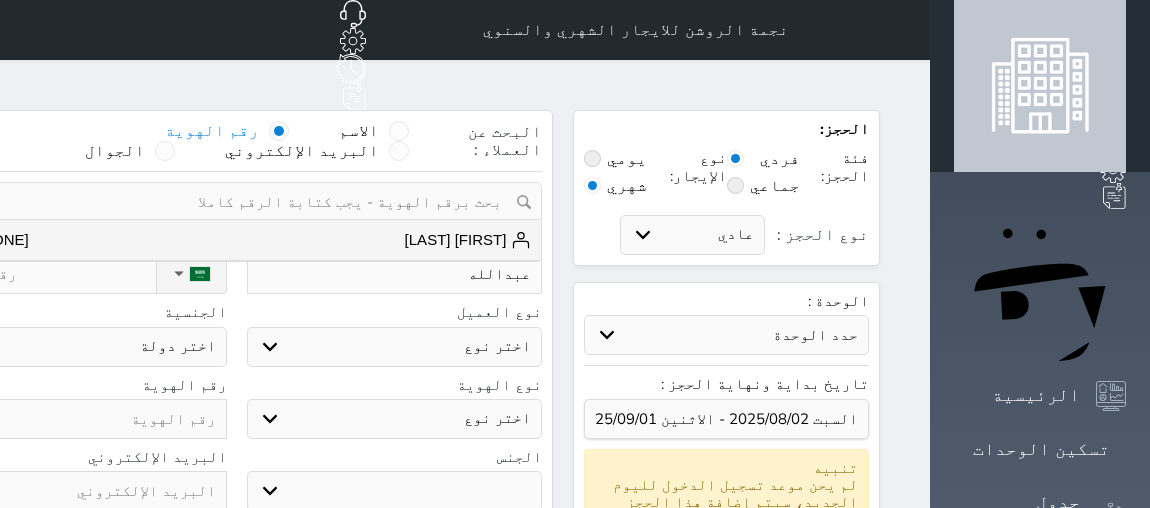 select 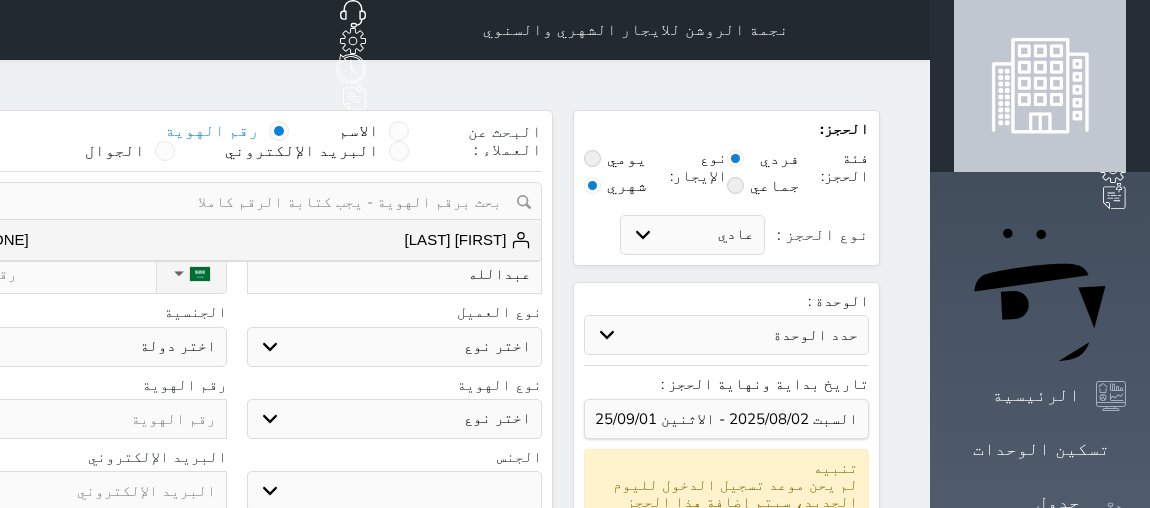 type on "عبدالله ا" 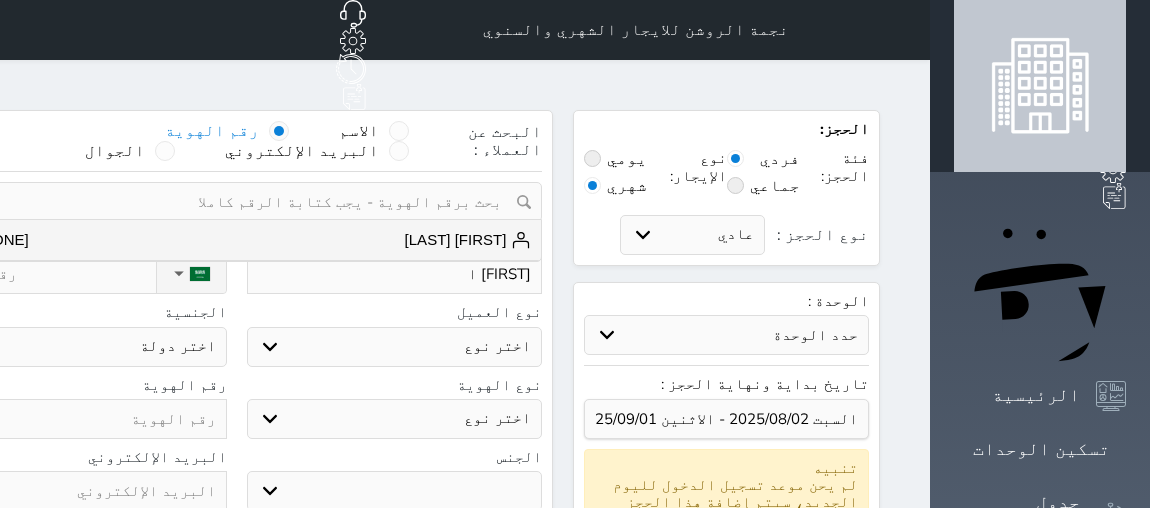 select 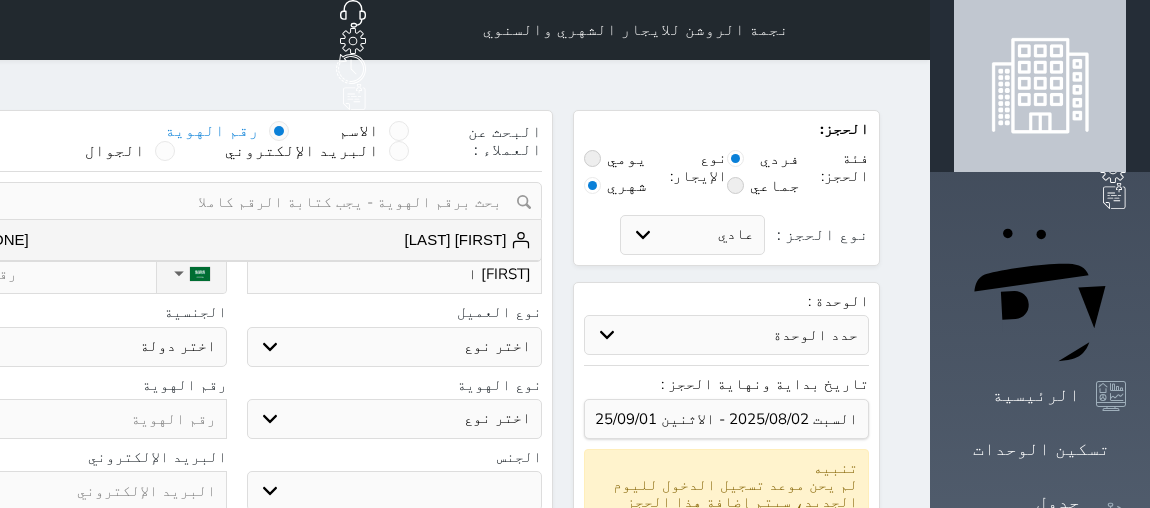 select 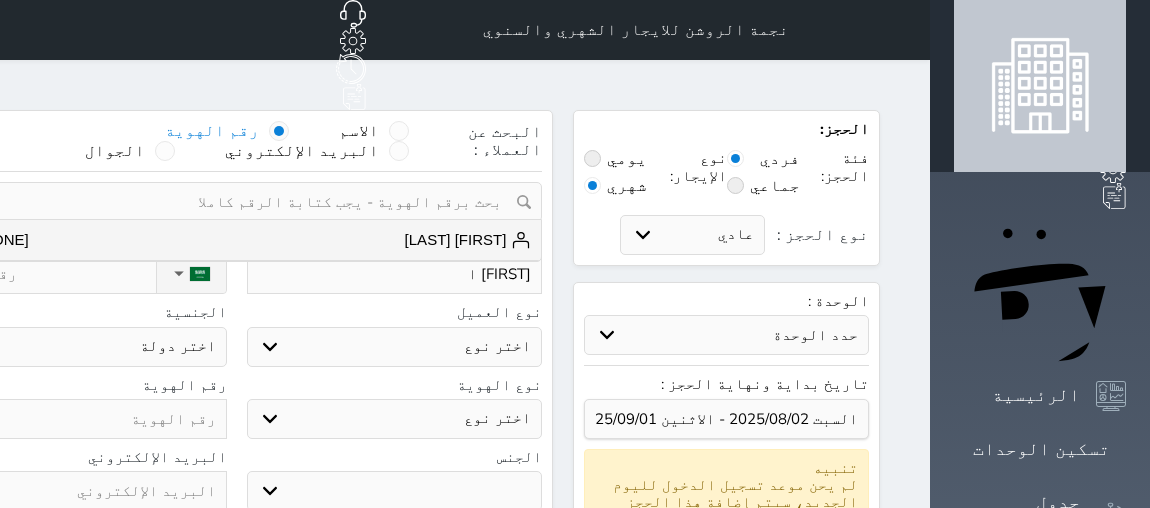 type on "عبدالله ال" 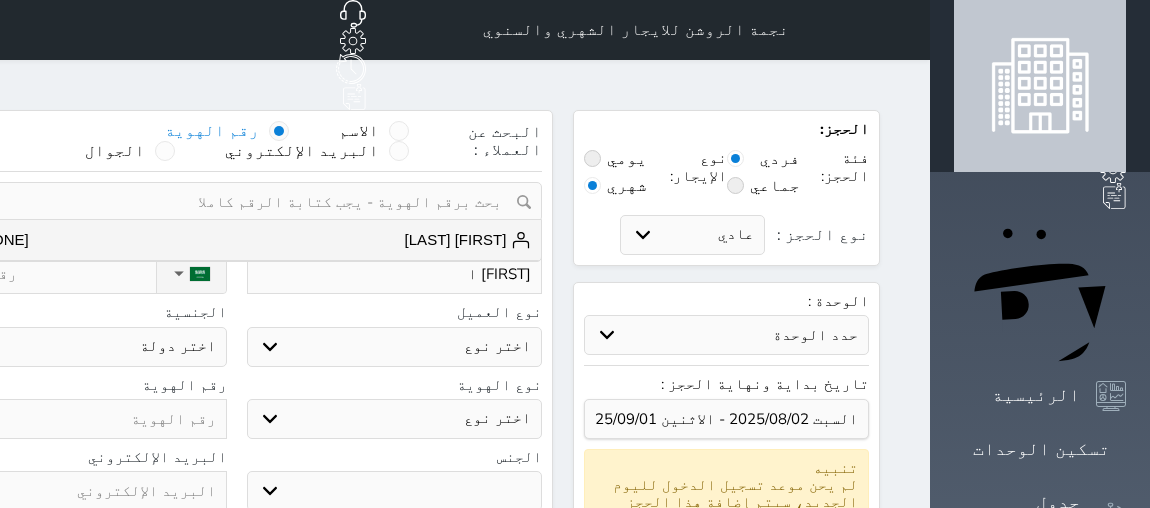 select 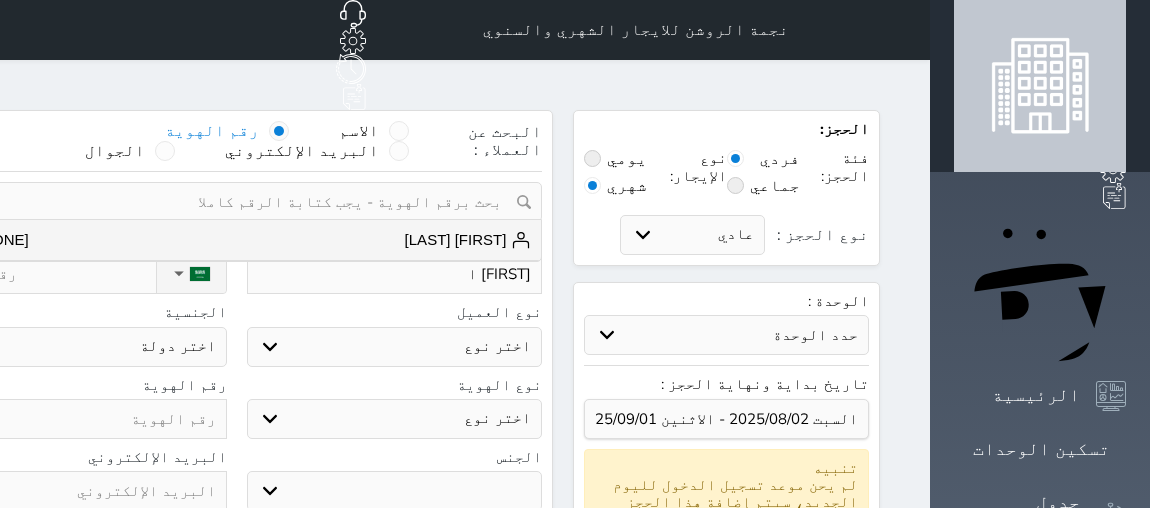 select 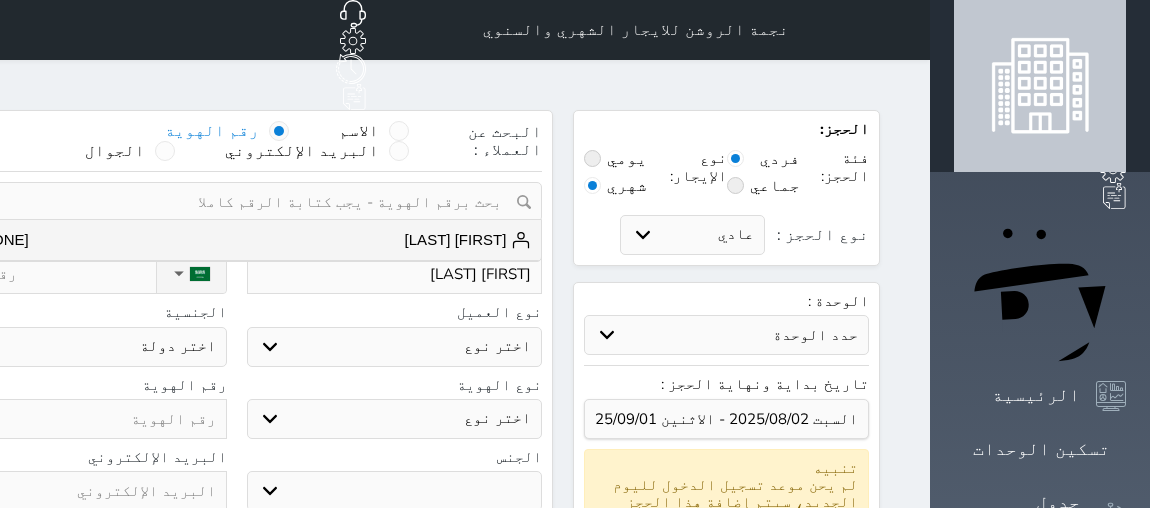 type on "عبدالله الم" 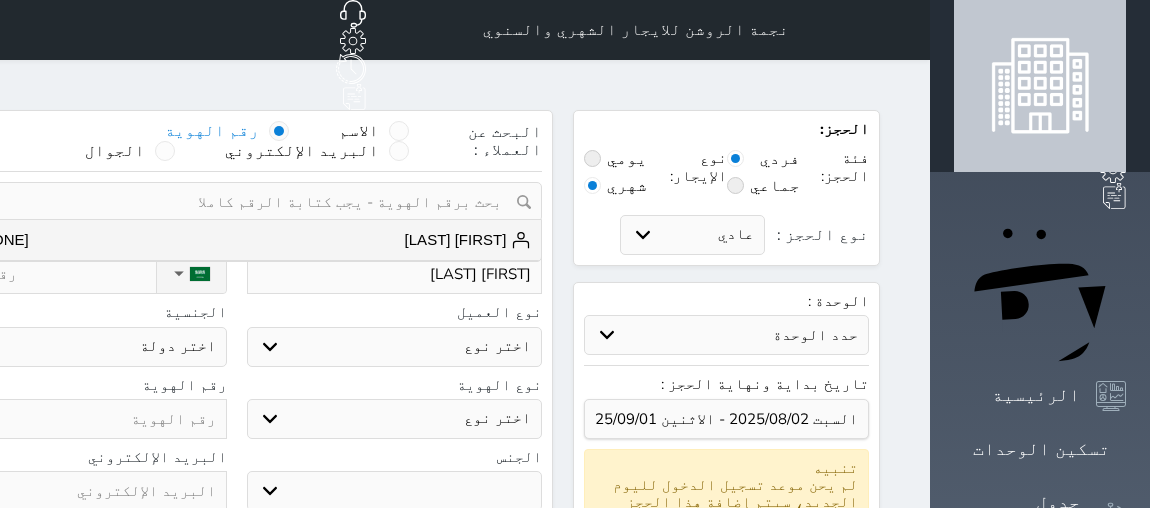 select 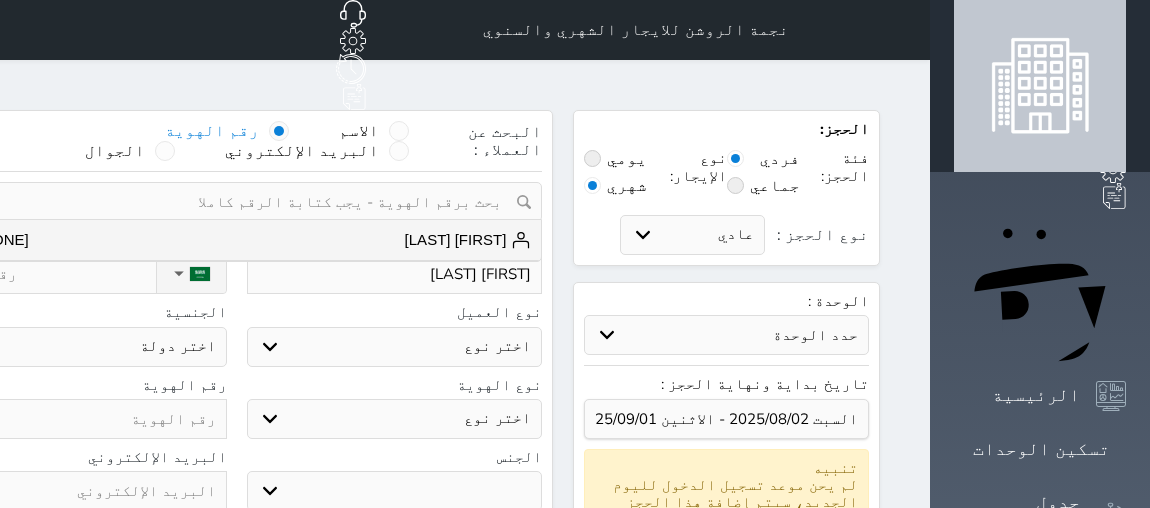 select 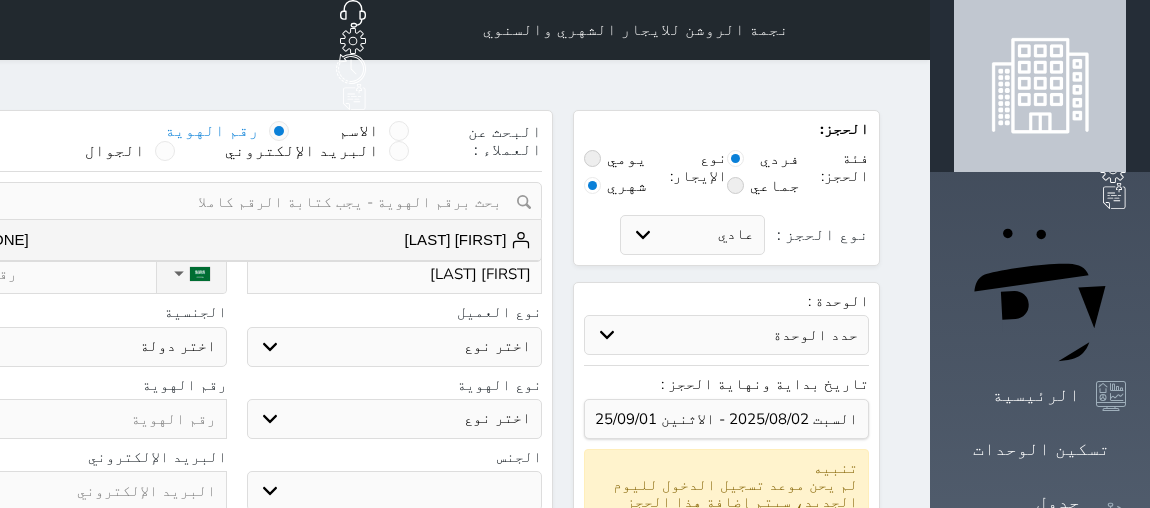 select 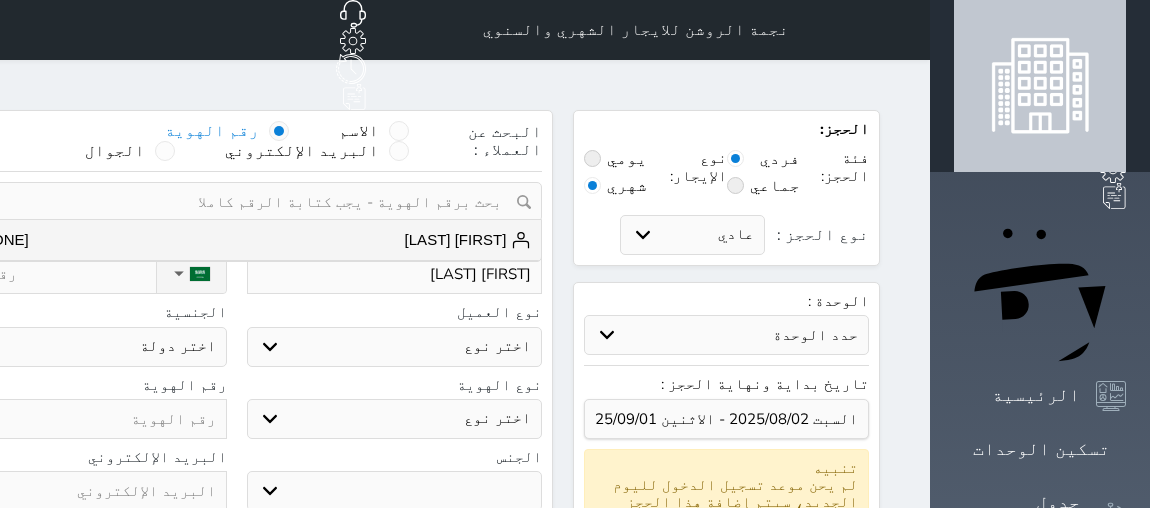 select 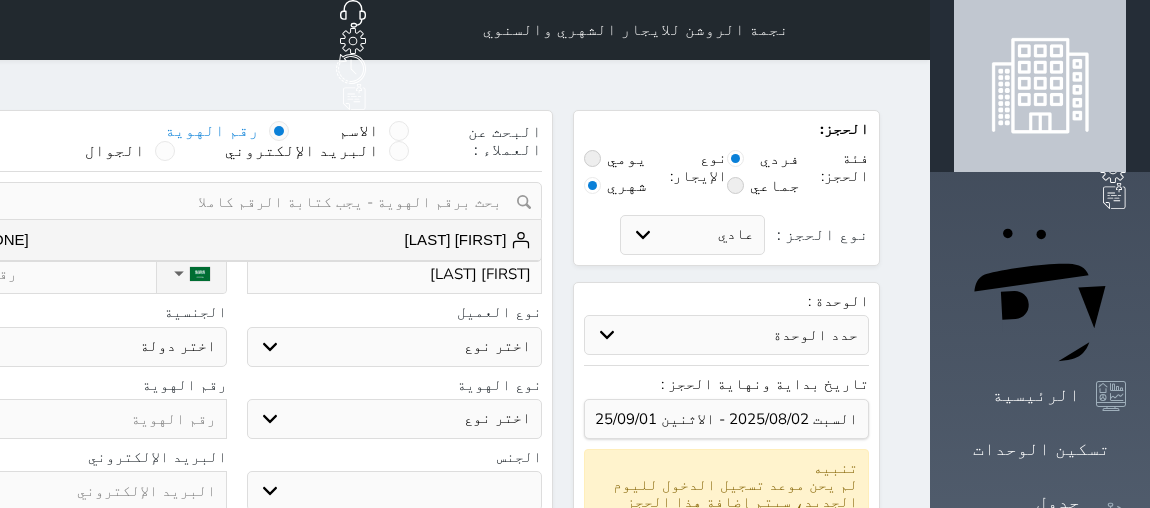 select 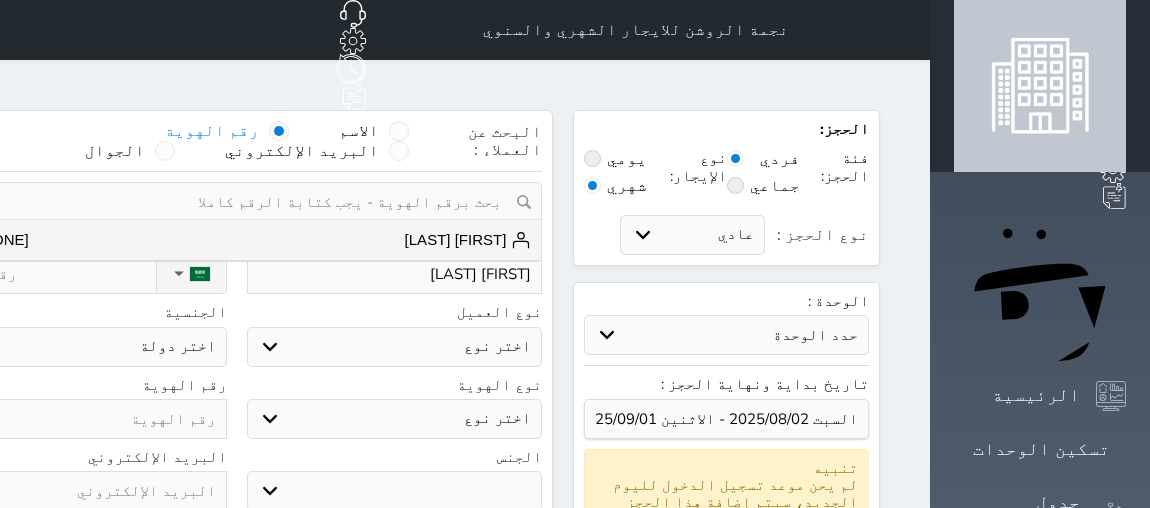 select 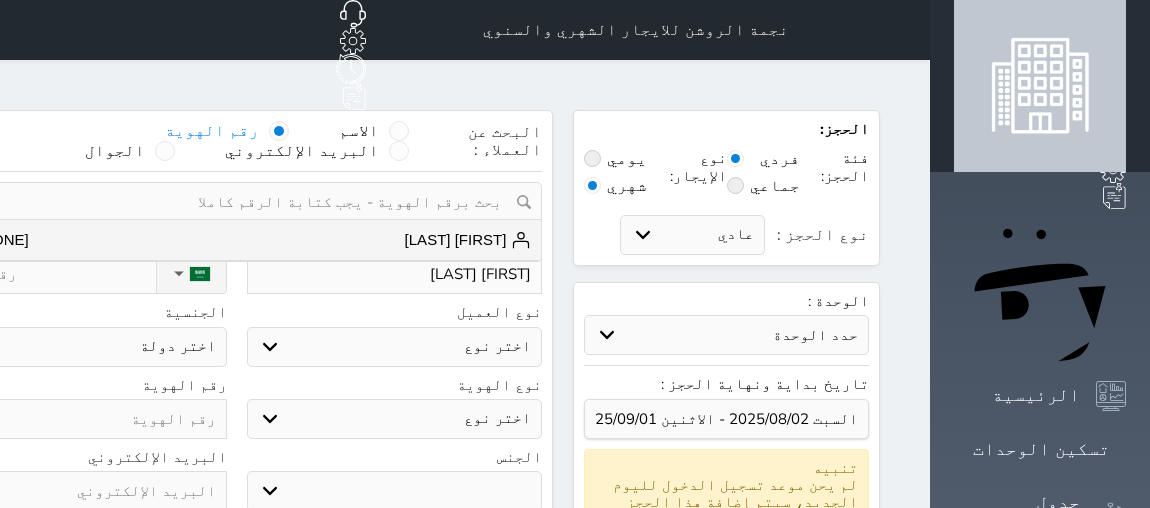 select 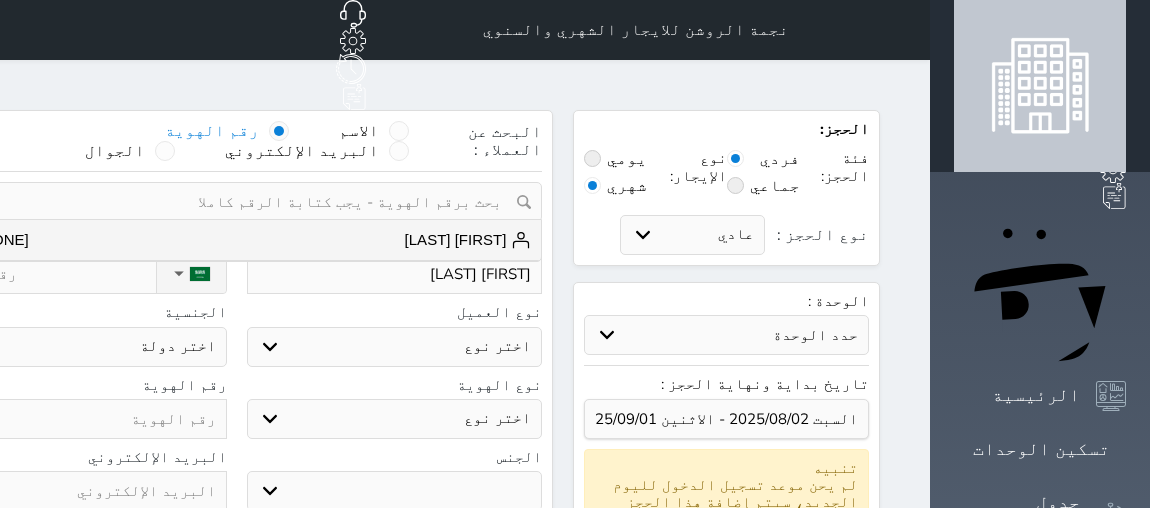 select 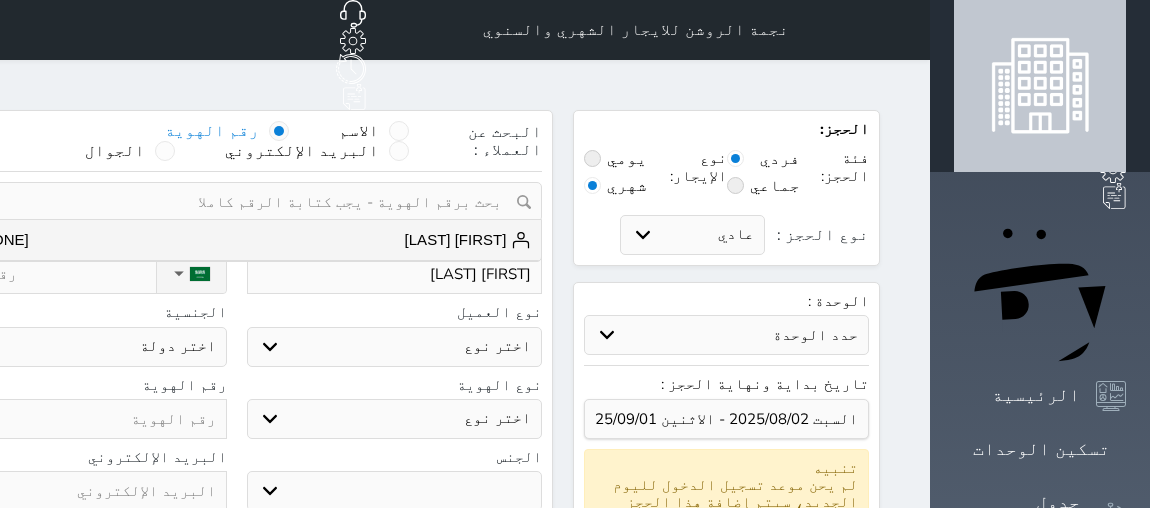 select 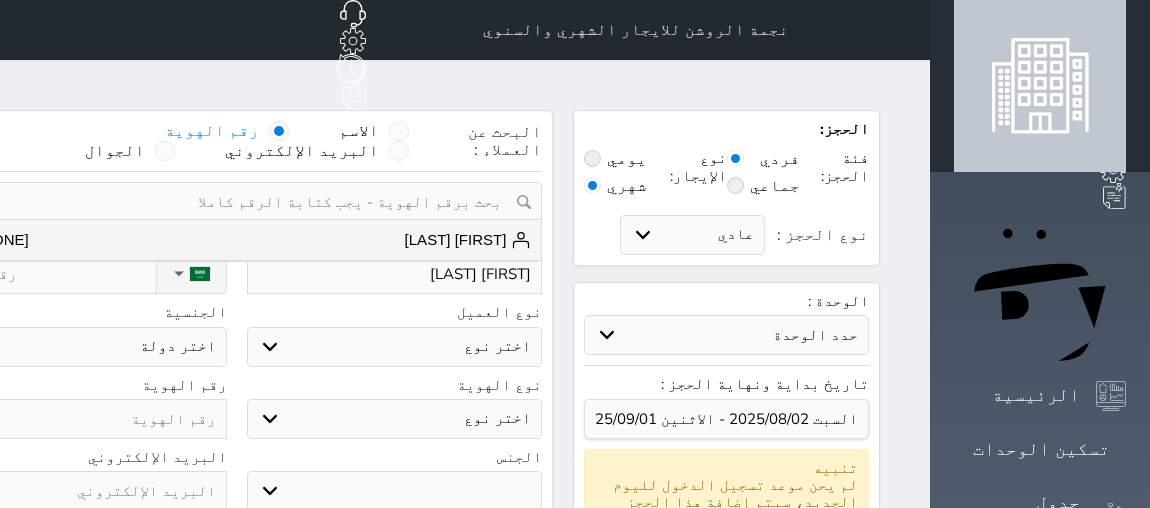 select 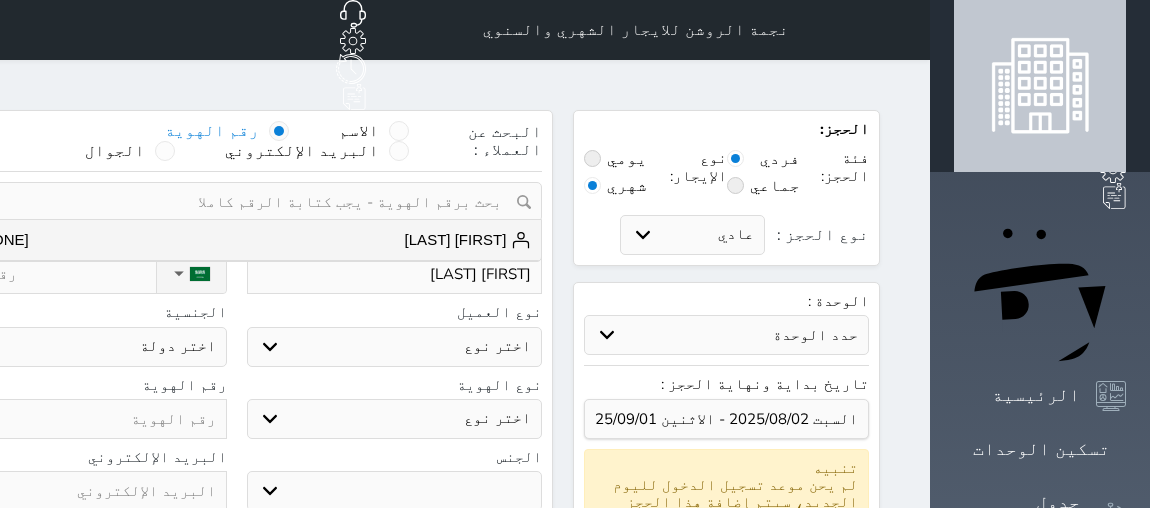 select 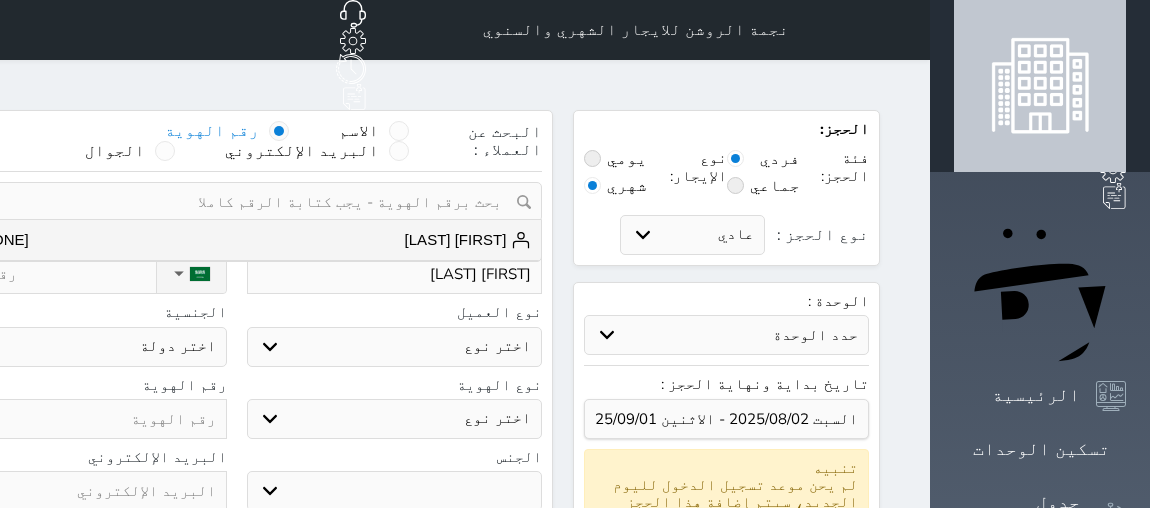 select 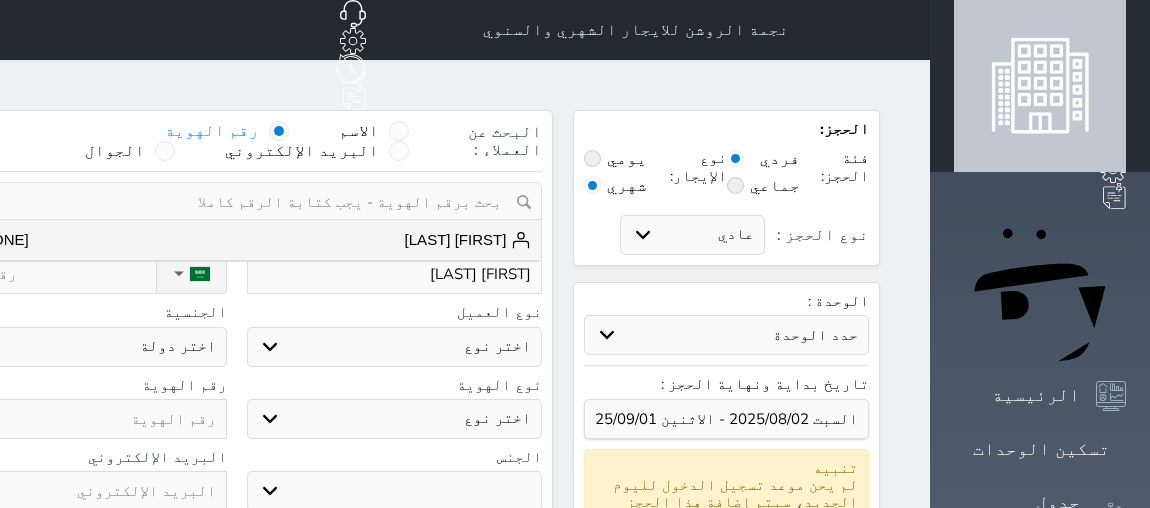 type on "عبدالله المانع ا" 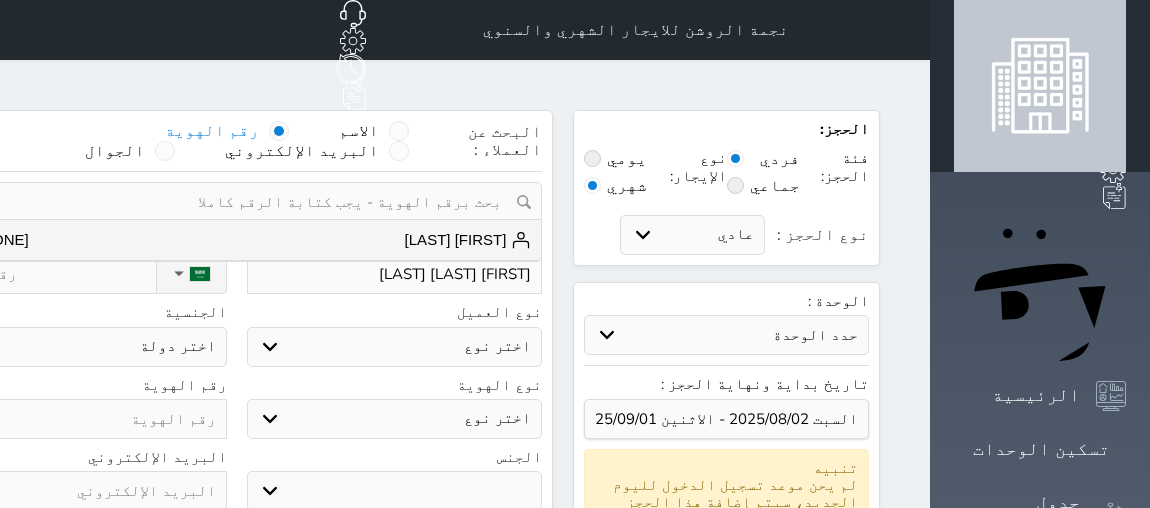 type on "عبدالله المانع اب" 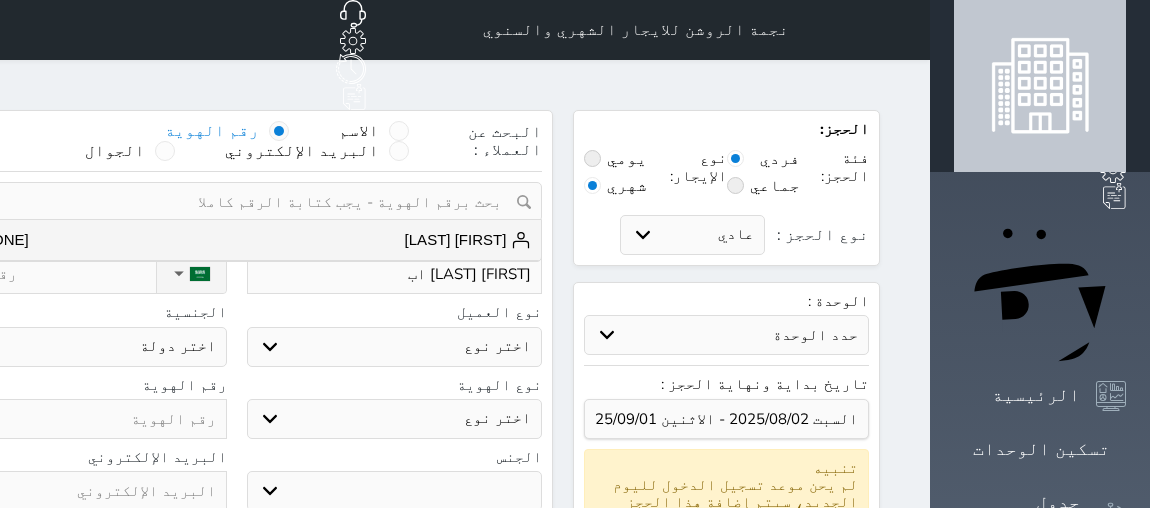 type on "عبدالله المانع ابر" 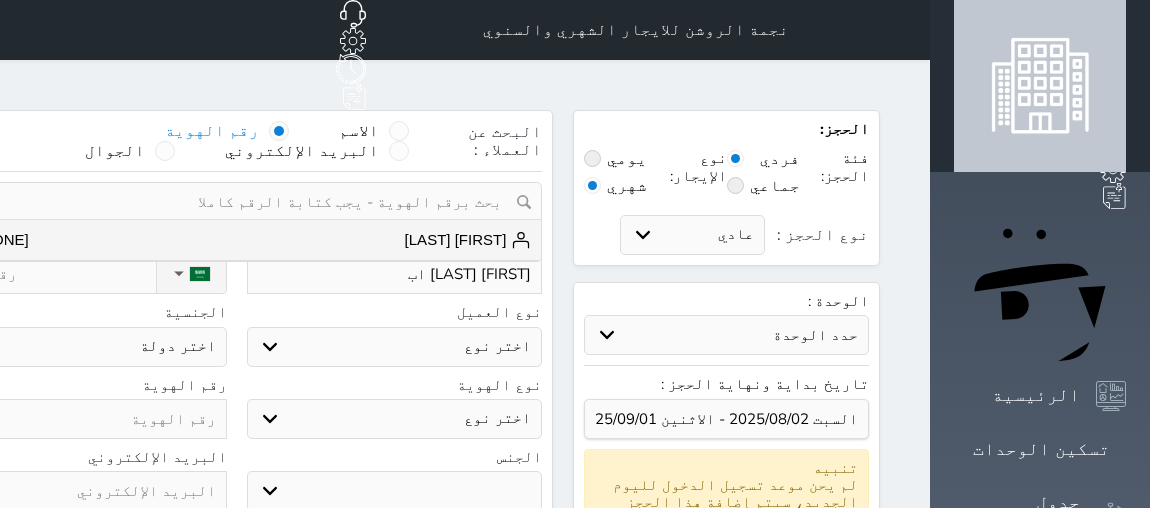 select 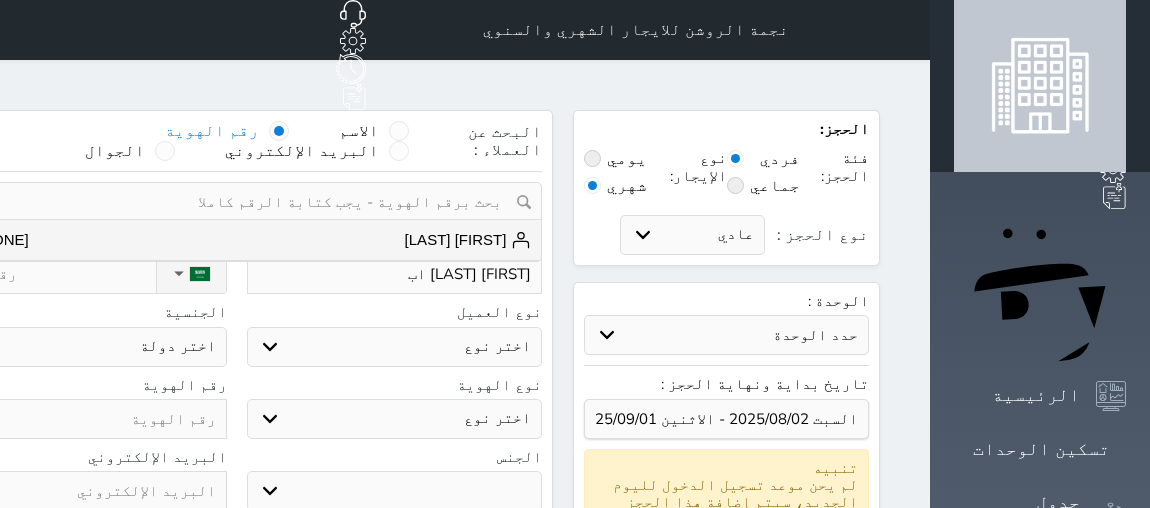 select 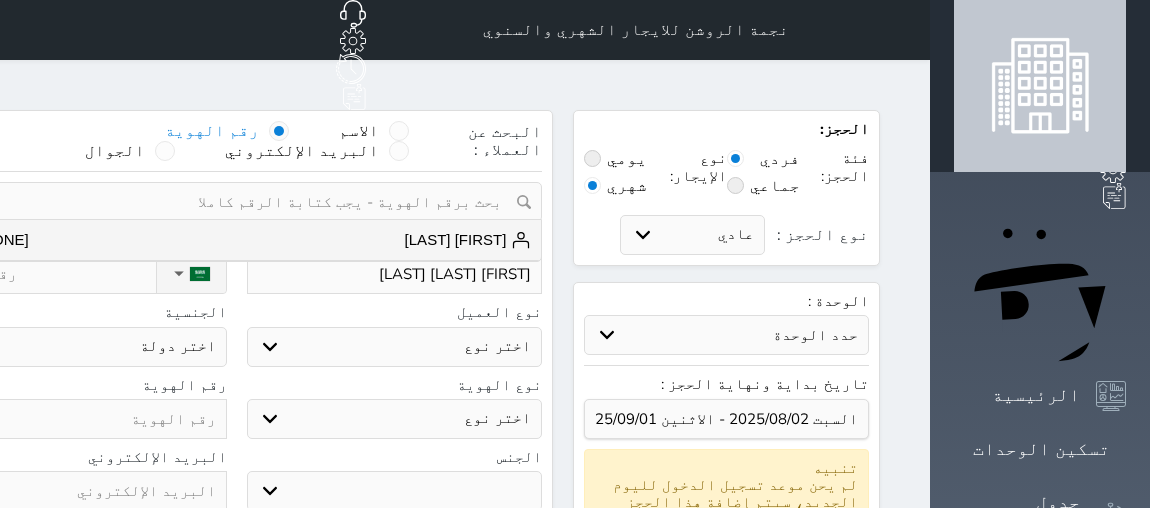 type on "عبدالله المانع ابرا" 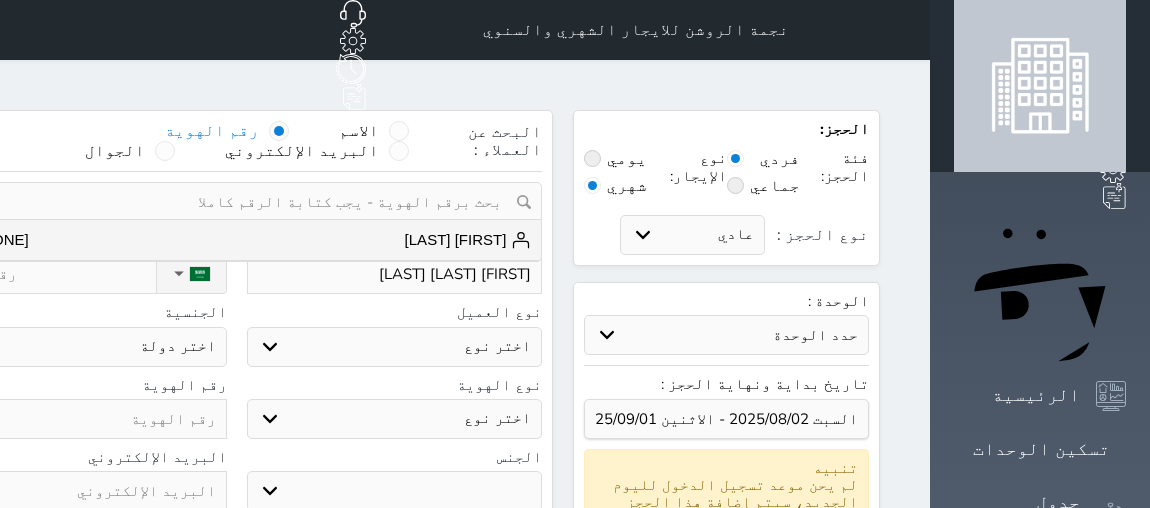 select 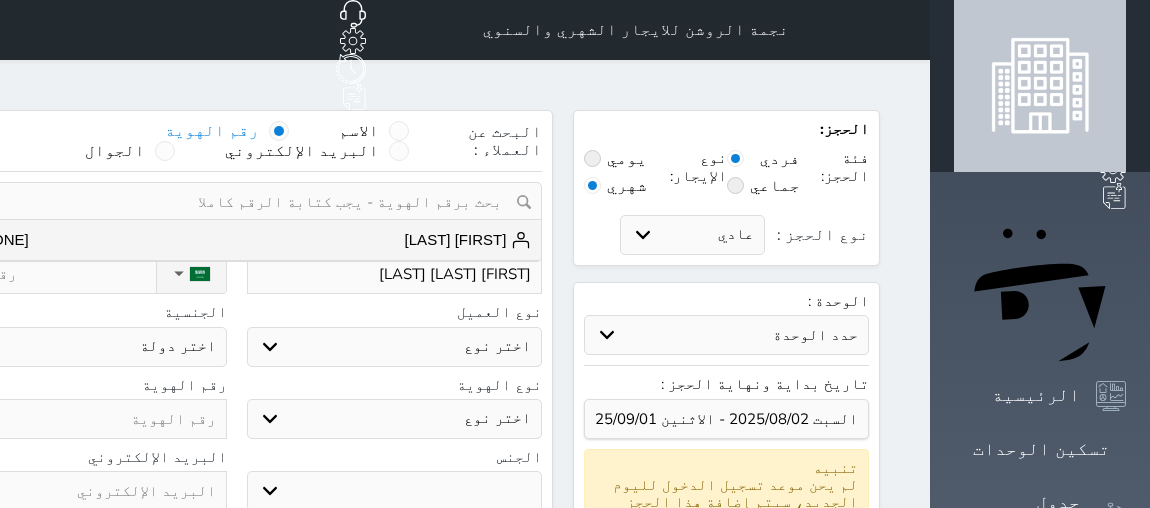 select 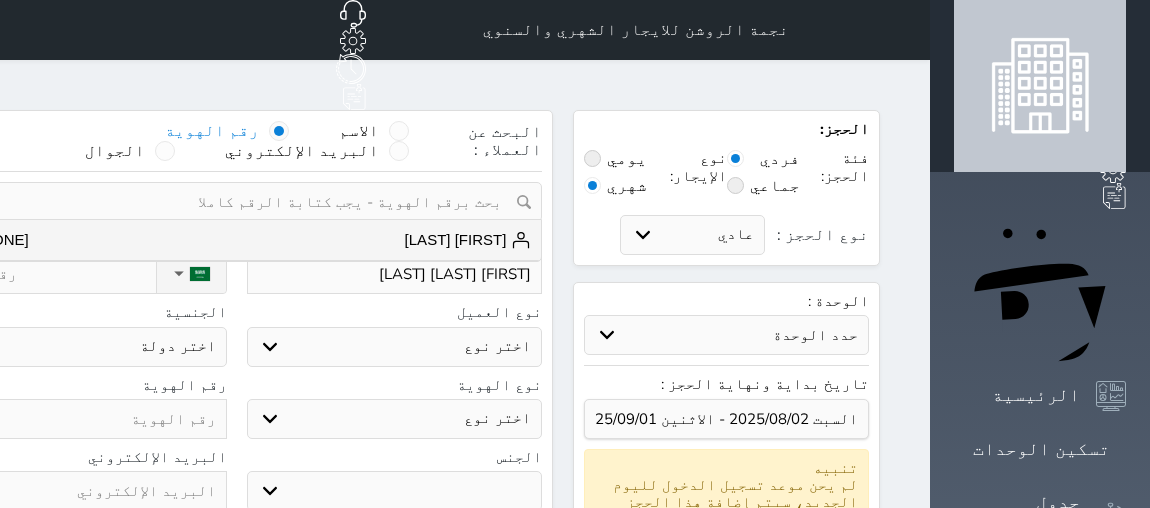 select 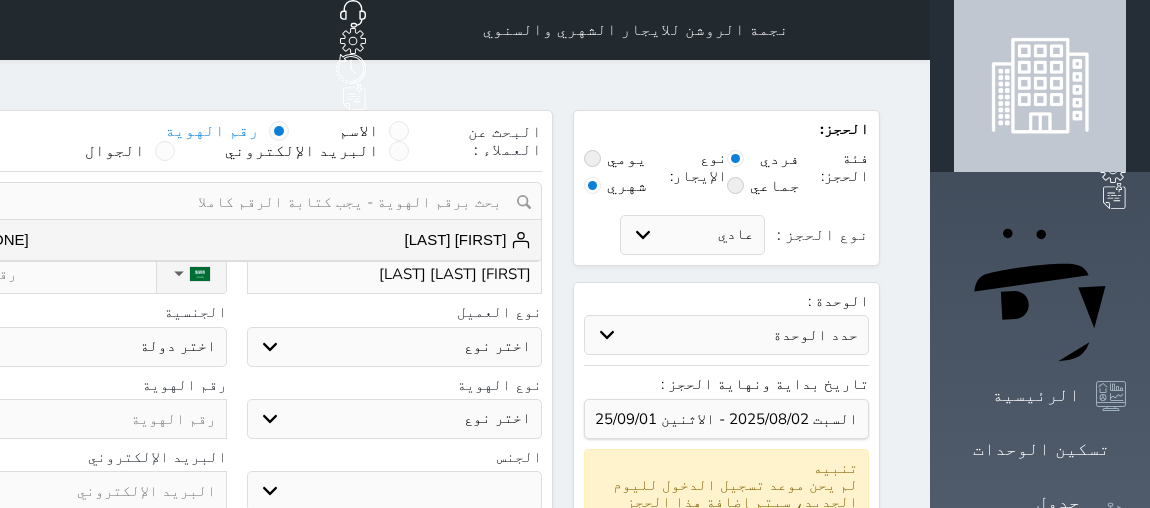 select 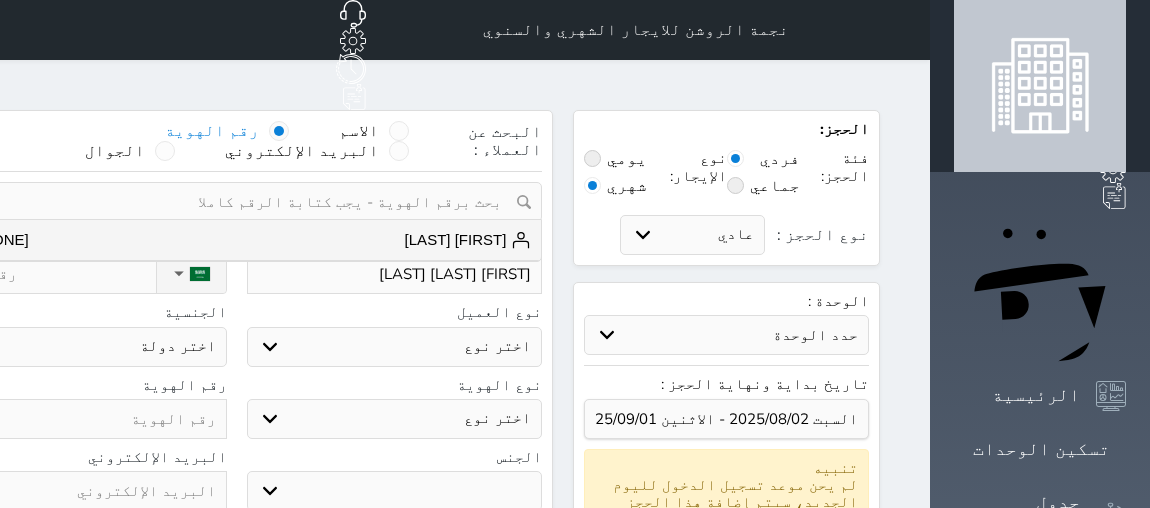 select 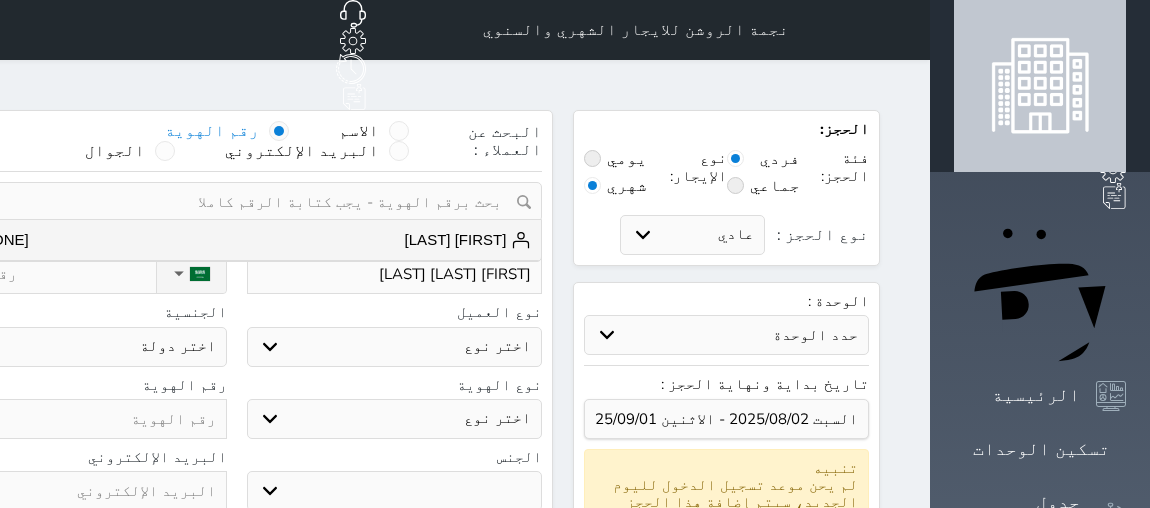 select 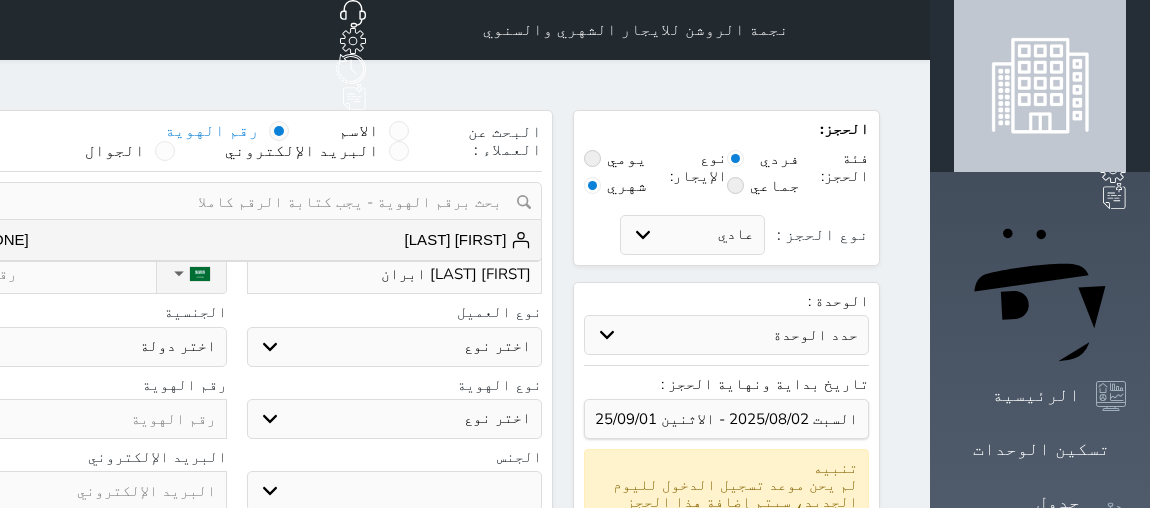 type on "عبدالله المانع ابرا" 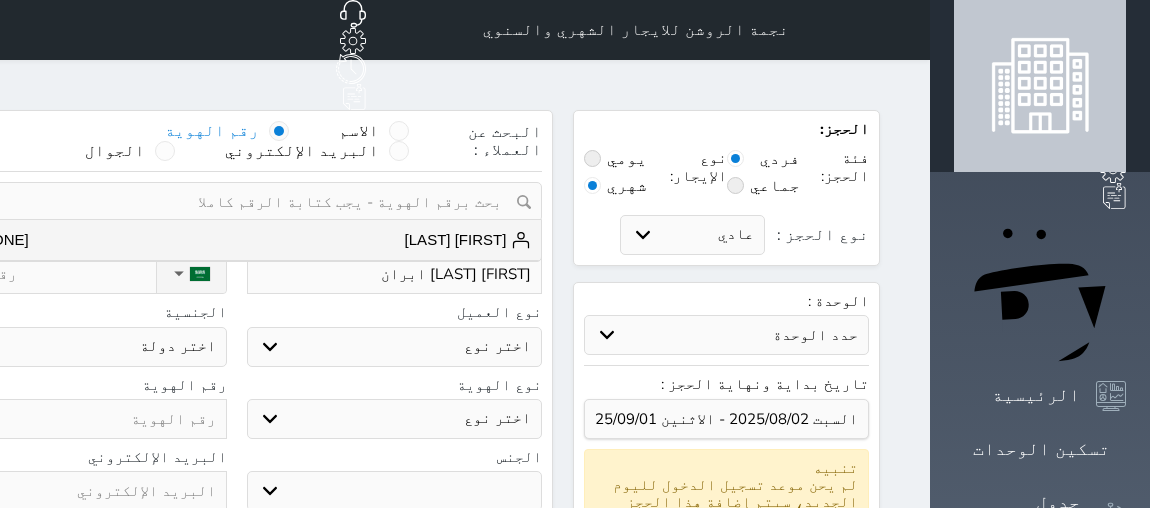 select 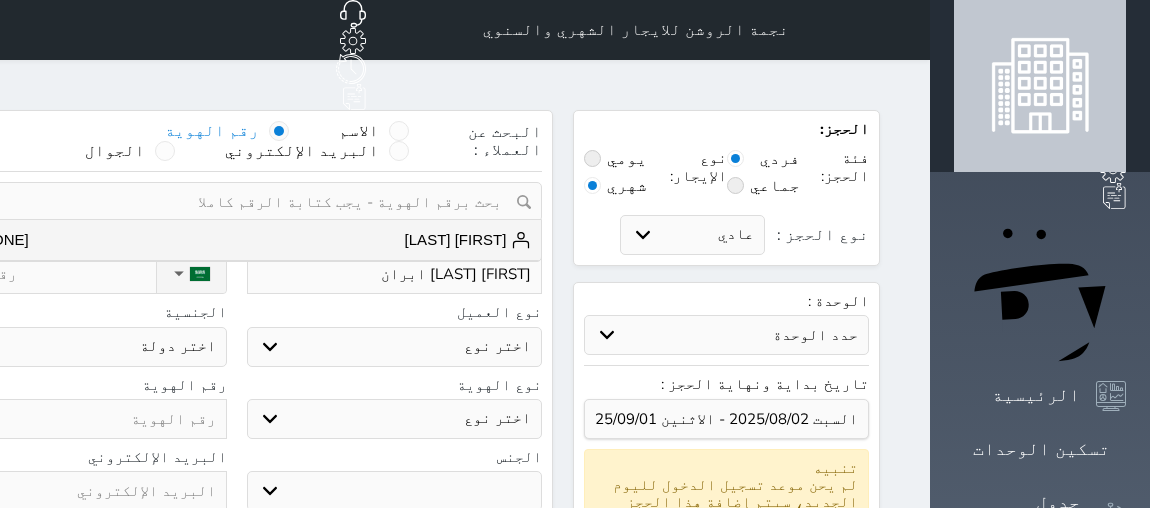 select 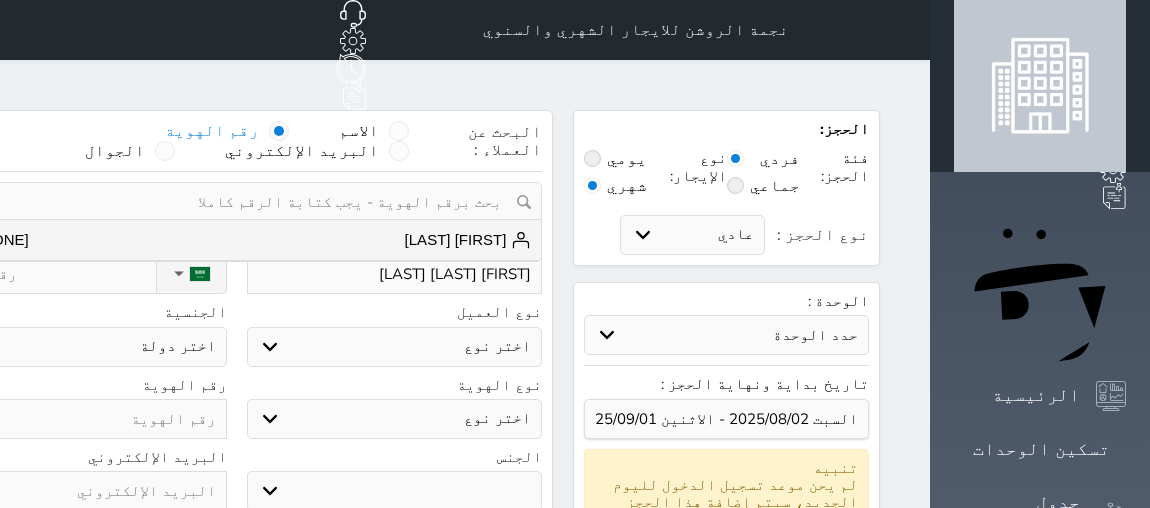 type on "عبدالله المانع ابر" 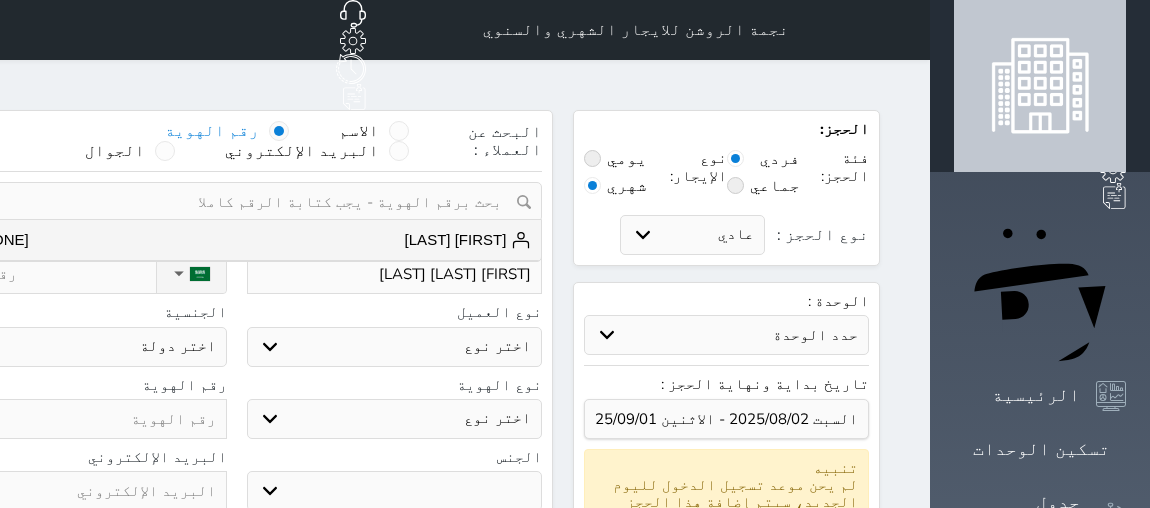 select 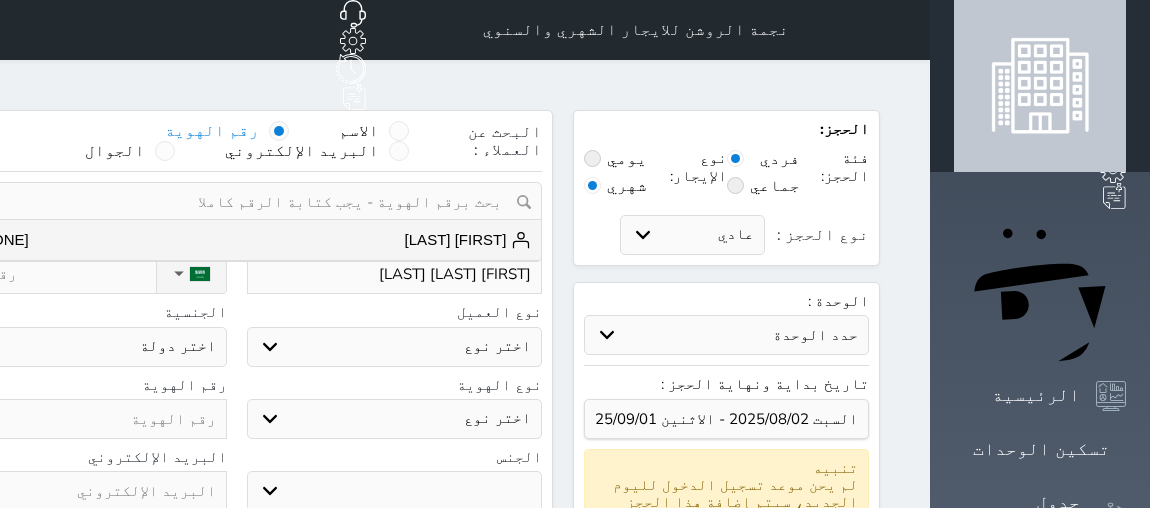 select 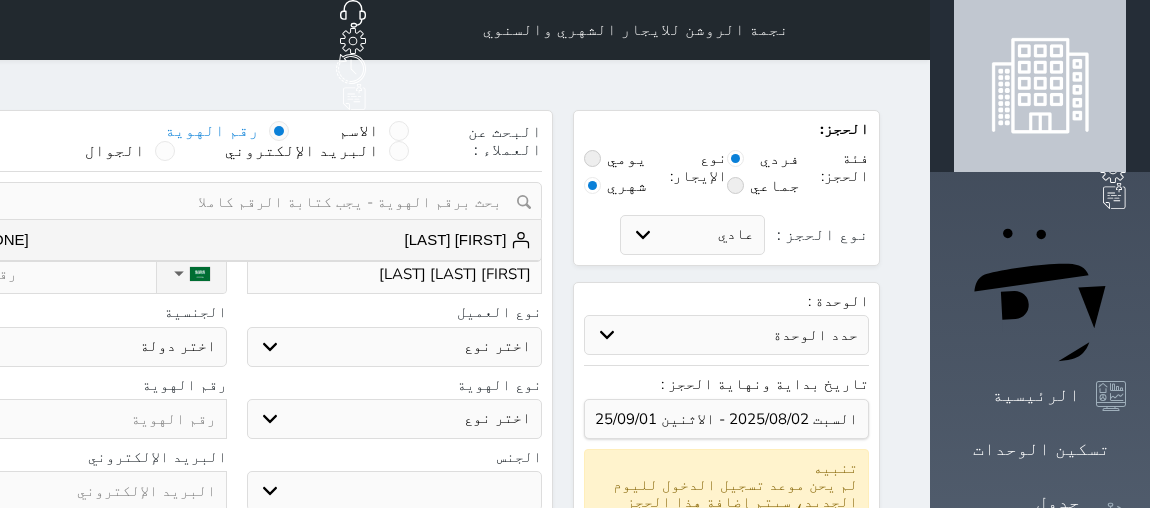 select 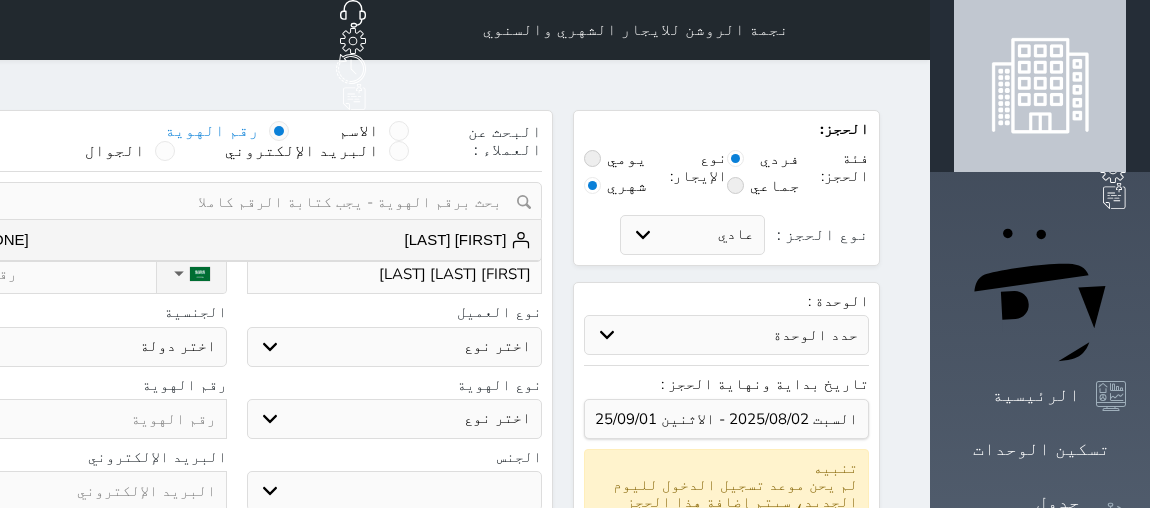 select 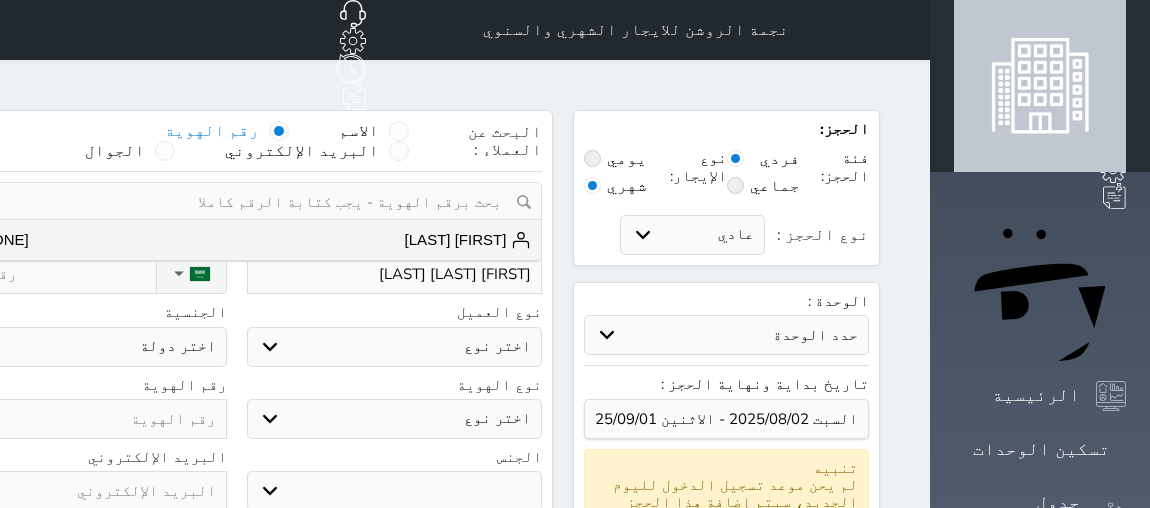 type on "عبدالله المانع اب" 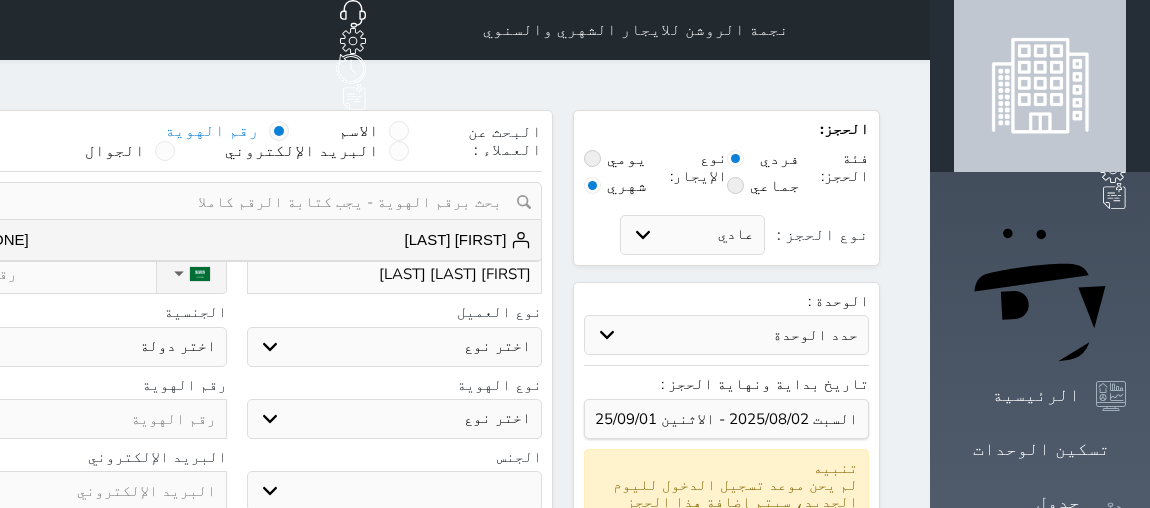 select 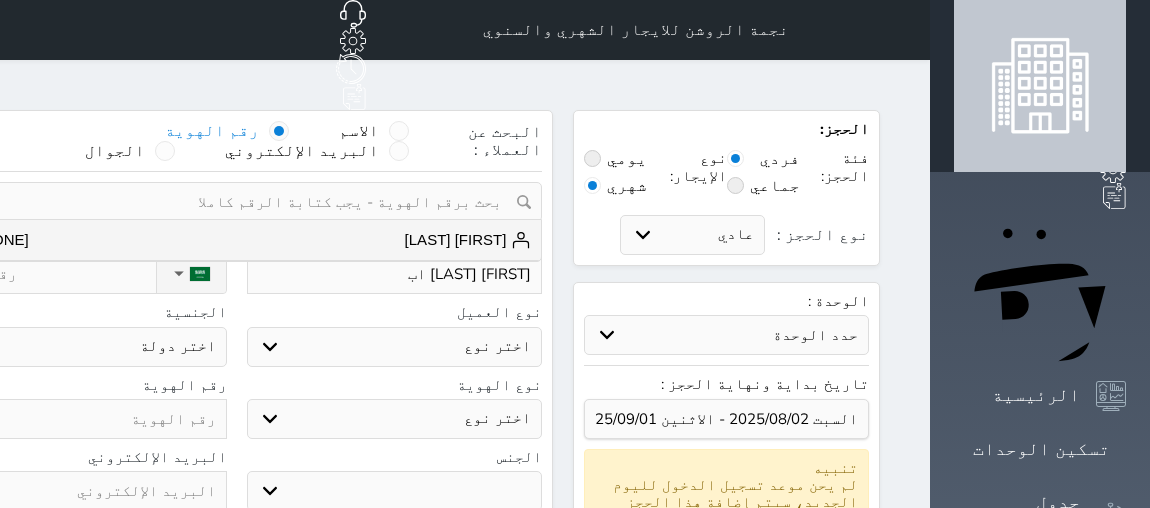type on "عبدالله المانع ابو" 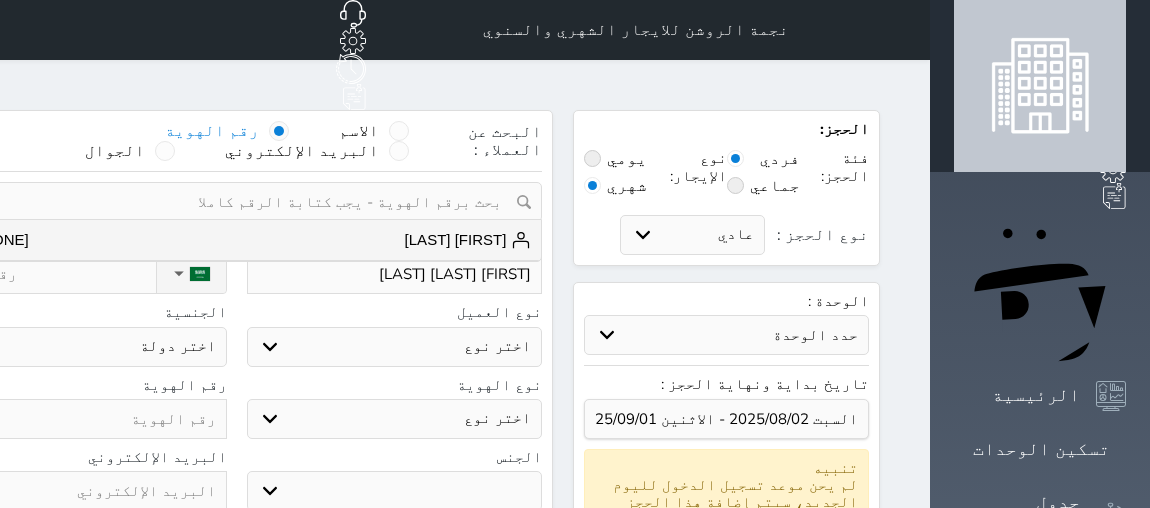 type on "عبدالله المانع ابور" 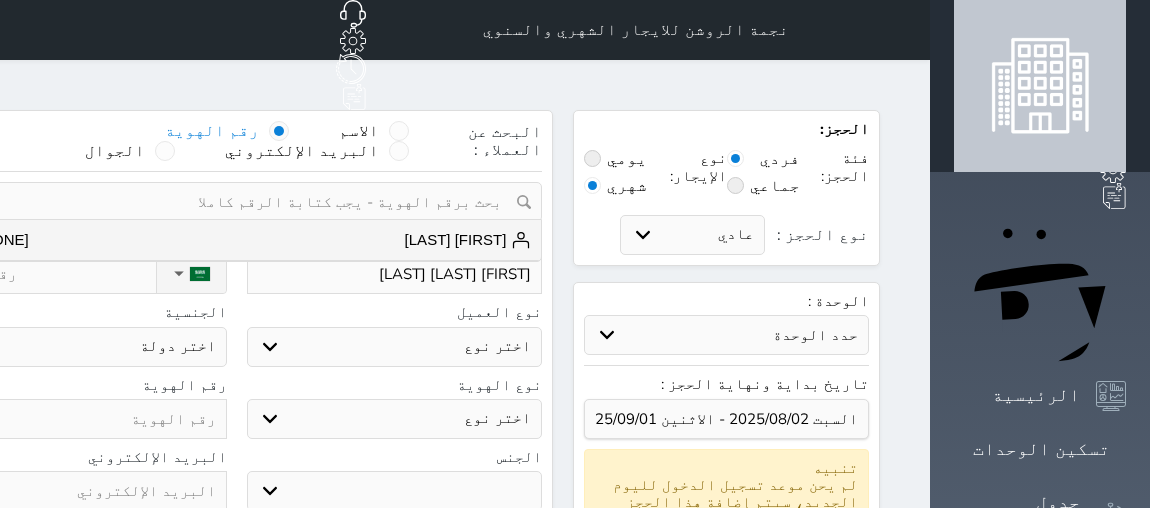 select 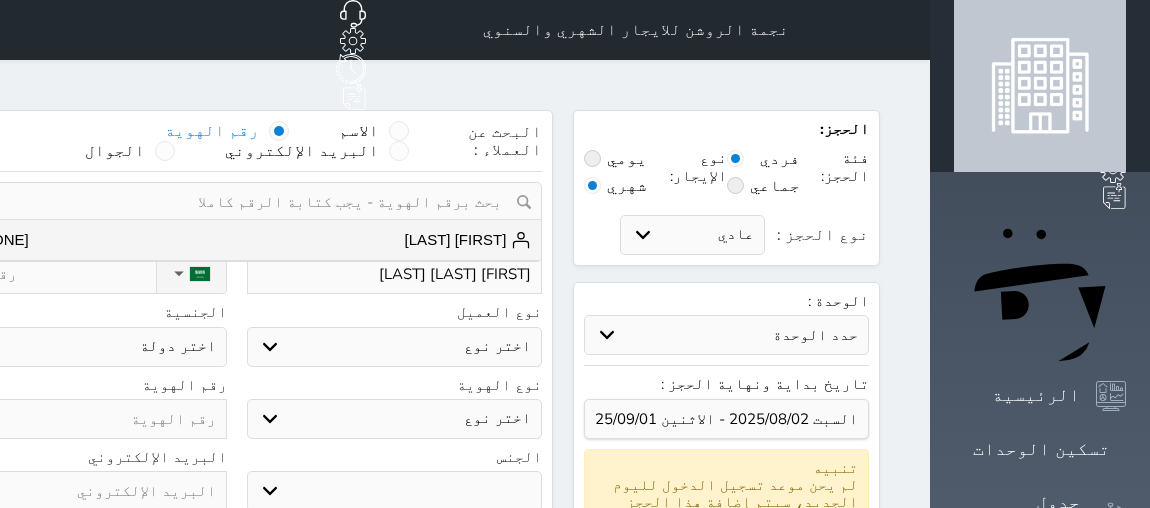 select 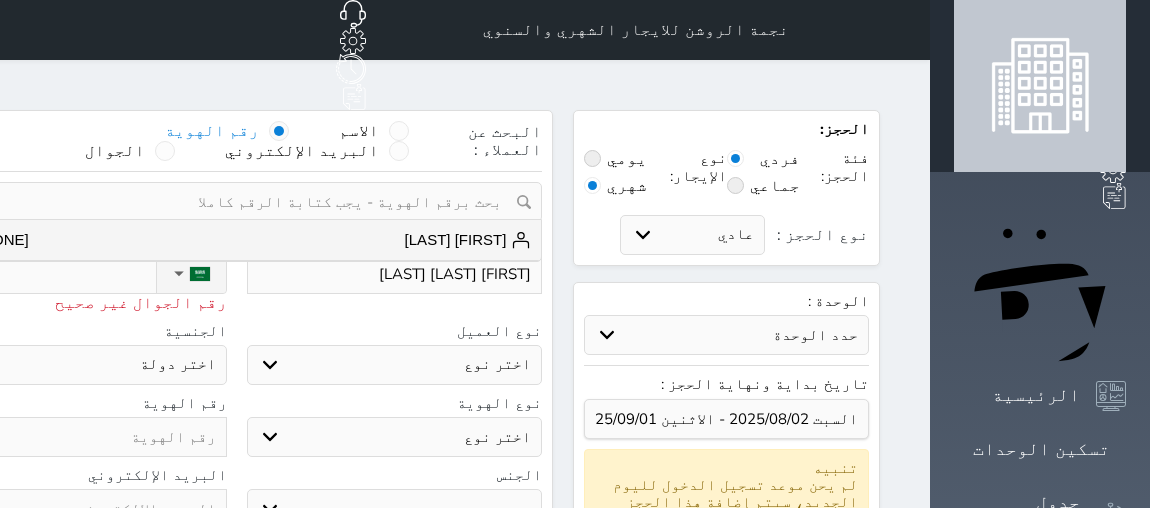 type on "05" 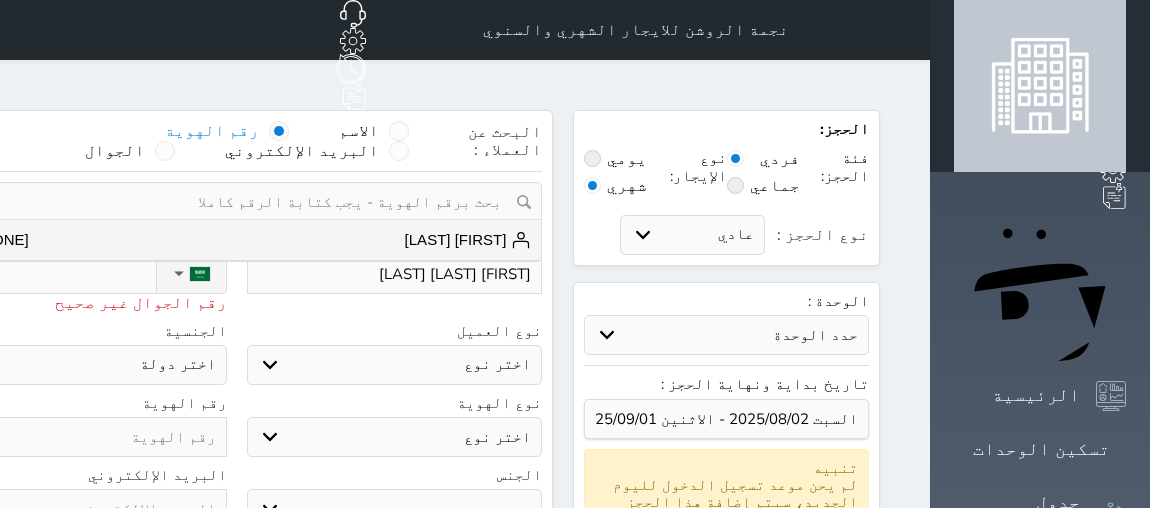 select 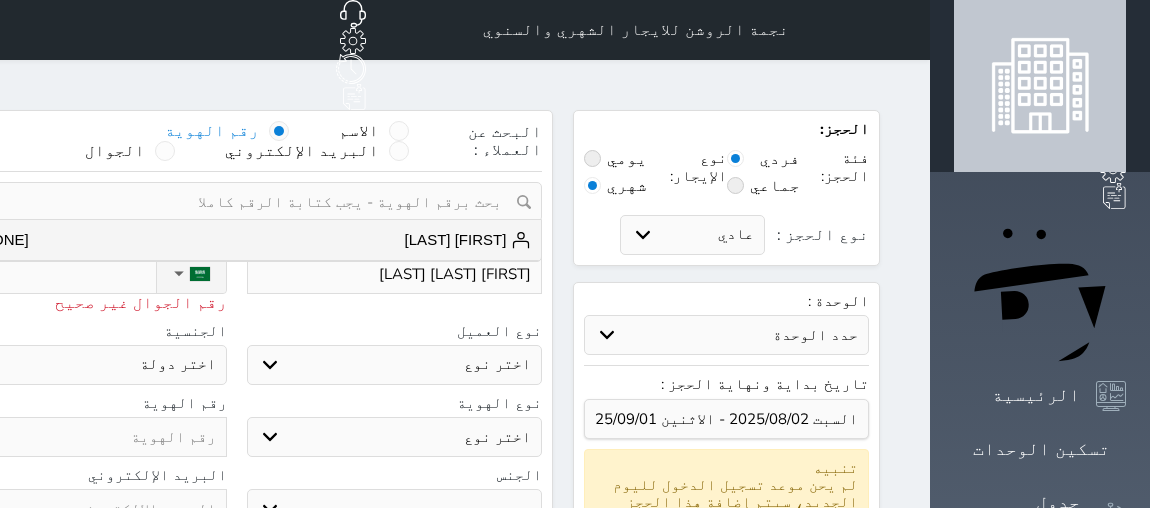 select 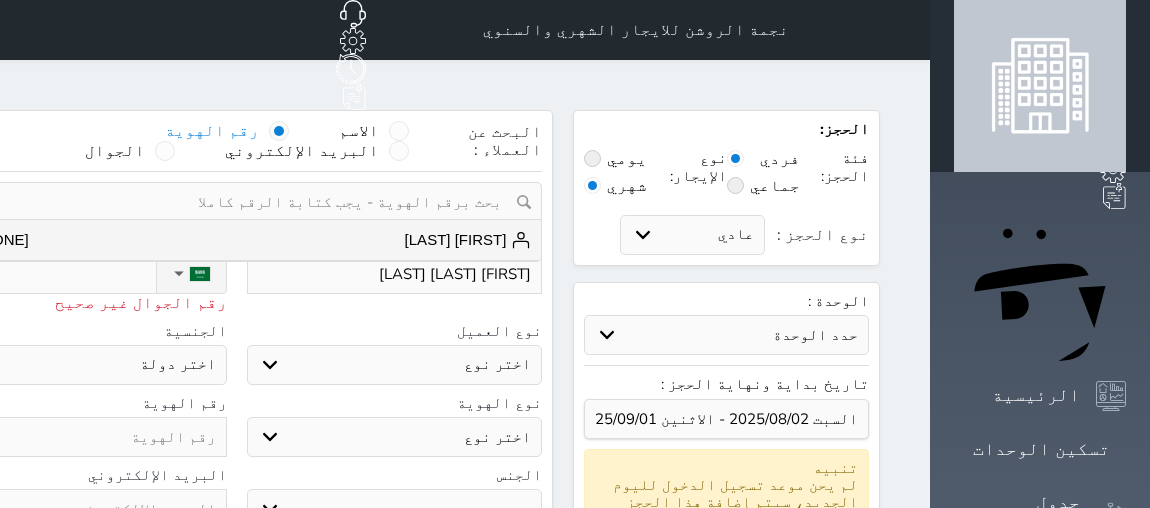 type on "05302" 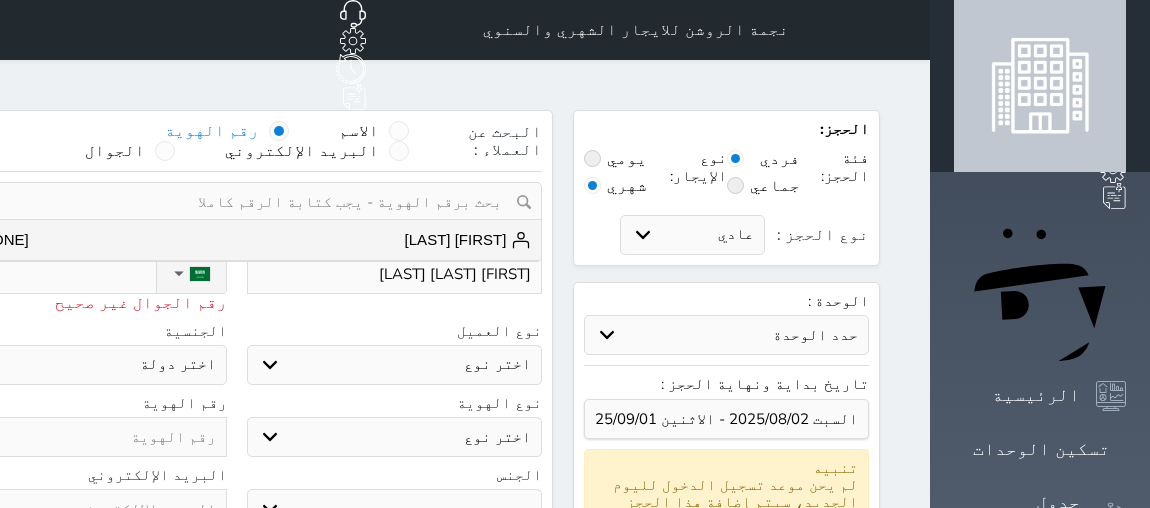 select 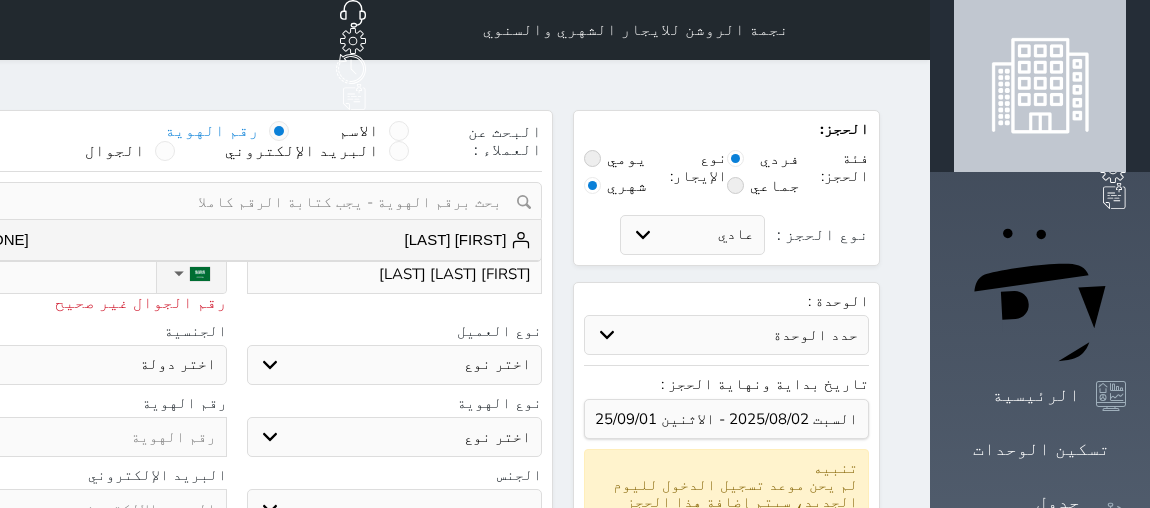 select 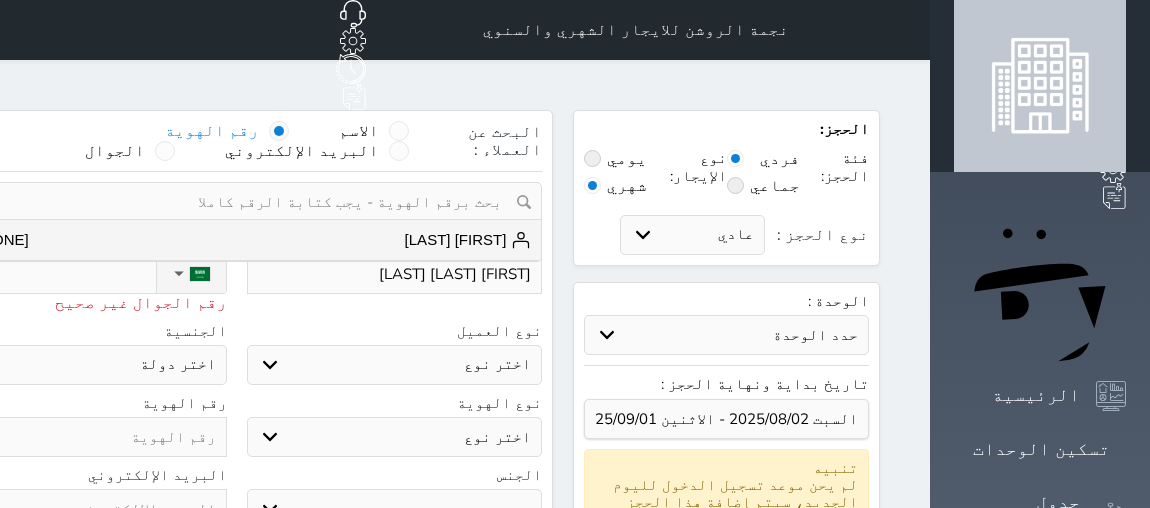 select 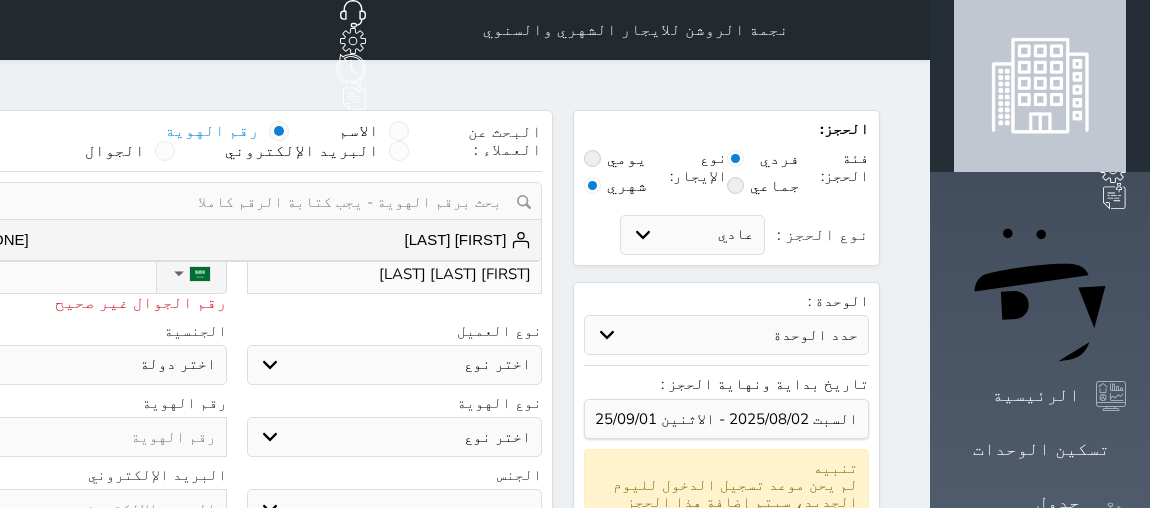 type 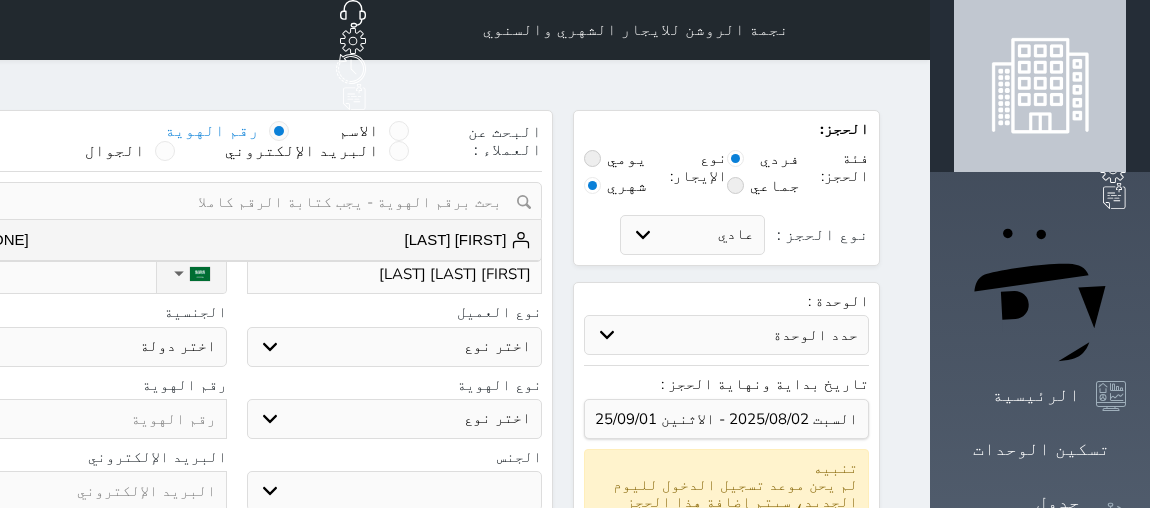 click on "اختر نوع   مواطن مواطن خليجي زائر مقيم" at bounding box center (395, 347) 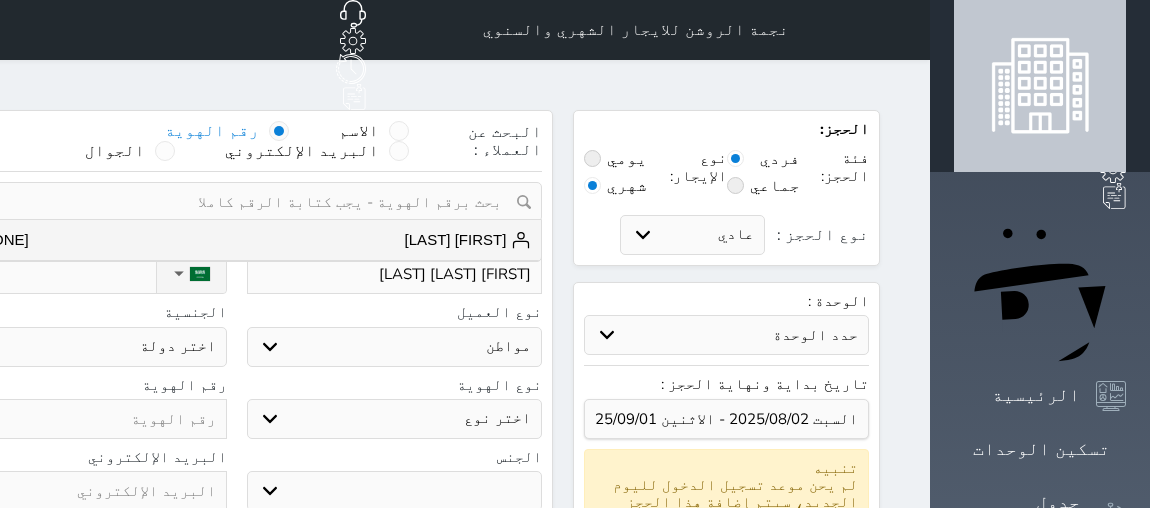click on "اختر نوع   مواطن مواطن خليجي زائر مقيم" at bounding box center (395, 347) 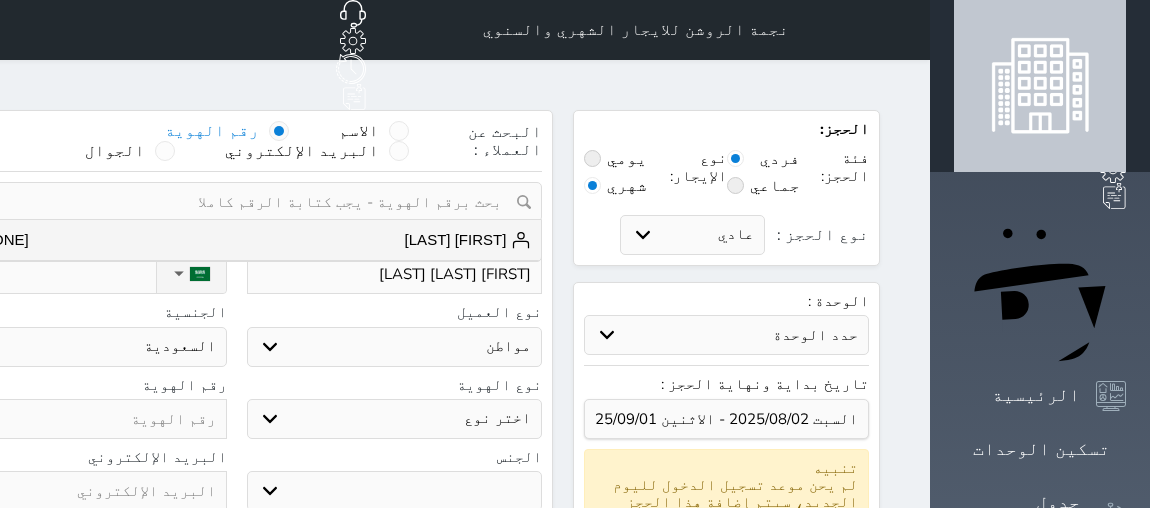 click on "اختر نوع   هوية وطنية هوية عائلية جواز السفر" at bounding box center (395, 419) 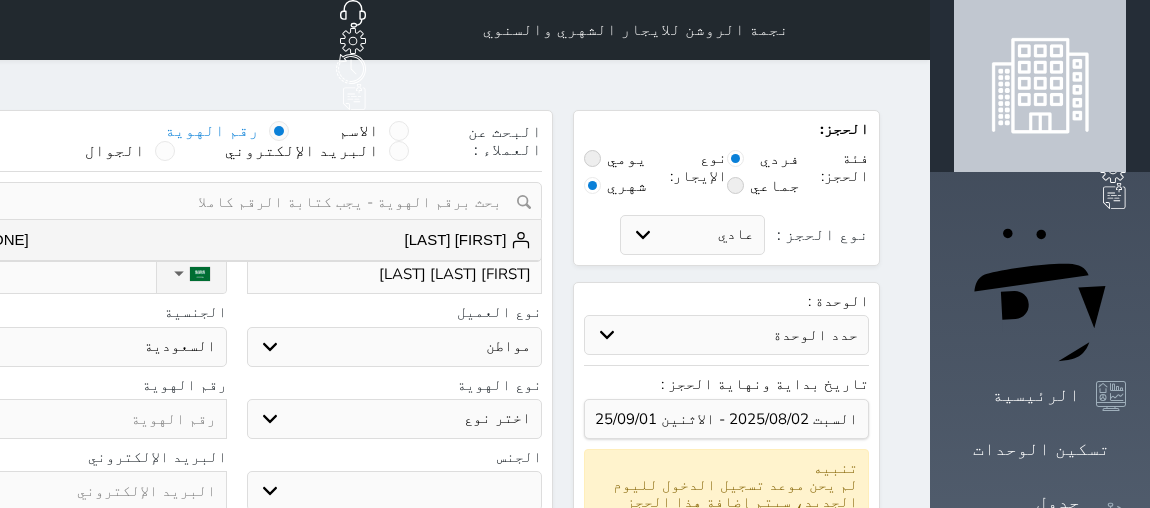 click on "الحجز:   فئة الحجز:       فردي       جماعي   نوع الإيجار:       يومي       شهري     نوع الحجز :
عادي
إقامة مجانية
إستخدام داخلي
إستخدام يومي
الوحدة :   حدد الوحدة
#B 103 - غرفة وحمام سريرين
#444 - غرفة وصالة سريرين
#327 - غرفتين وصالة
#216 - غرفة وصالة
#212 - غرفتين وصالة
#206 - غرفتين وصالة
#105 - غرفتين وصالة
#102 - غرفتين وصالة
تاريخ بداية ونهاية الحجز :" at bounding box center [400, 738] 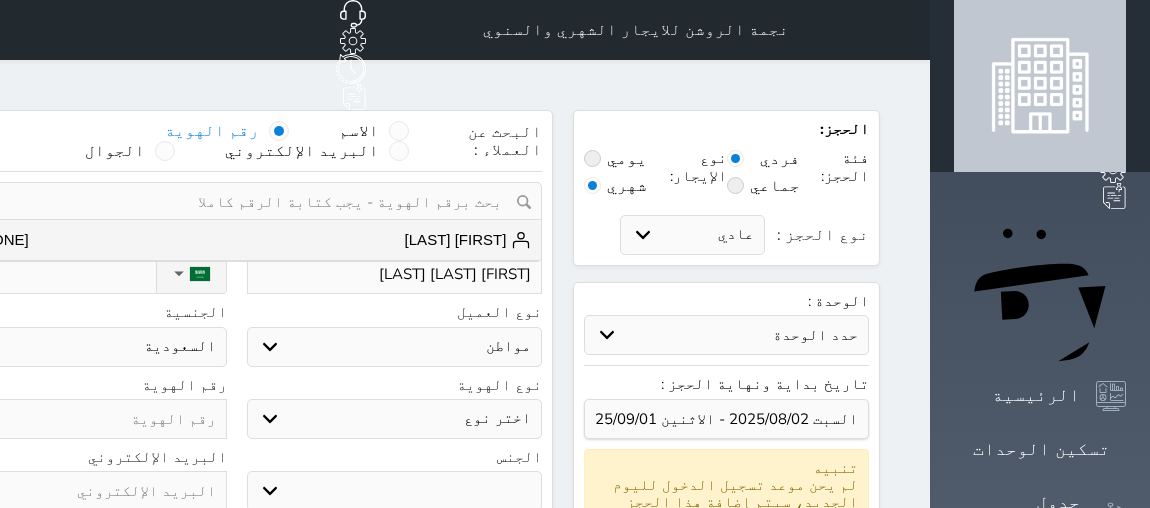 click on "اختر نوع   مواطن مواطن خليجي زائر مقيم" at bounding box center (395, 347) 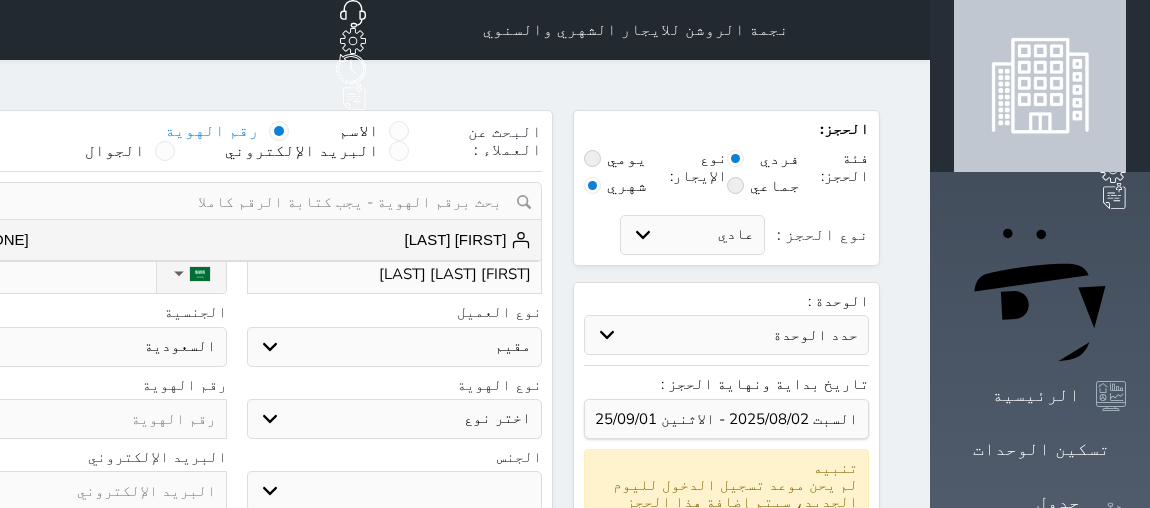 click on "اختر نوع   مواطن مواطن خليجي زائر مقيم" at bounding box center (395, 347) 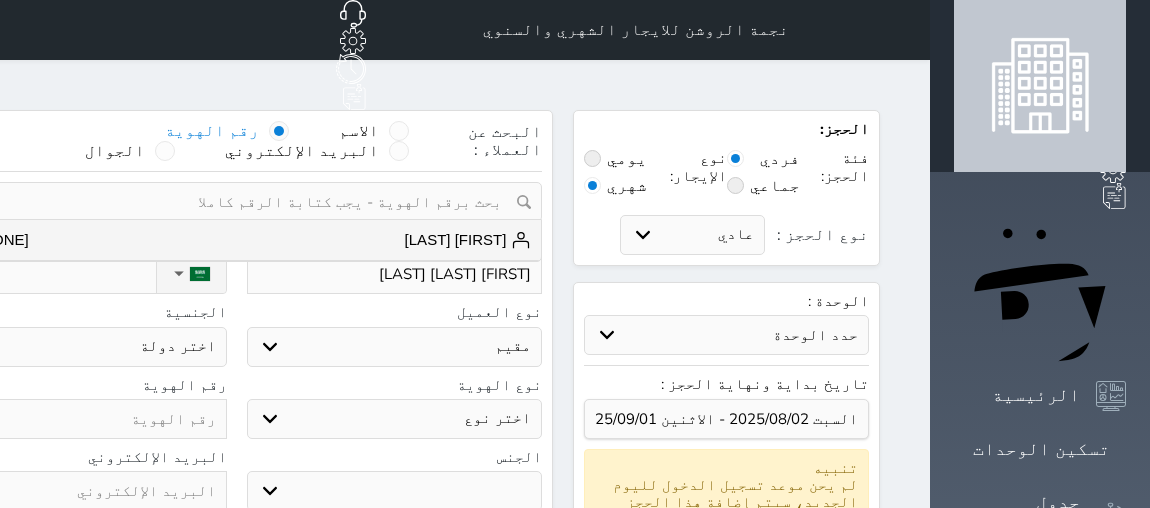 click on "اختر دولة
اثيوبيا
اجنبي بجواز سعودي
اخرى
اذربيجان
ارتيريا
ارمينيا
ازبكستان
اسبانيا
استراليا
استونيا" at bounding box center [79, 347] 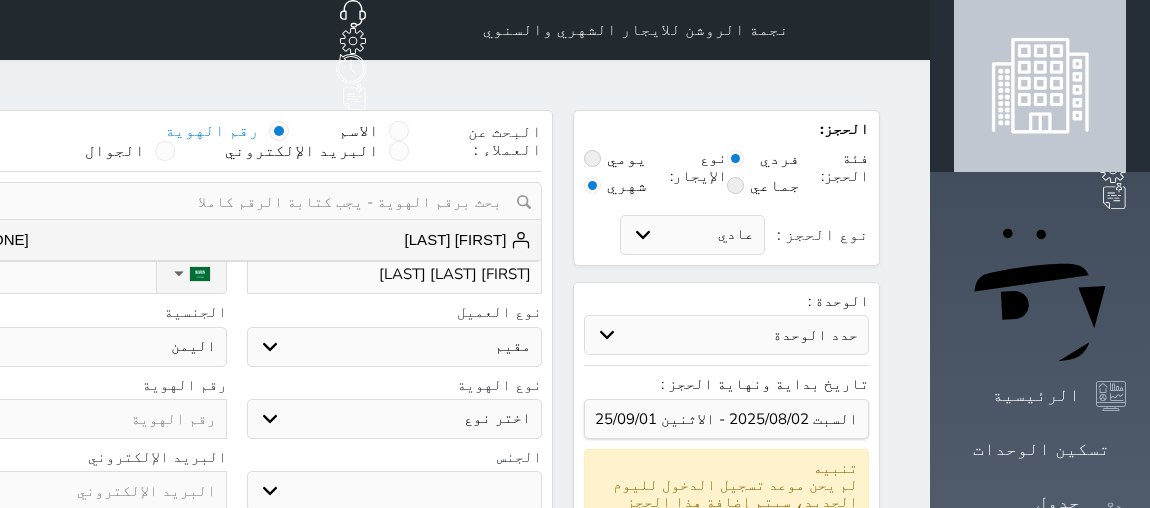 click on "اختر دولة
اثيوبيا
اجنبي بجواز سعودي
اخرى
اذربيجان
ارتيريا
ارمينيا
ازبكستان
اسبانيا
استراليا
استونيا" at bounding box center [79, 347] 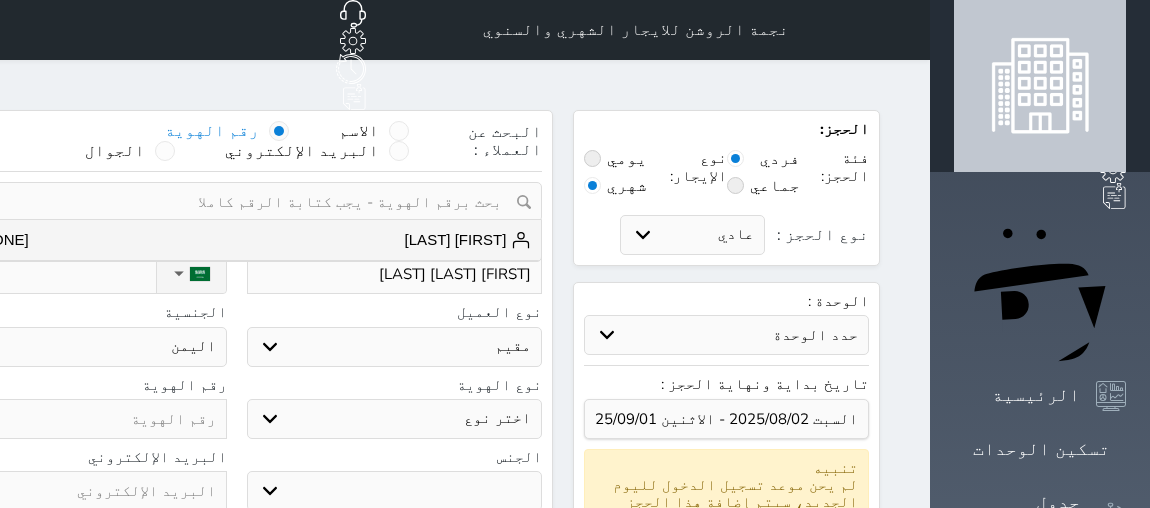 click on "اختر نوع   مقيم جواز السفر" at bounding box center (395, 419) 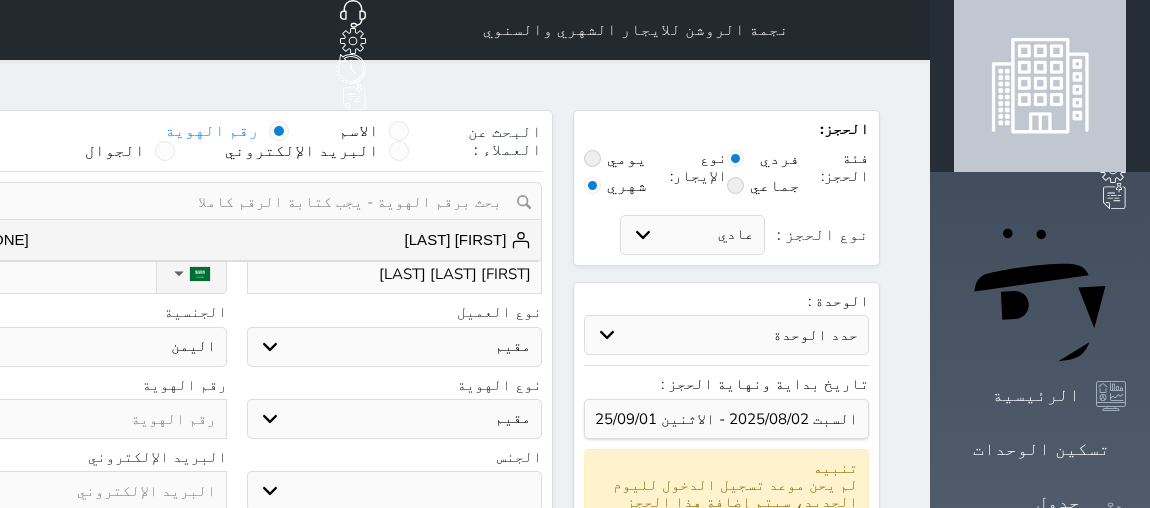 click on "اختر نوع   مقيم جواز السفر" at bounding box center (395, 419) 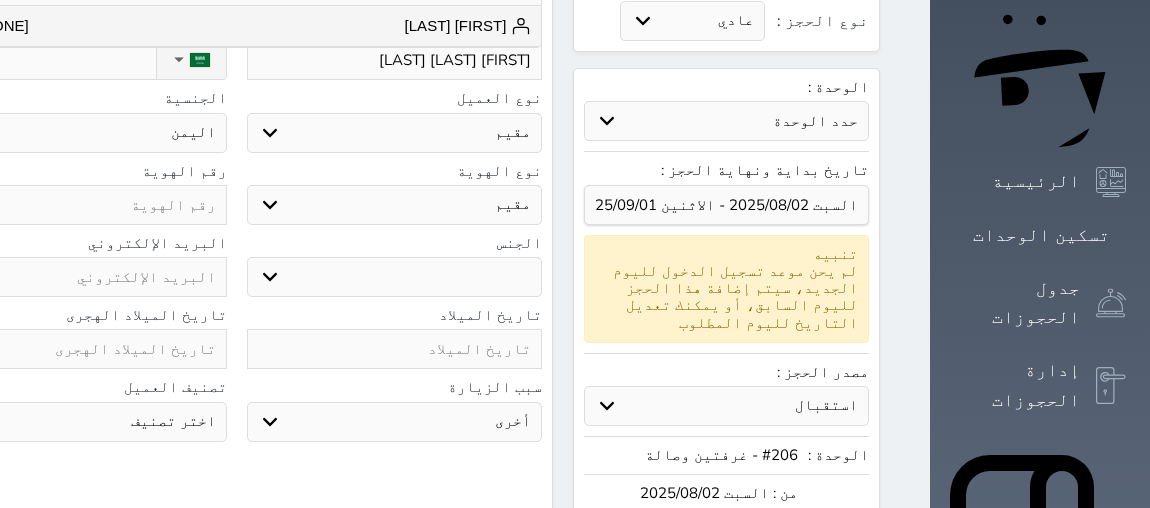 scroll, scrollTop: 272, scrollLeft: 0, axis: vertical 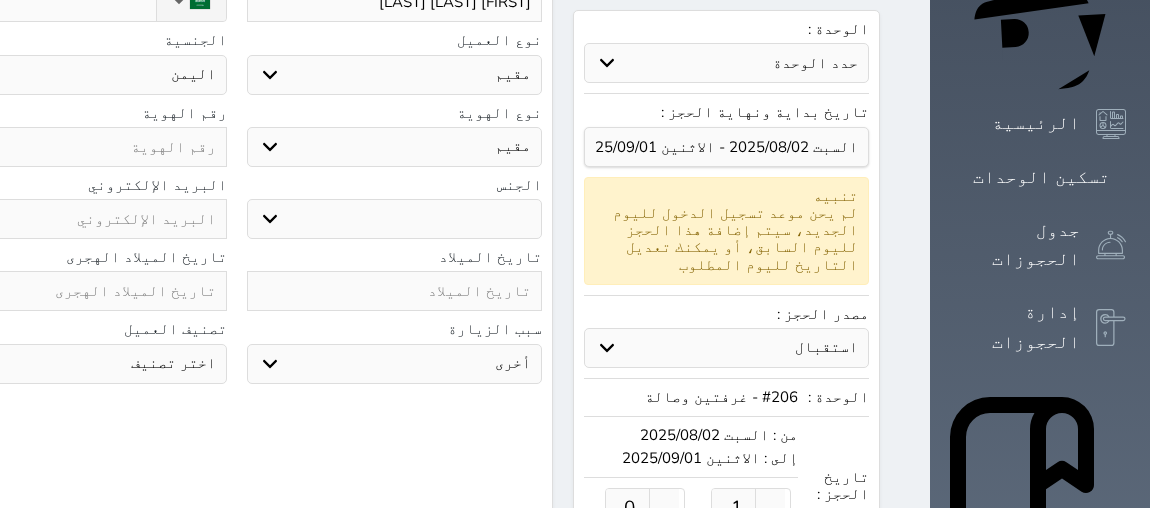 click on "ذكر   انثى" at bounding box center (395, 219) 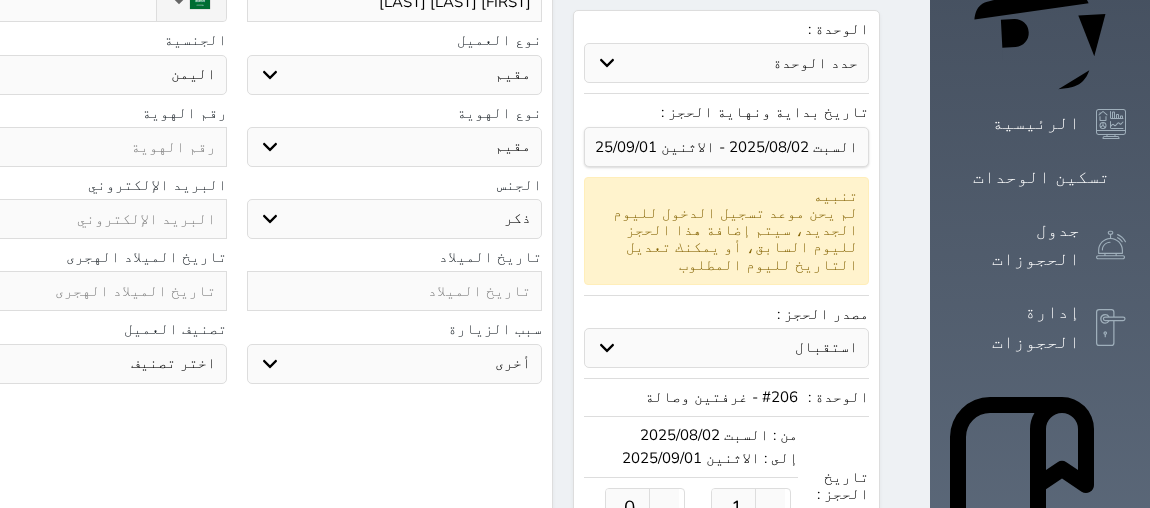 click on "ذكر   انثى" at bounding box center (395, 219) 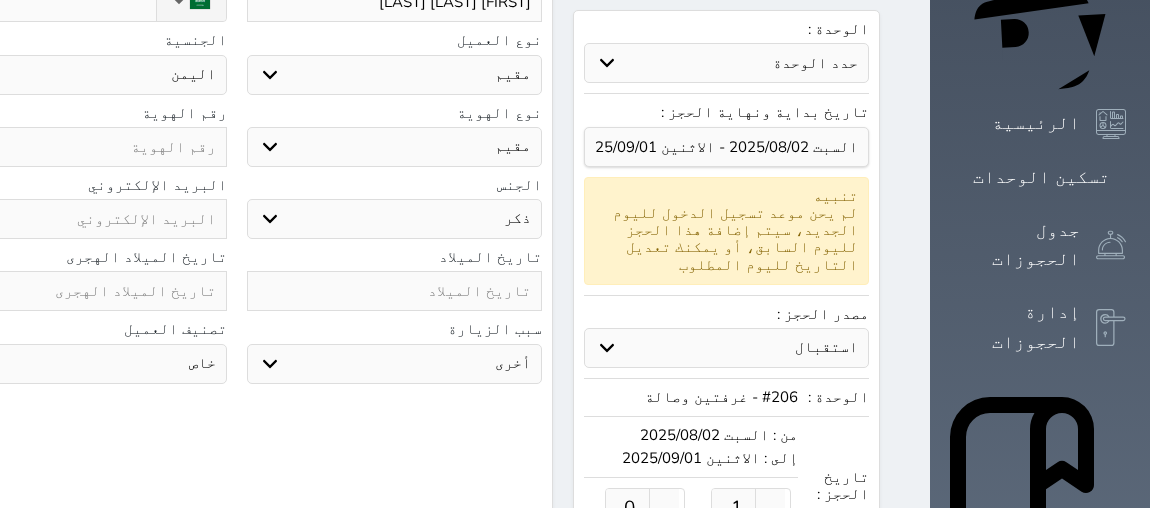 click on "اختر تصنيف
خاص" at bounding box center (79, 364) 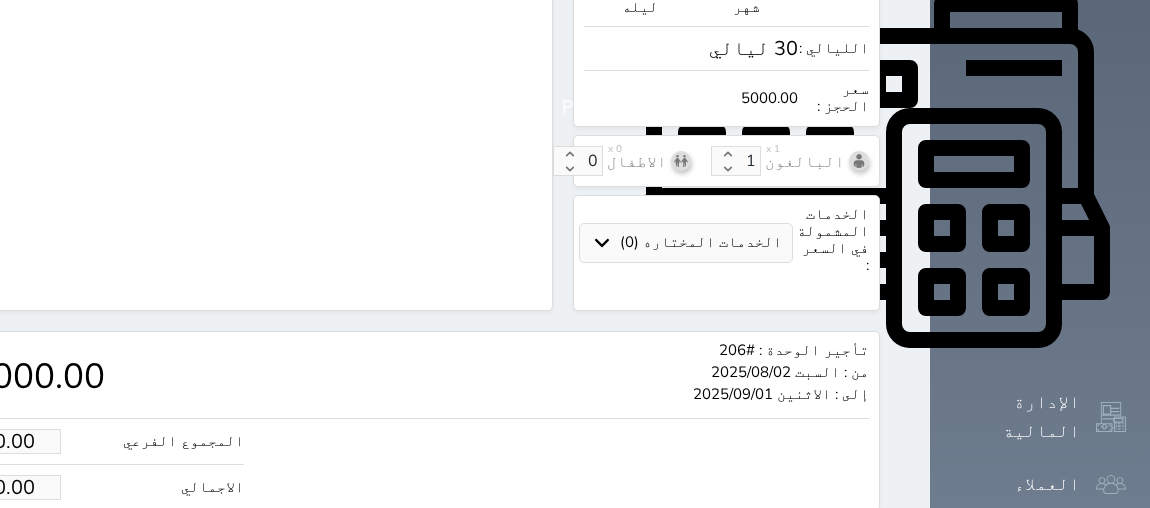 scroll, scrollTop: 821, scrollLeft: 0, axis: vertical 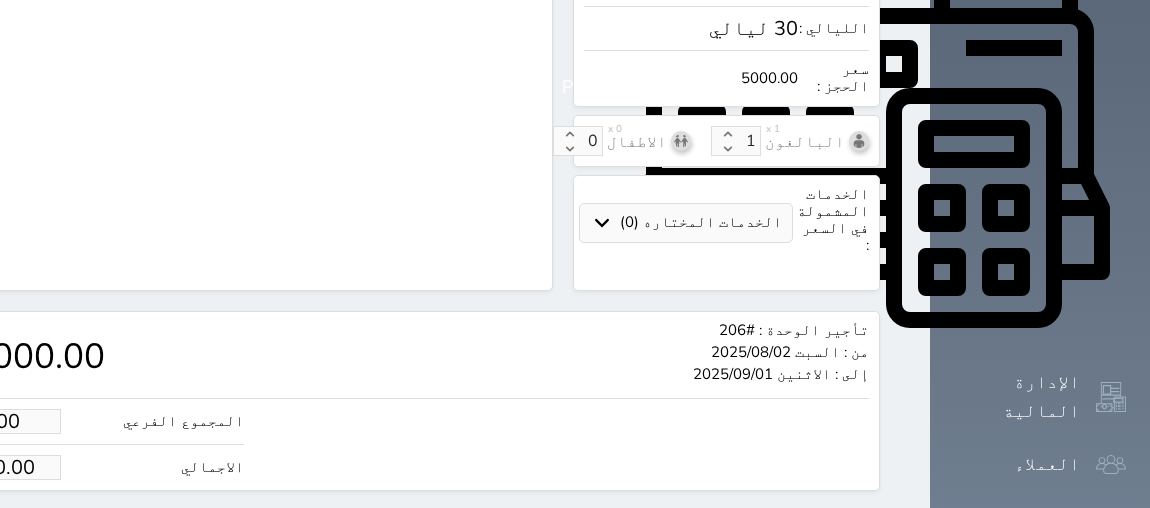 drag, startPoint x: 53, startPoint y: 343, endPoint x: 160, endPoint y: 327, distance: 108.18965 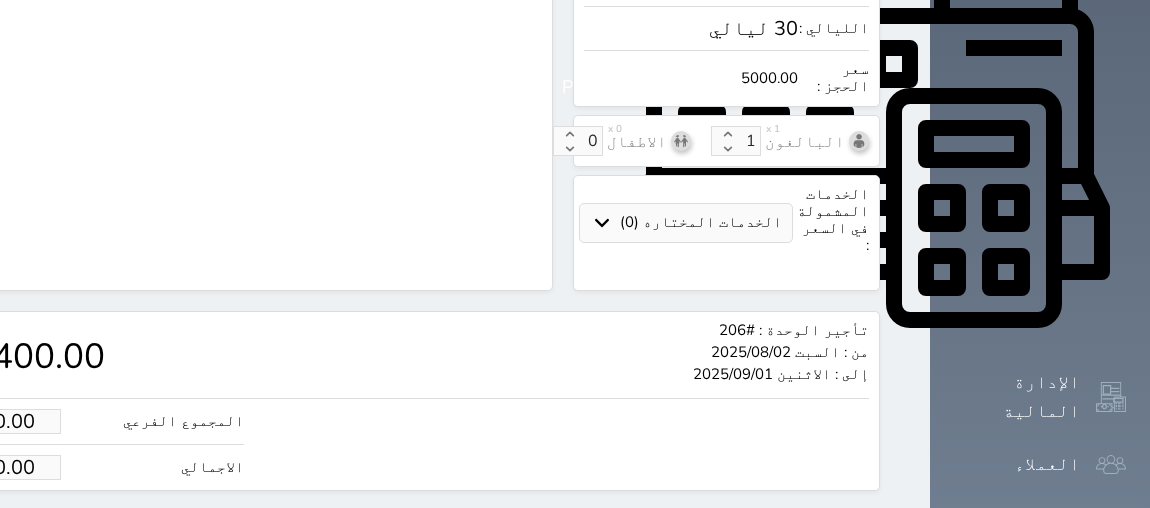 click on "حجز" at bounding box center (13, 528) 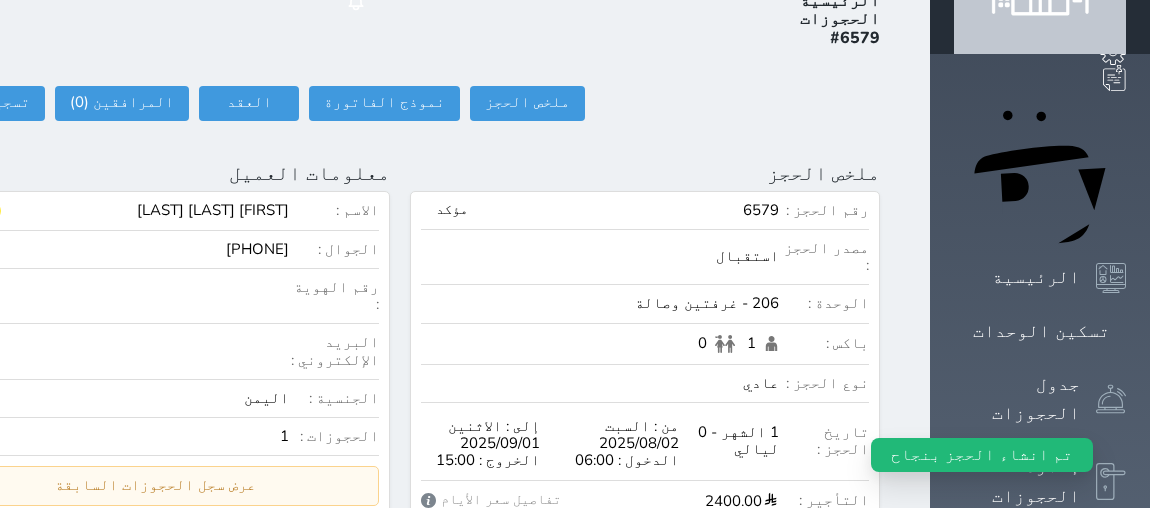 scroll, scrollTop: 0, scrollLeft: 0, axis: both 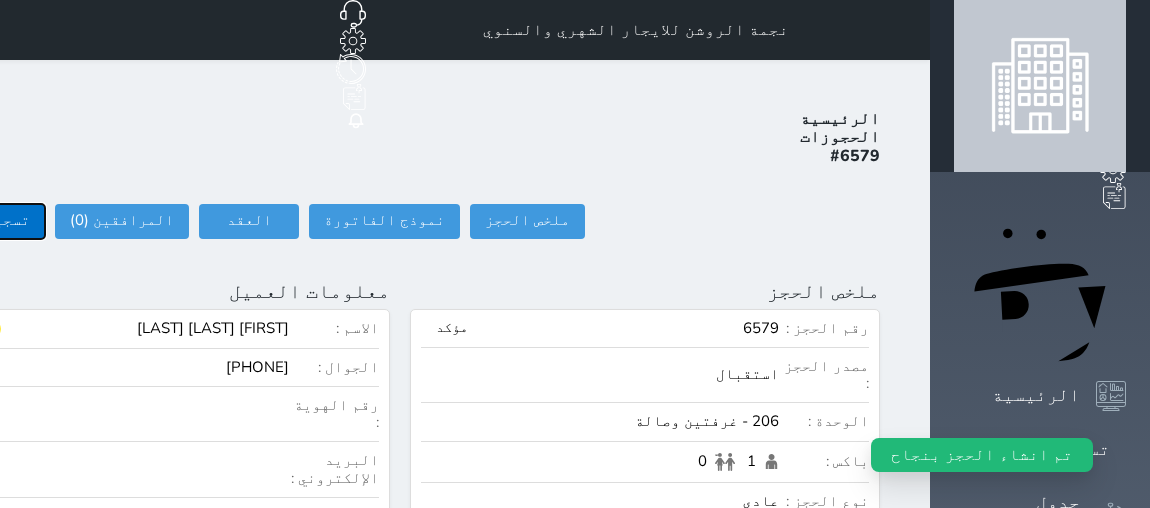 click on "تسجيل دخول" at bounding box center [-13, 221] 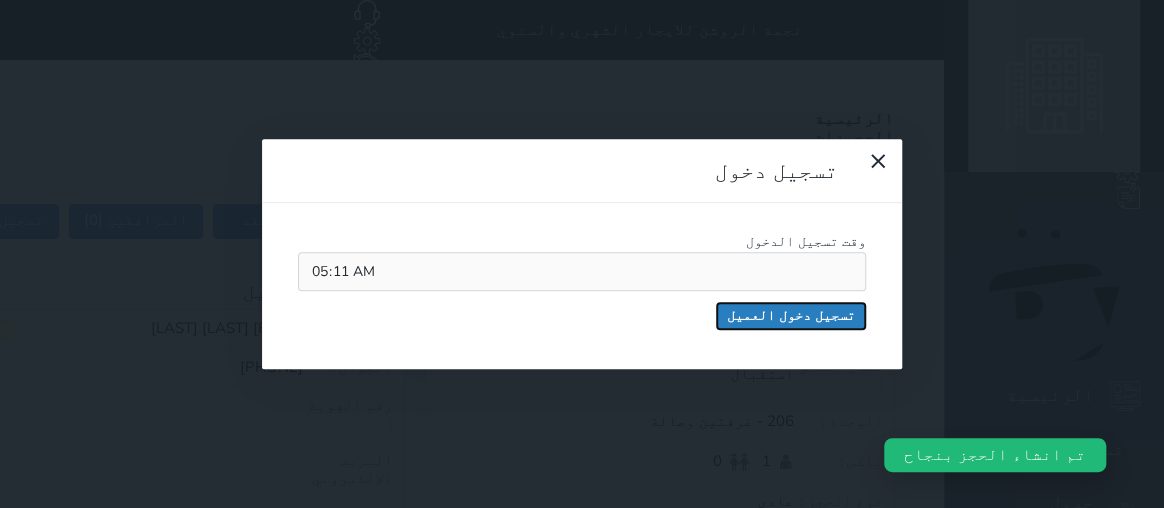 click on "تسجيل دخول العميل" at bounding box center (791, 316) 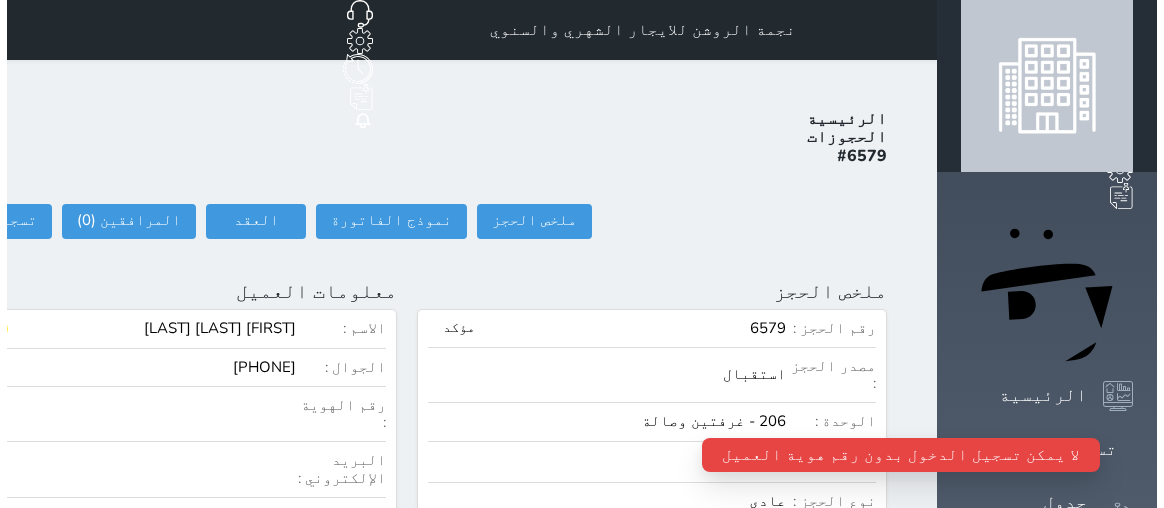 scroll, scrollTop: 0, scrollLeft: 0, axis: both 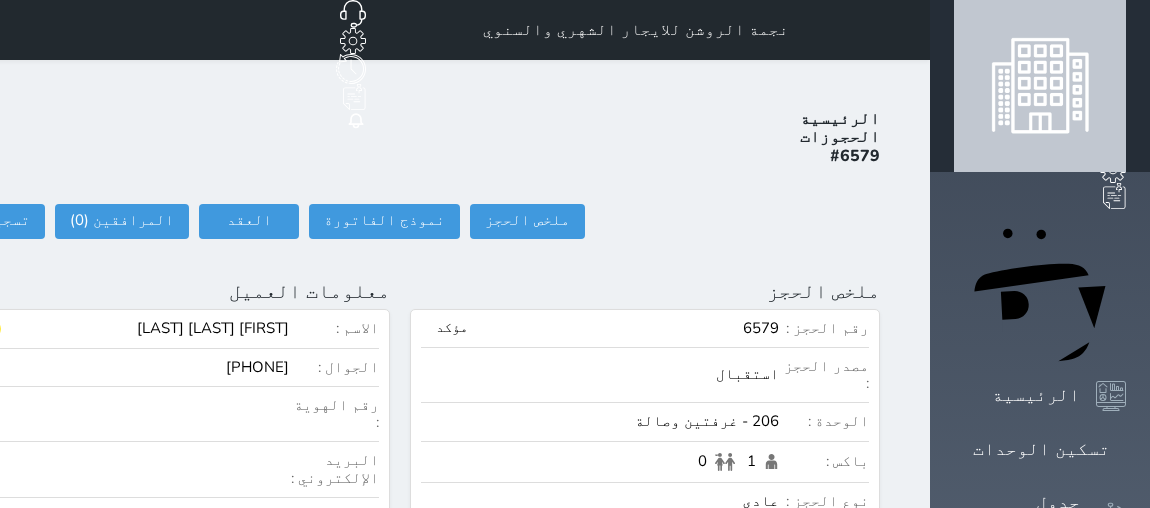 click at bounding box center (-63, 291) 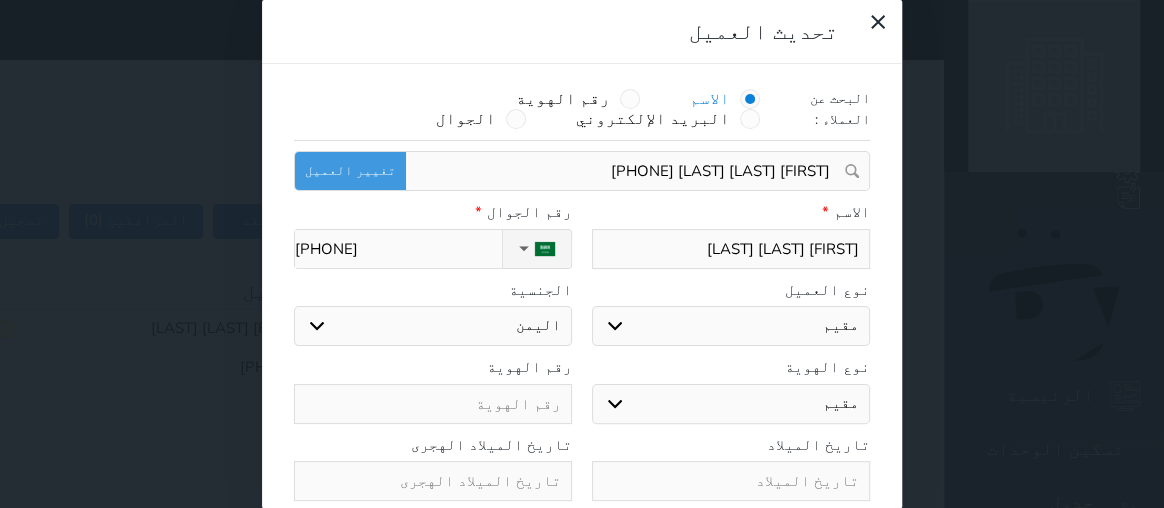 click at bounding box center (433, 404) 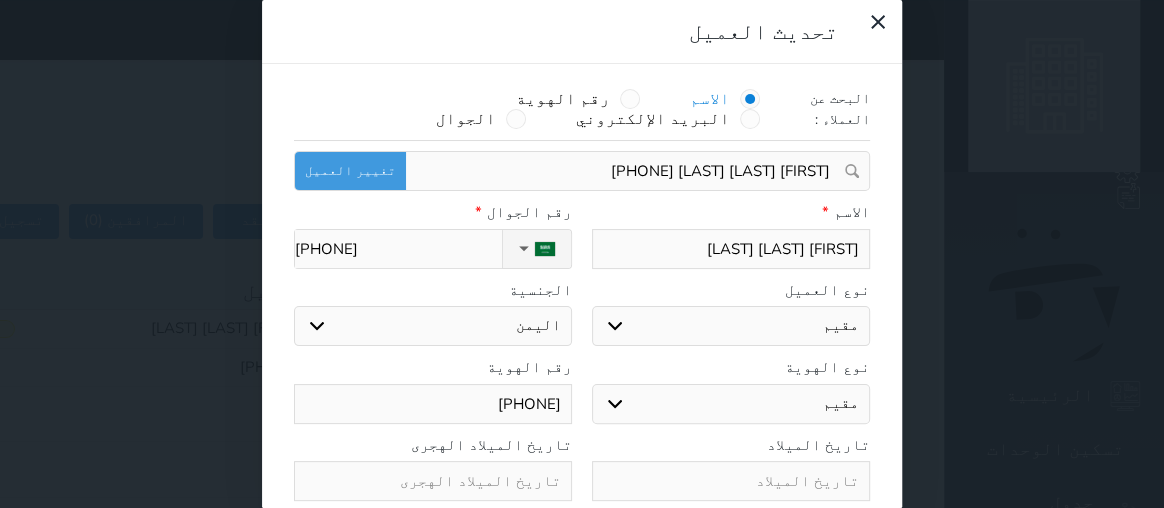 scroll, scrollTop: 65, scrollLeft: 0, axis: vertical 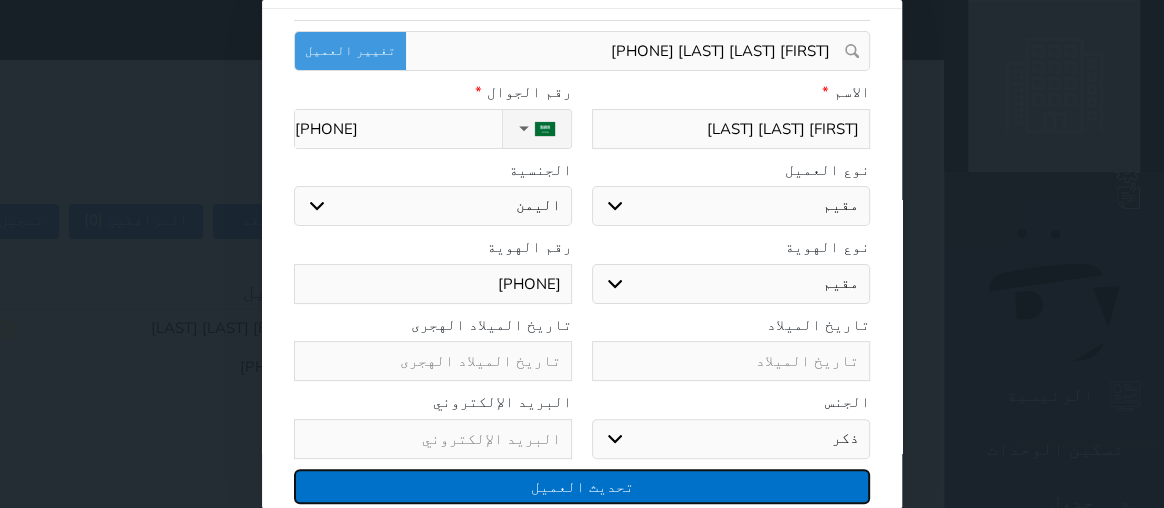 click on "تحديث العميل" at bounding box center (582, 486) 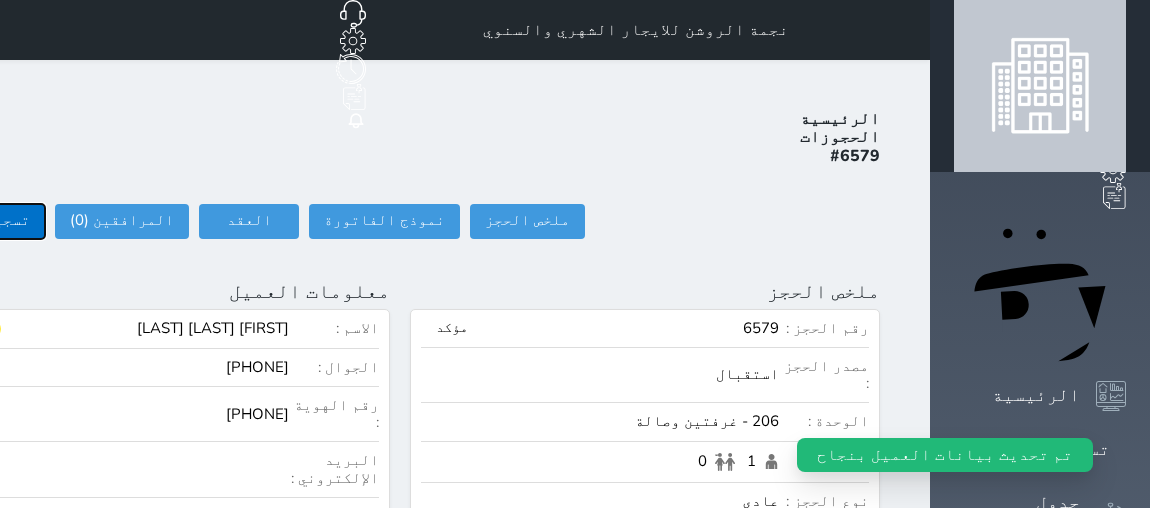 click on "تسجيل دخول" at bounding box center (-13, 221) 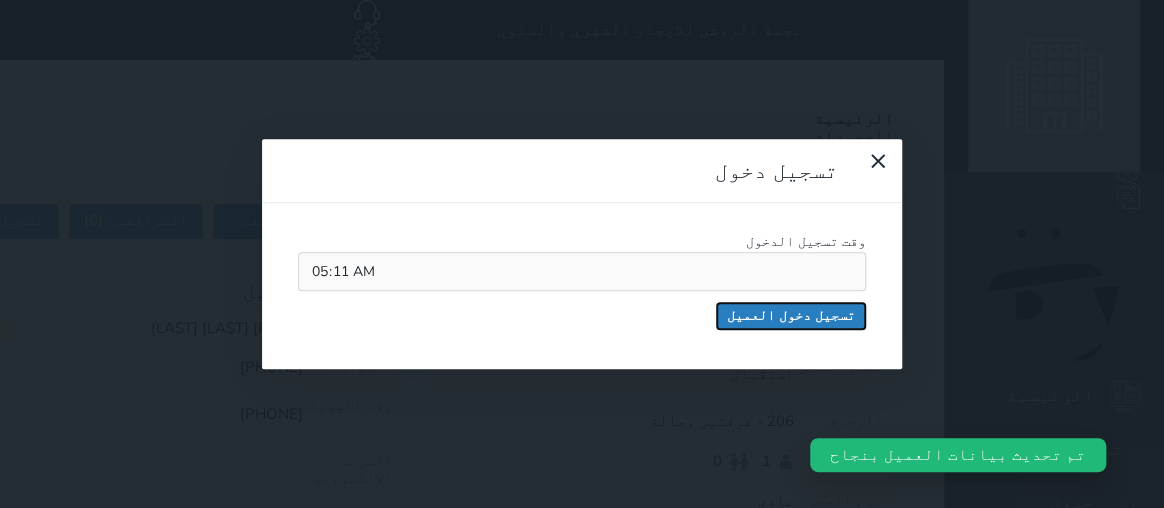 click on "تسجيل دخول العميل" at bounding box center [791, 316] 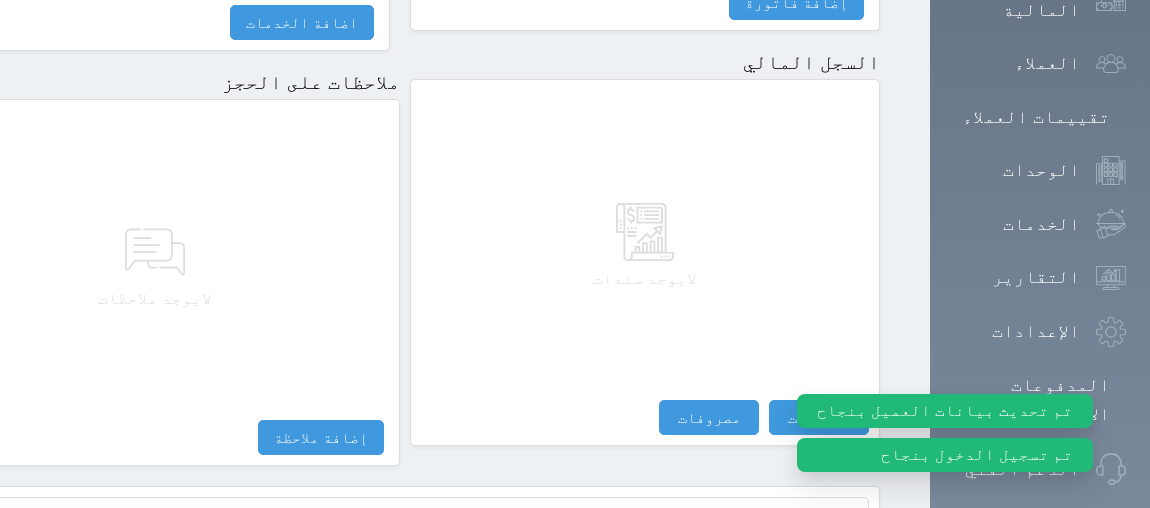 scroll, scrollTop: 1223, scrollLeft: 0, axis: vertical 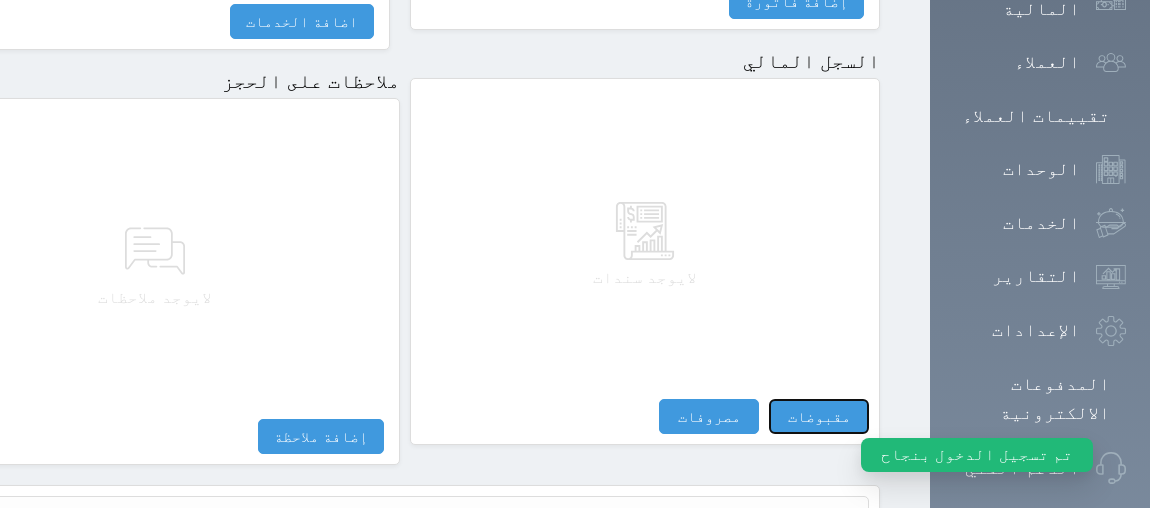 drag, startPoint x: 944, startPoint y: 339, endPoint x: 565, endPoint y: 202, distance: 403.00125 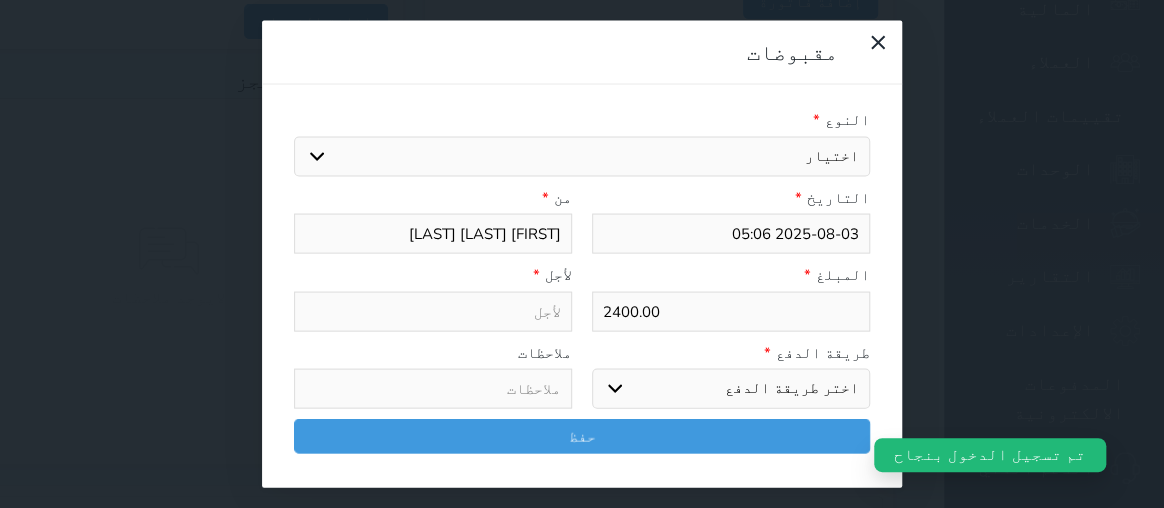 drag, startPoint x: 297, startPoint y: 133, endPoint x: 361, endPoint y: 153, distance: 67.052216 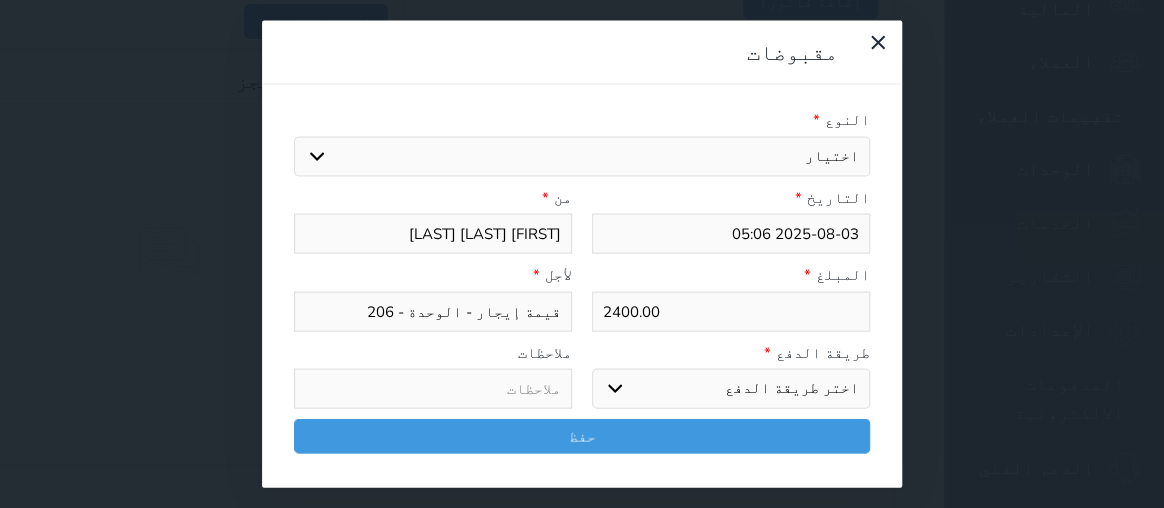 drag, startPoint x: 812, startPoint y: 295, endPoint x: 885, endPoint y: 280, distance: 74.52516 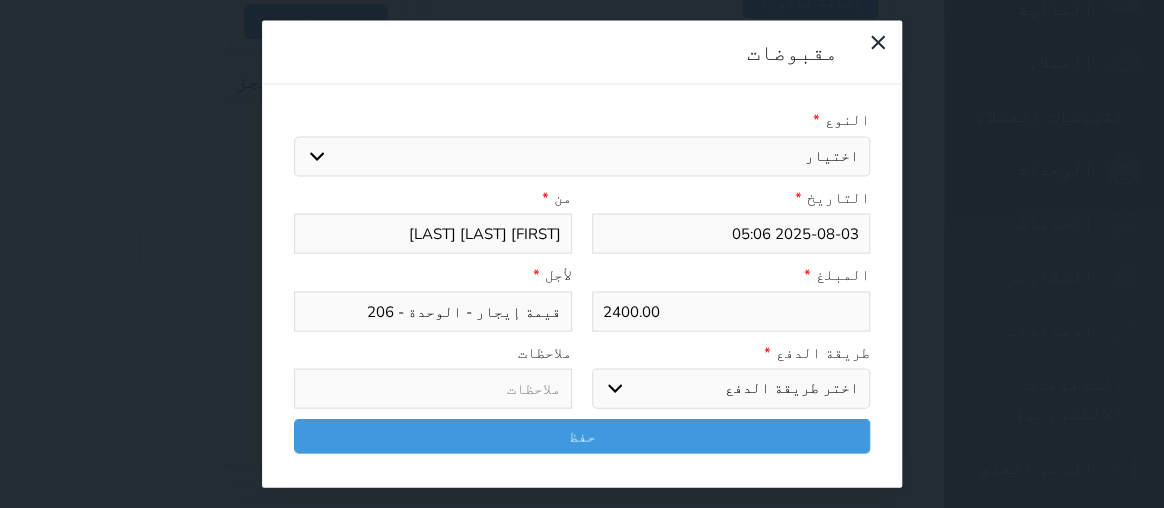 click on "2400.00" at bounding box center (731, 311) 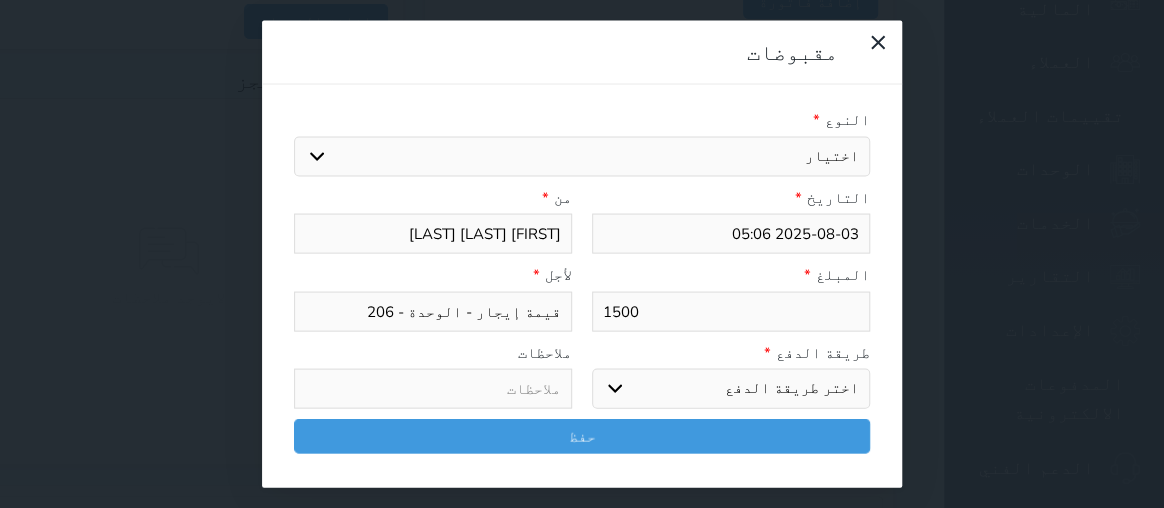 click on "اختر طريقة الدفع   دفع نقدى   تحويل بنكى   مدى   بطاقة ائتمان   آجل" at bounding box center (731, 389) 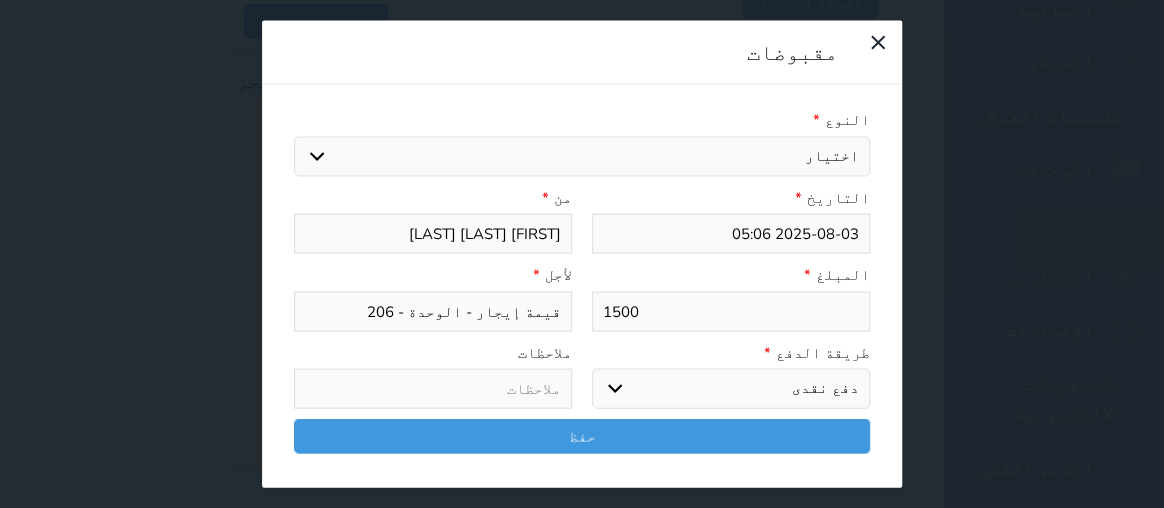 click on "اختر طريقة الدفع   دفع نقدى   تحويل بنكى   مدى   بطاقة ائتمان   آجل" at bounding box center (731, 389) 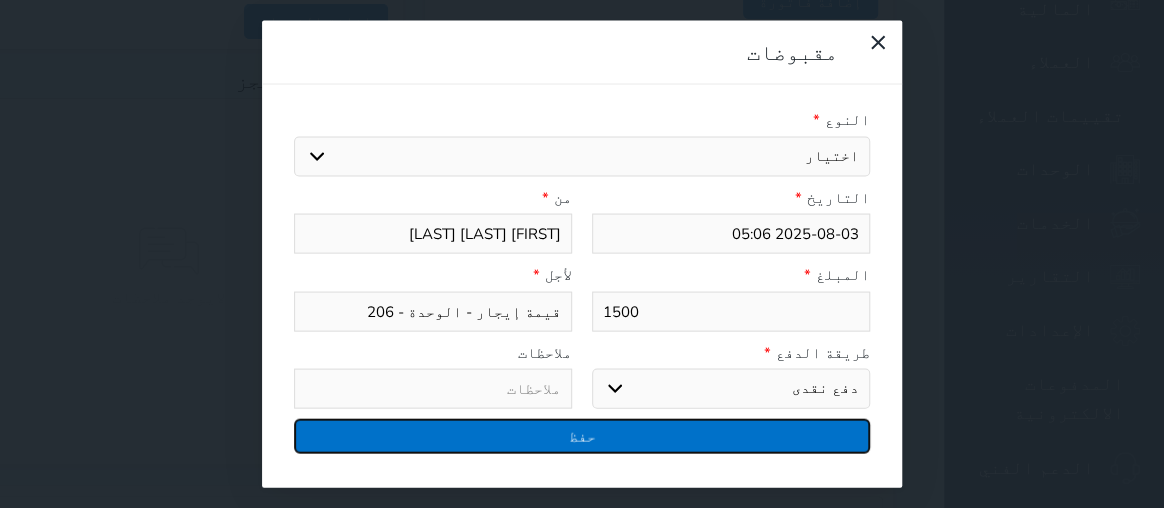 click on "حفظ" at bounding box center [582, 436] 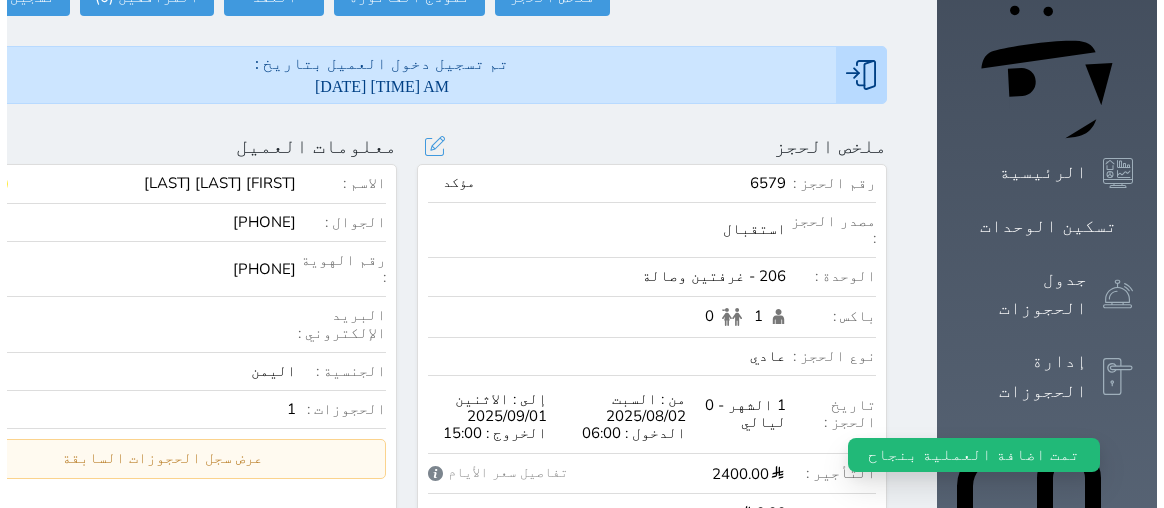 scroll, scrollTop: 41, scrollLeft: 0, axis: vertical 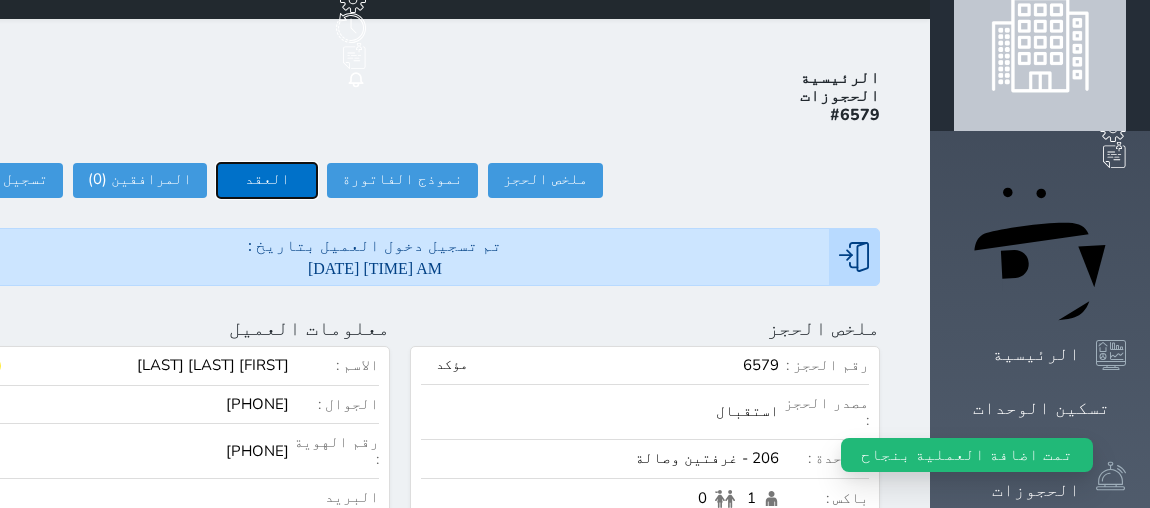 click on "العقد" at bounding box center [267, 180] 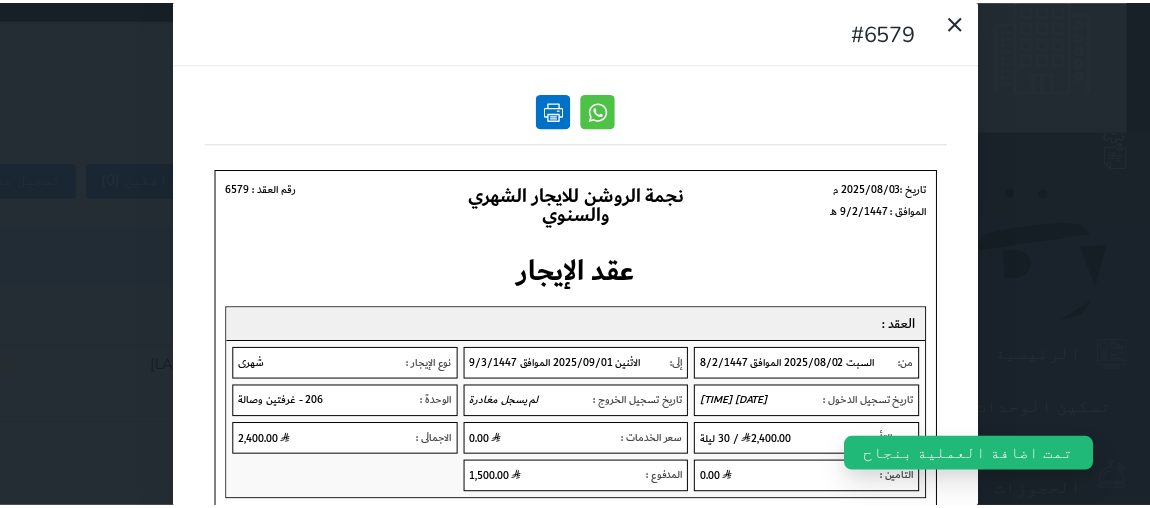 scroll, scrollTop: 0, scrollLeft: 0, axis: both 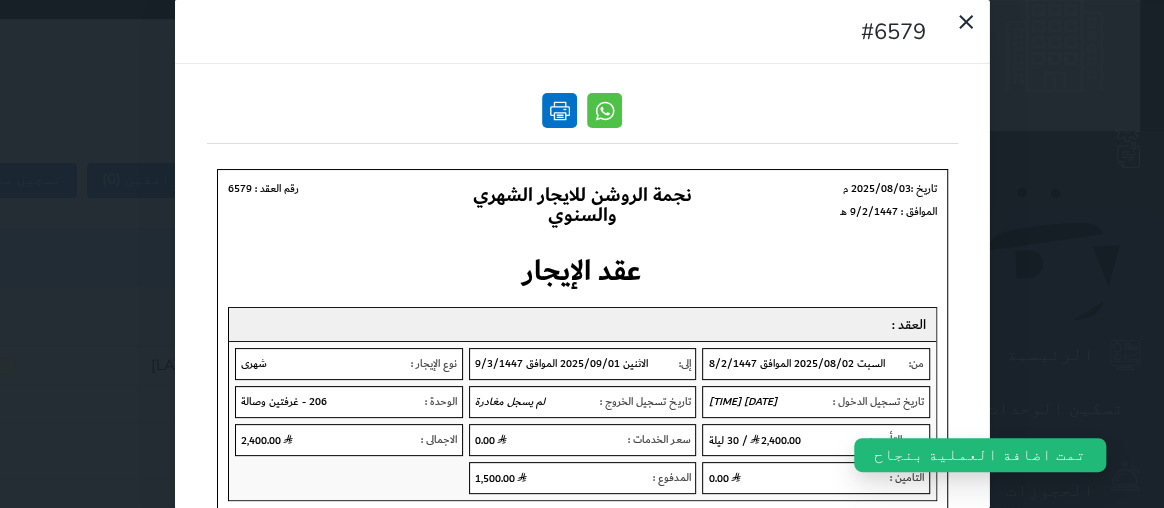 click at bounding box center (559, 110) 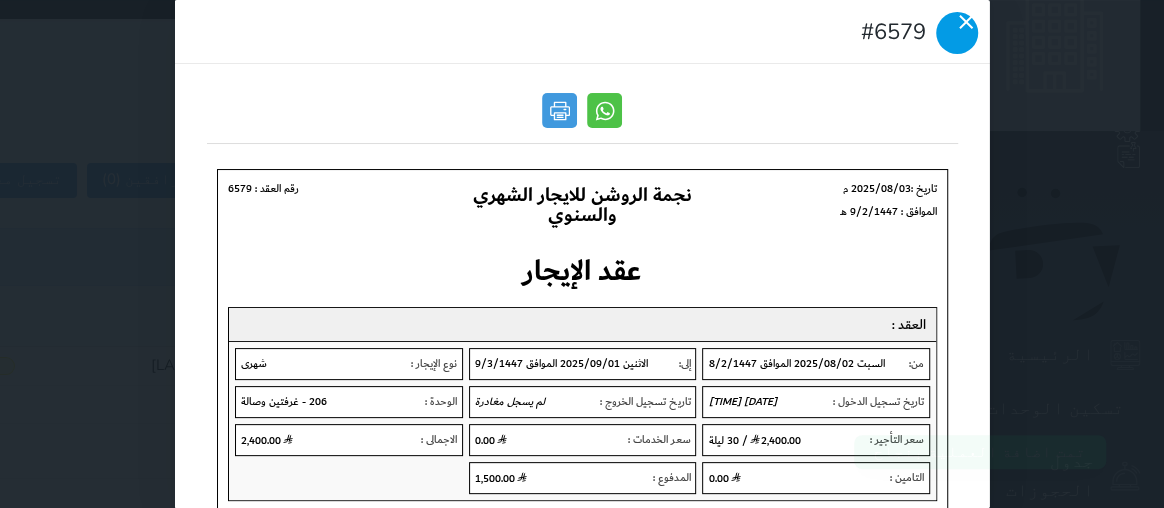 click 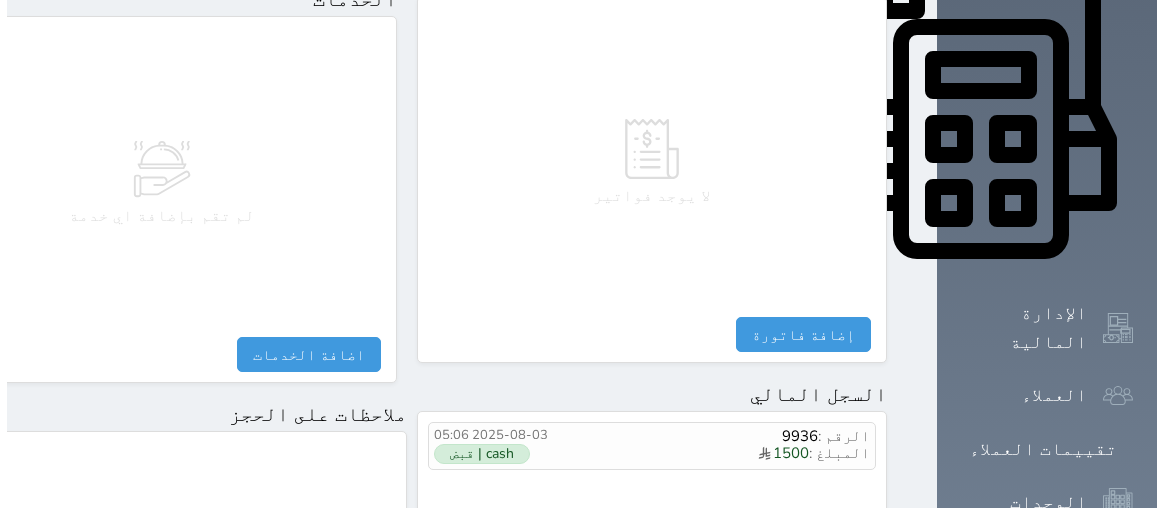 scroll, scrollTop: 950, scrollLeft: 0, axis: vertical 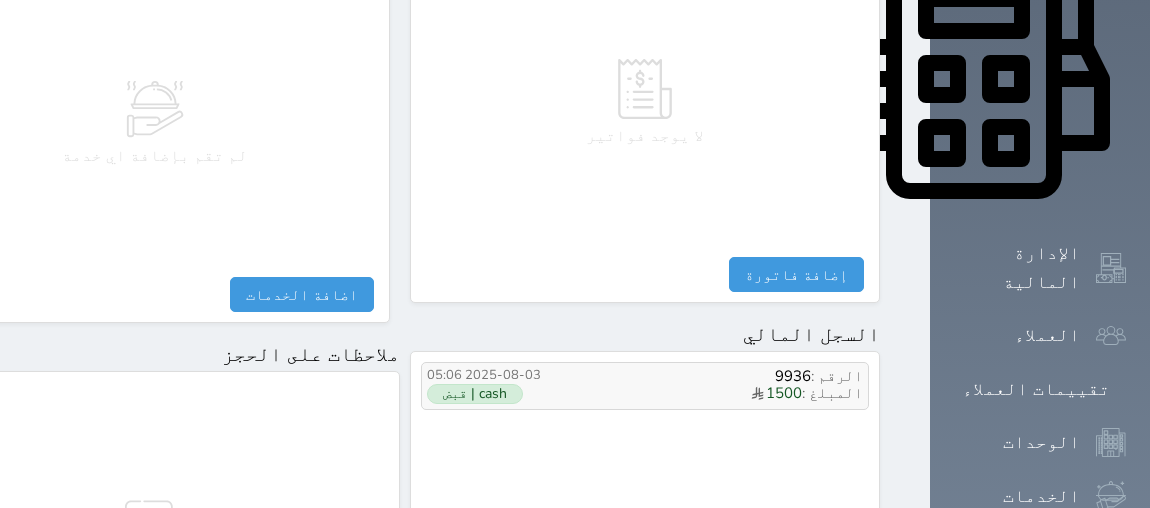 click on "cash | قبض" at bounding box center [475, 394] 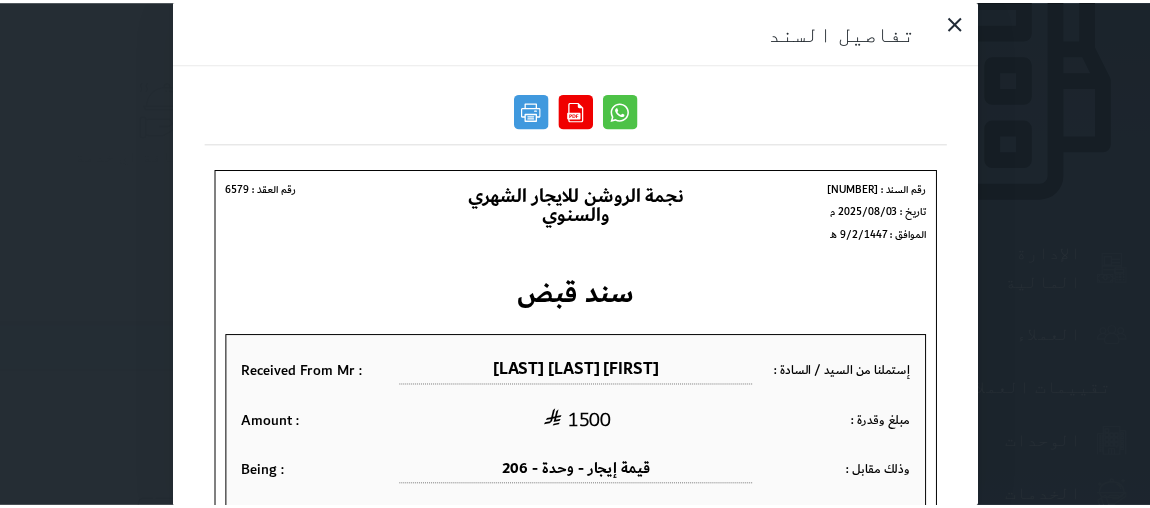 scroll, scrollTop: 0, scrollLeft: 0, axis: both 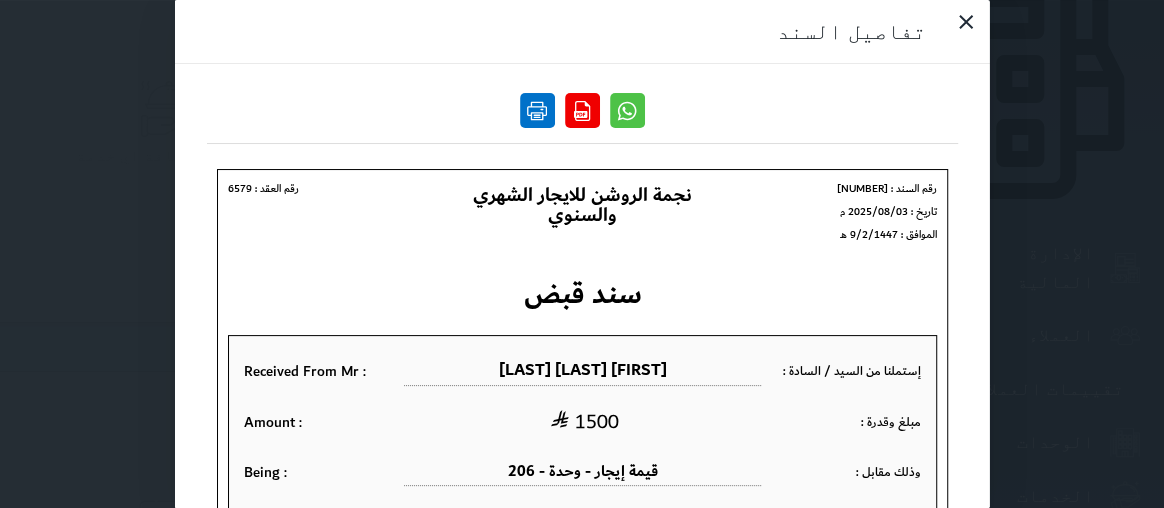 click at bounding box center [537, 110] 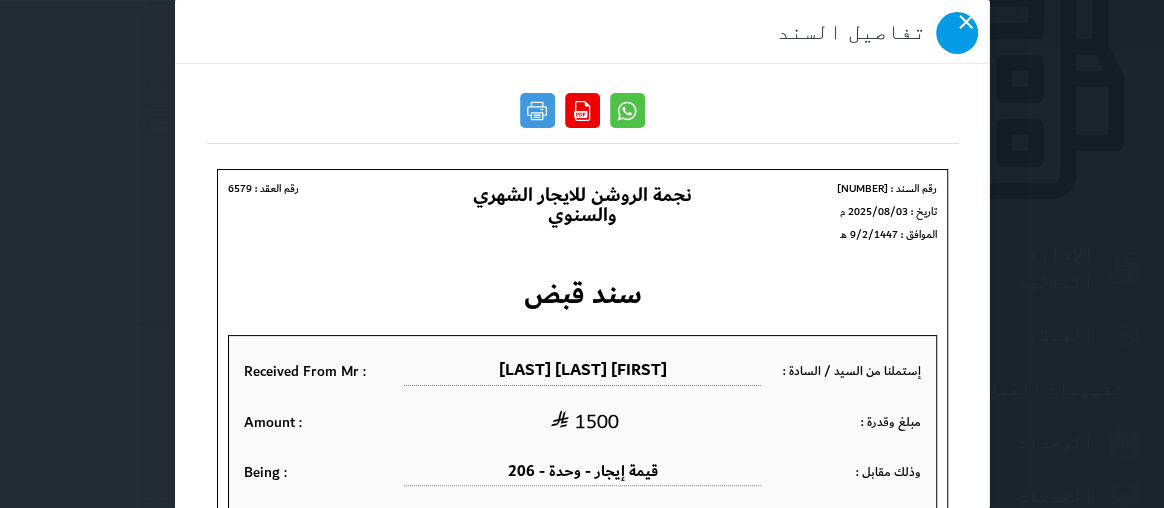 click 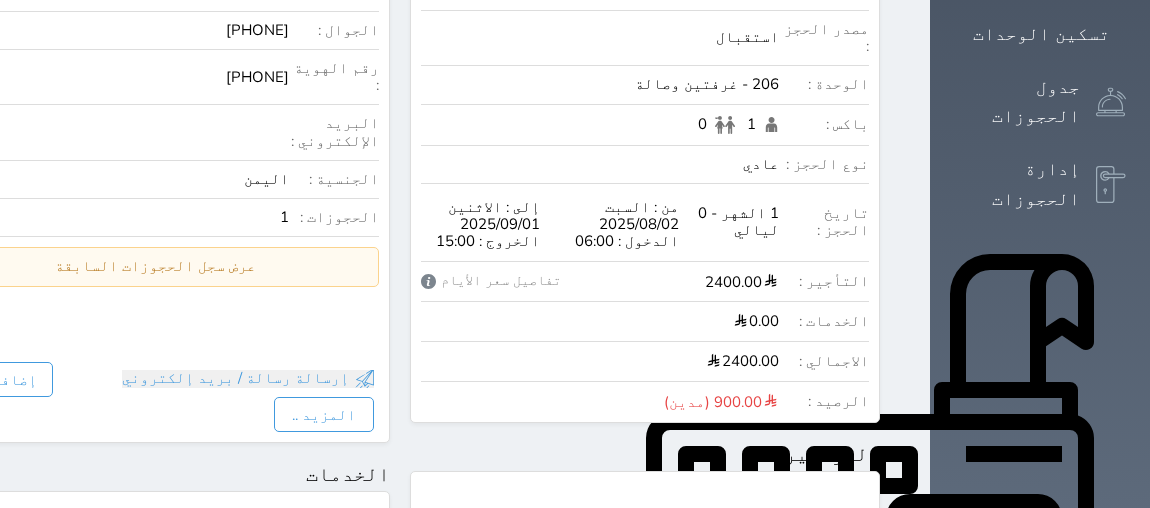 scroll, scrollTop: 405, scrollLeft: 0, axis: vertical 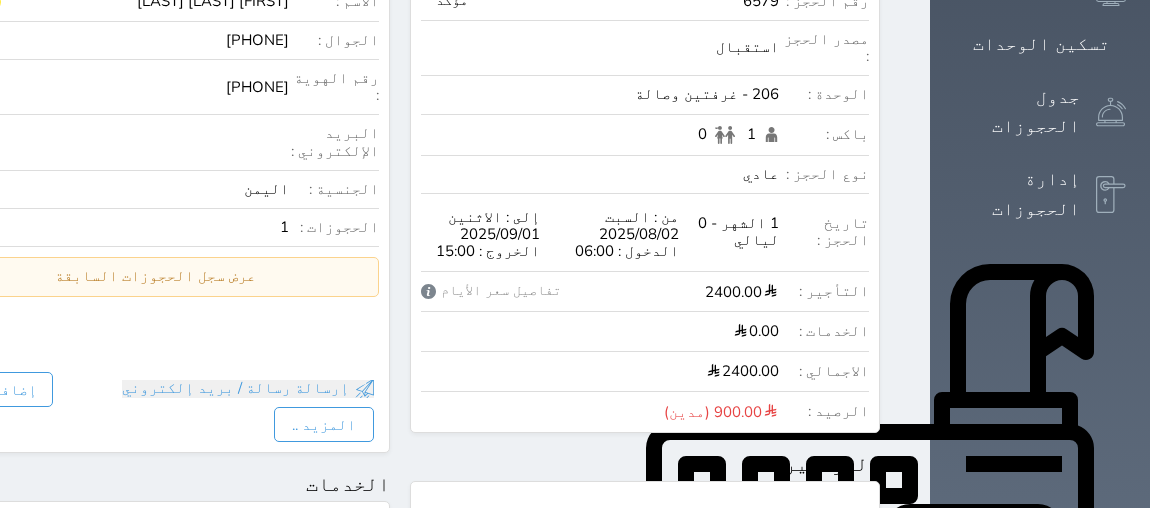 click 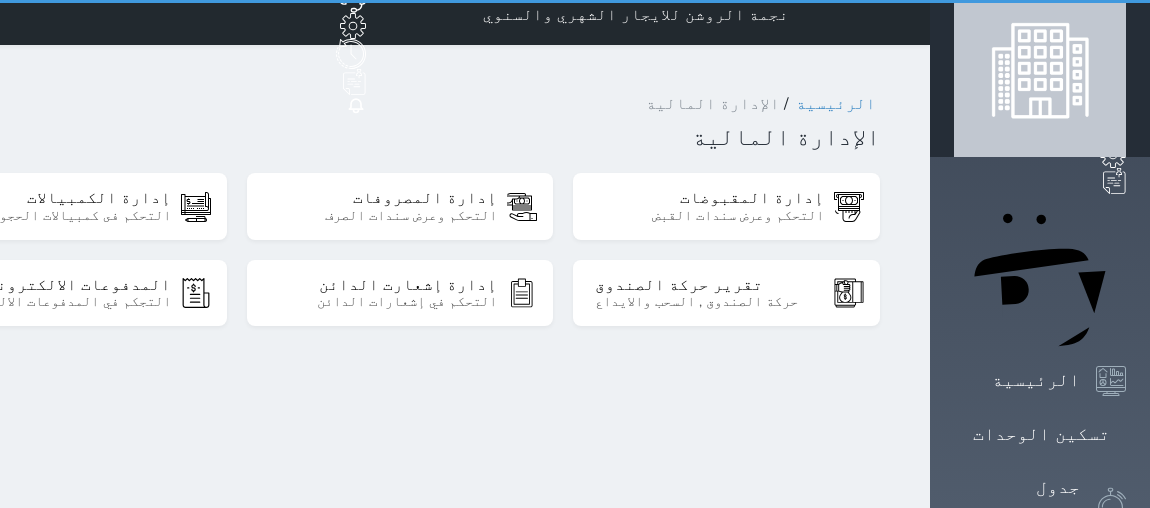 scroll, scrollTop: 0, scrollLeft: 0, axis: both 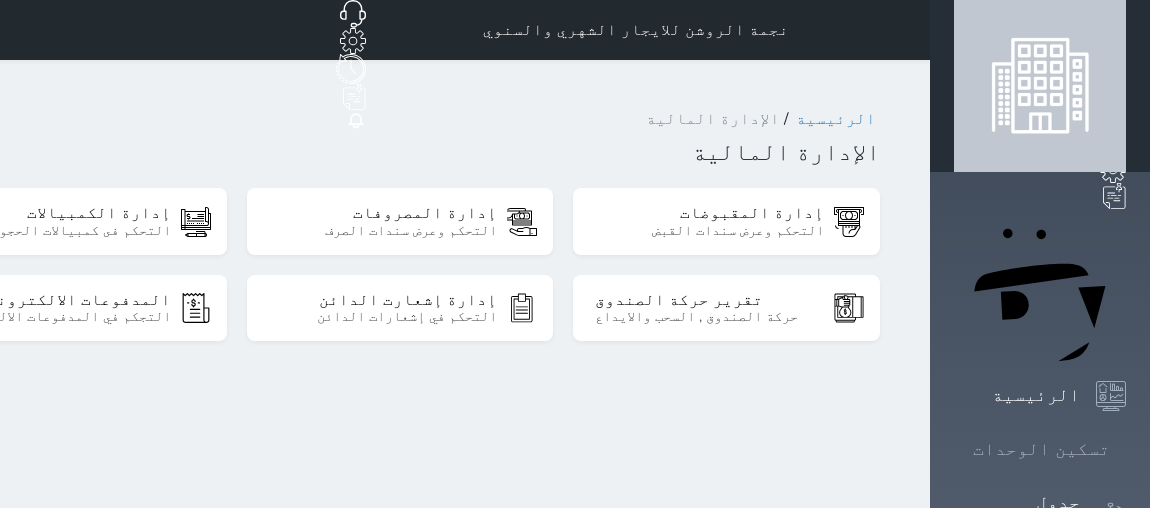 click 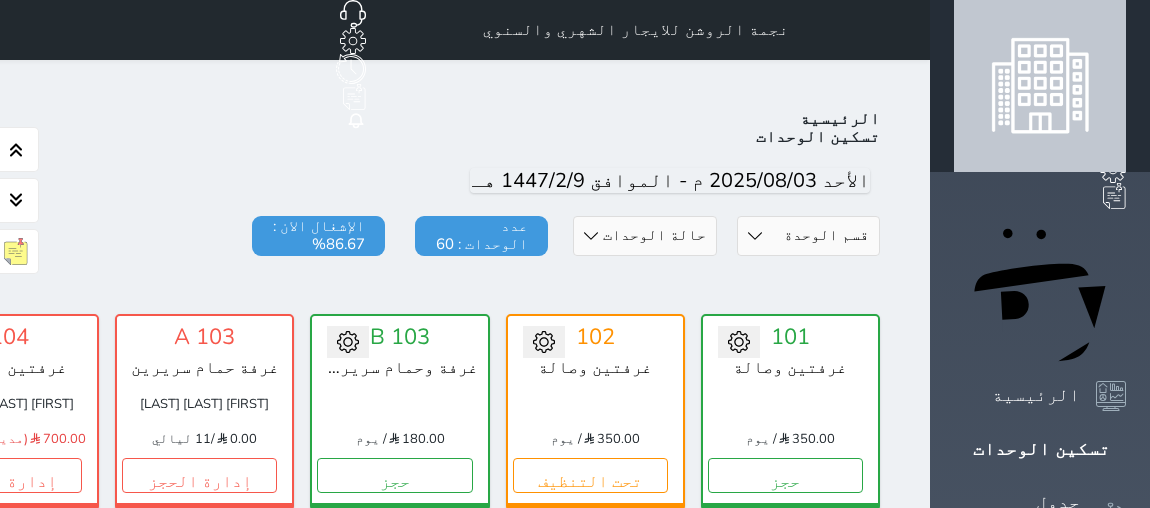 scroll, scrollTop: 82, scrollLeft: 0, axis: vertical 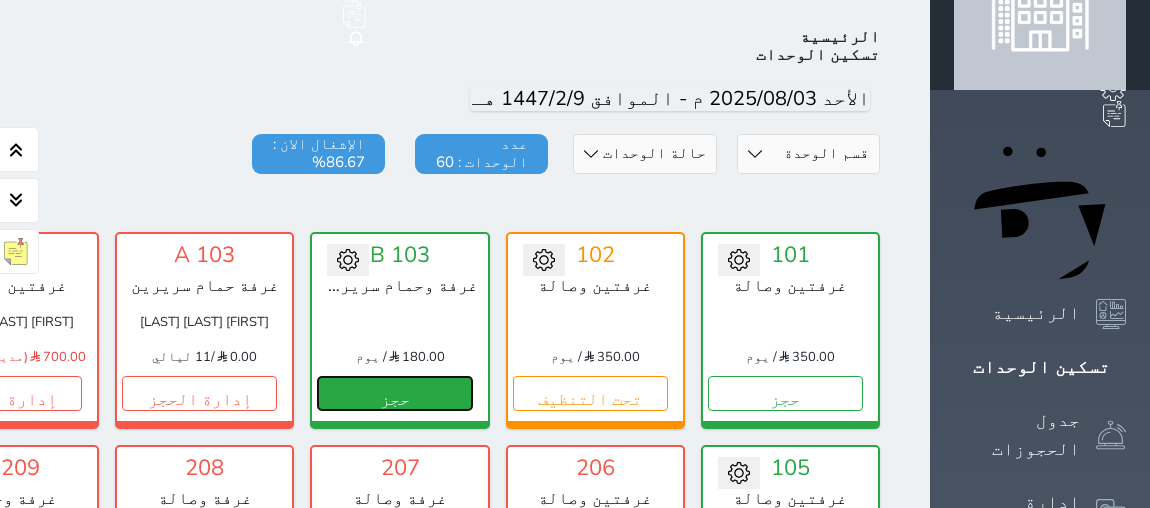 click on "حجز" at bounding box center (394, 393) 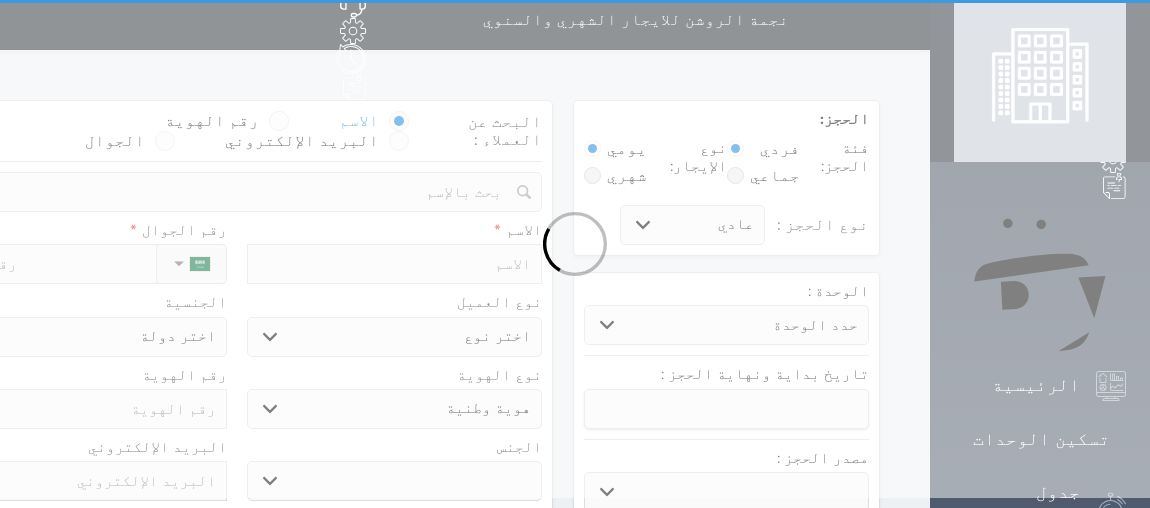 scroll, scrollTop: 0, scrollLeft: 0, axis: both 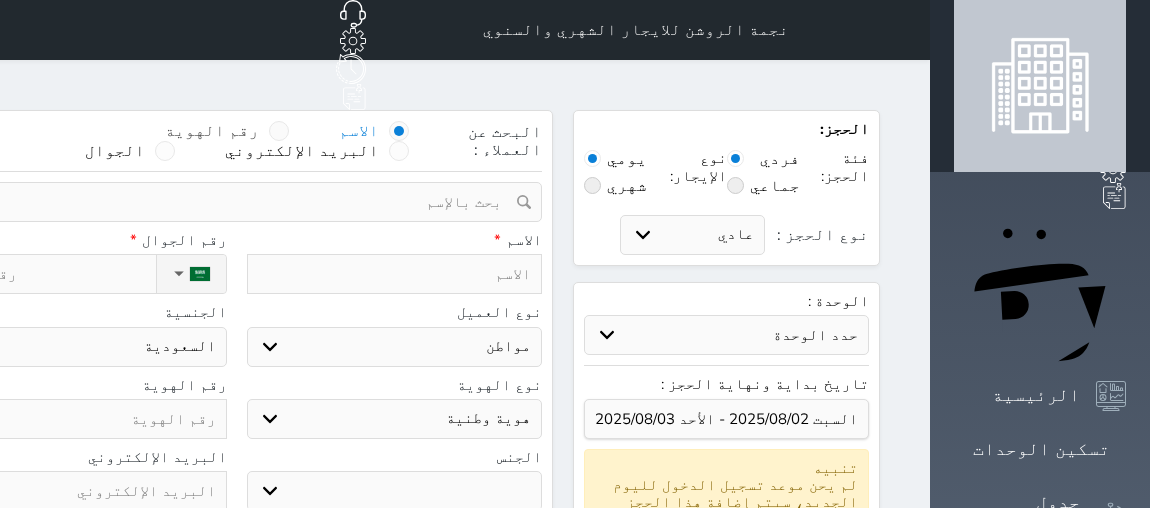 click at bounding box center [279, 131] 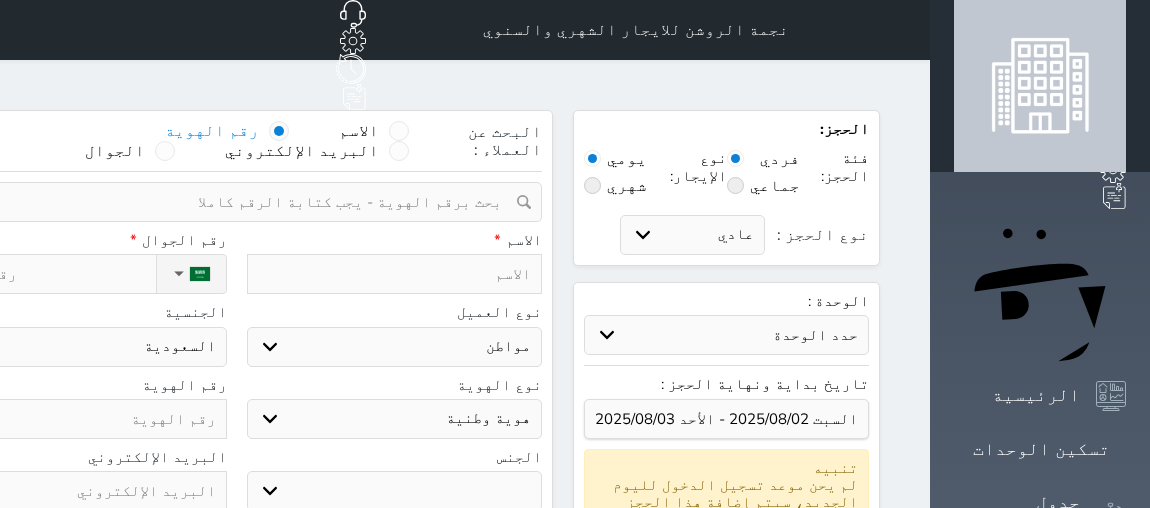 click at bounding box center [229, 202] 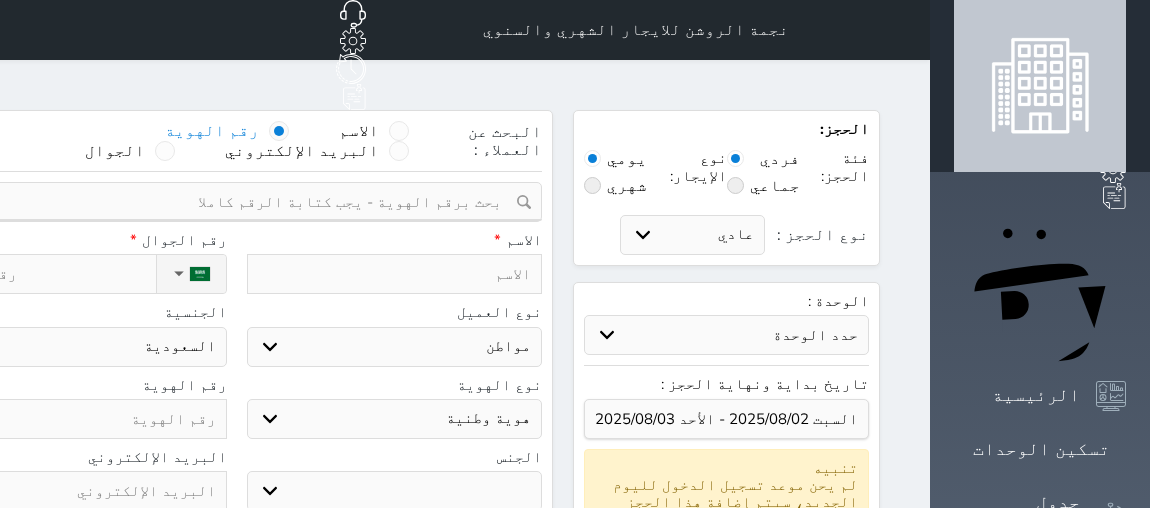 click at bounding box center [395, 274] 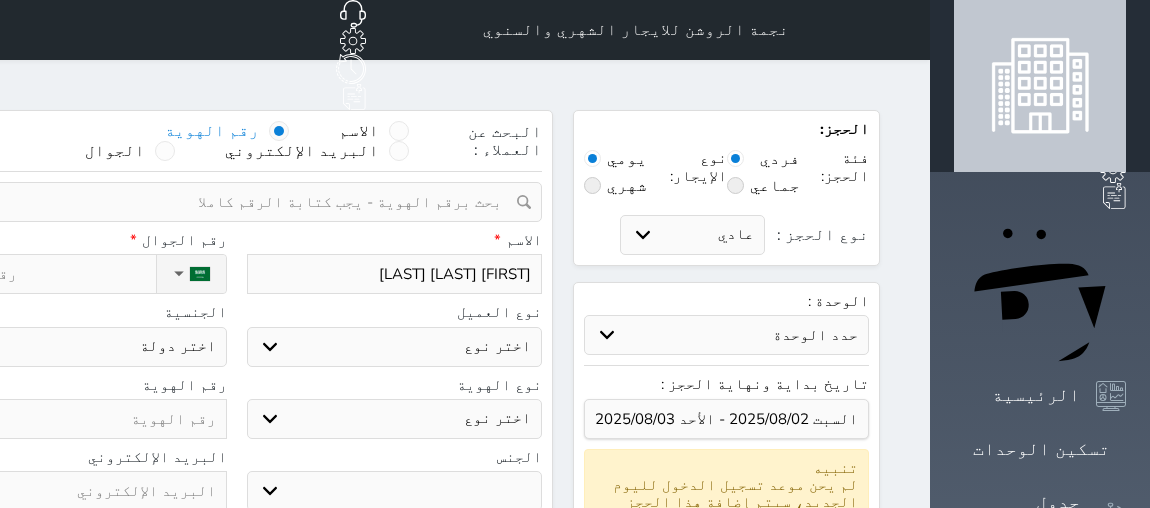 click on "نوع الحجز :" at bounding box center (43, 274) 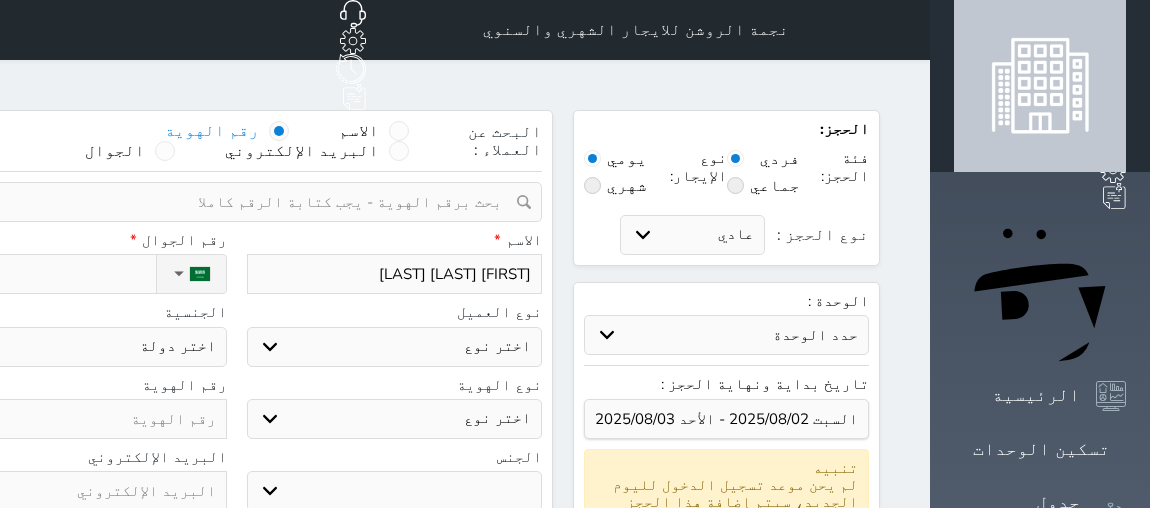 click on "اختر نوع   مواطن مواطن خليجي زائر مقيم" at bounding box center (395, 347) 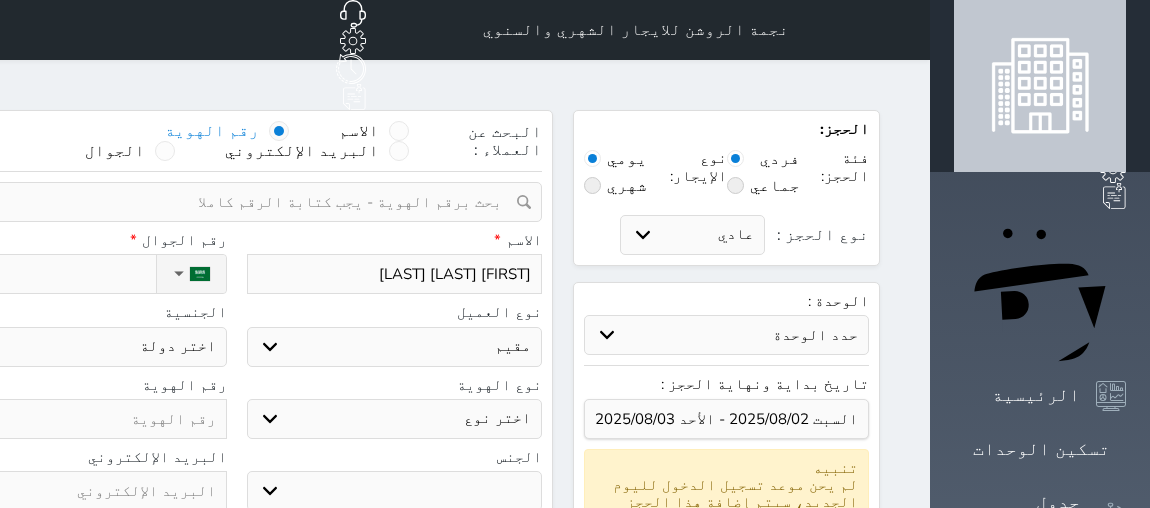 click on "اختر نوع   مواطن مواطن خليجي زائر مقيم" at bounding box center (395, 347) 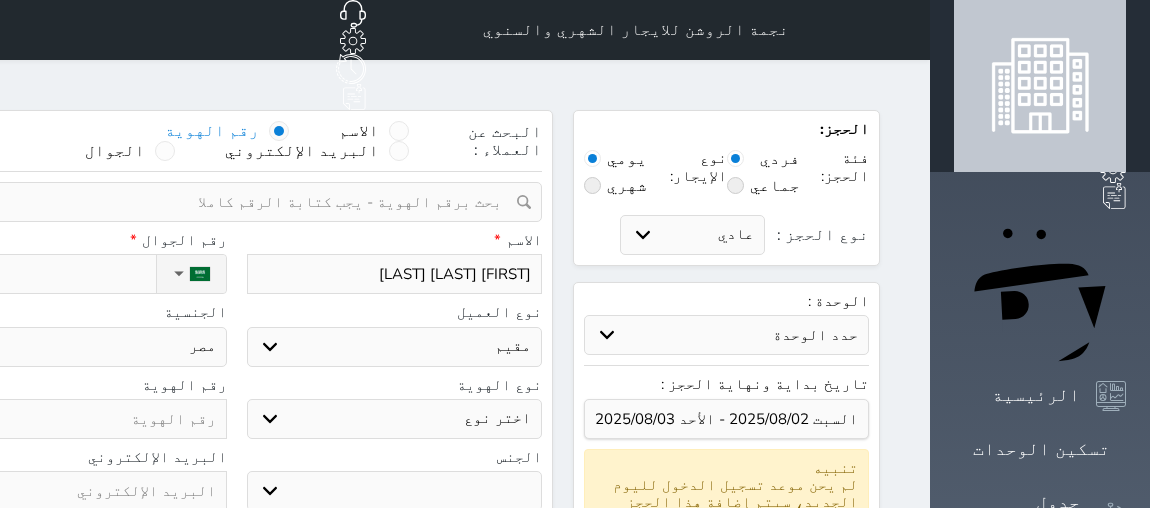 click on "اختر دولة
اثيوبيا
اجنبي بجواز سعودي
اخرى
اذربيجان
ارتيريا
ارمينيا
ازبكستان
اسبانيا
استراليا
استونيا" at bounding box center (79, 347) 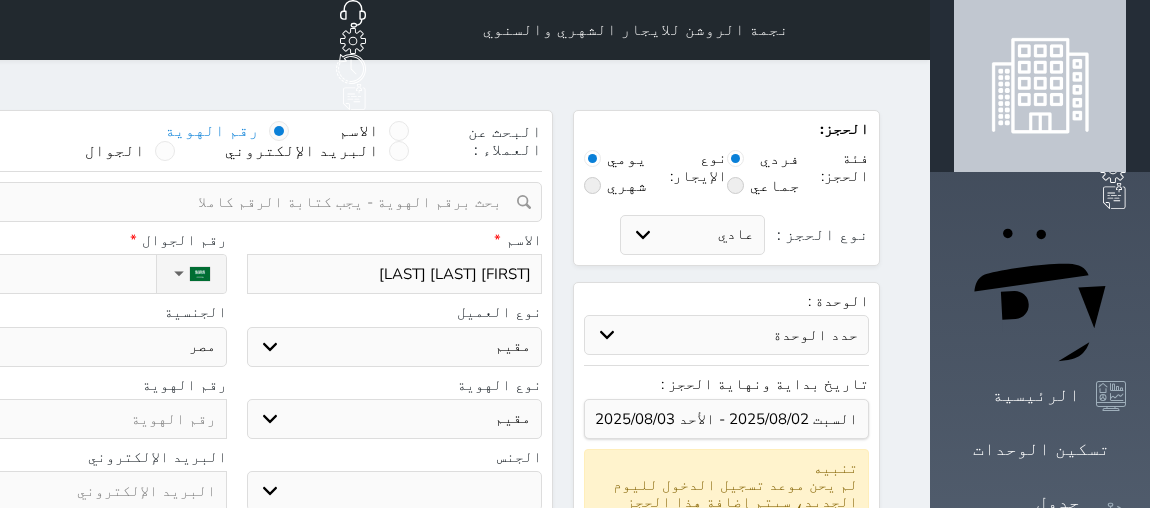 click on "اختر نوع   مقيم جواز السفر" at bounding box center [395, 419] 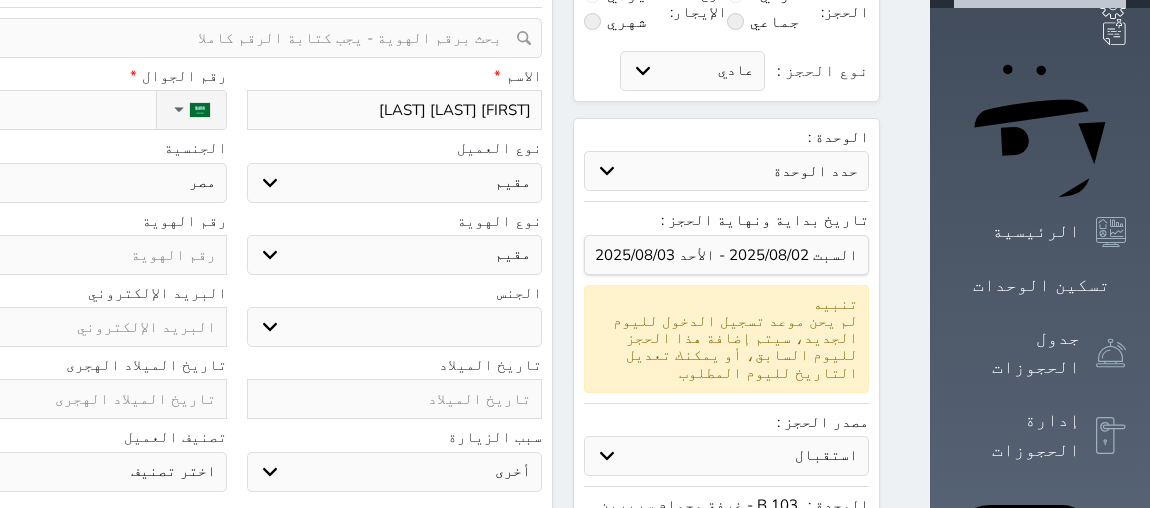 scroll, scrollTop: 181, scrollLeft: 0, axis: vertical 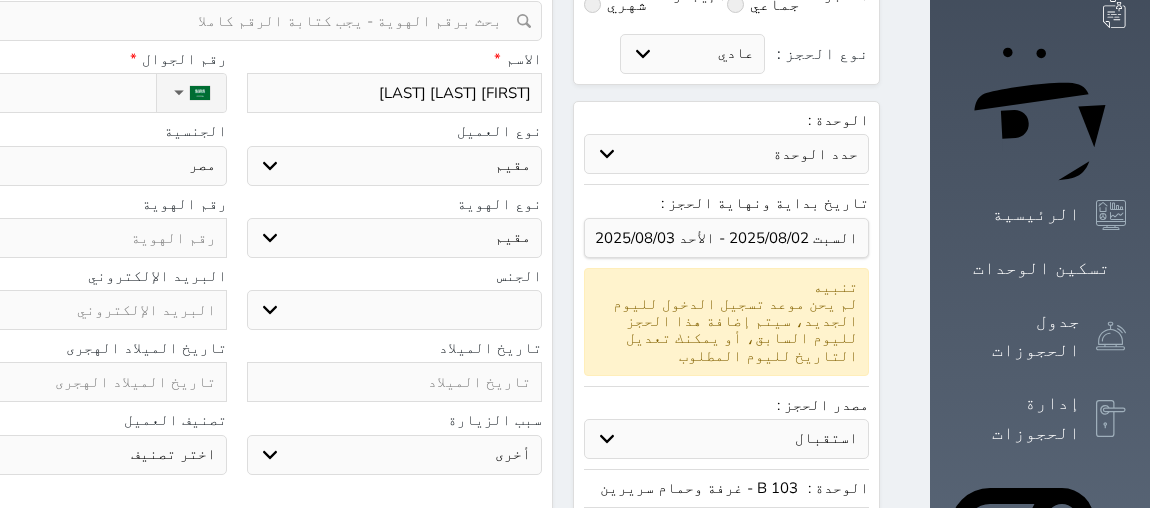 click on "ذكر   انثى" at bounding box center [395, 310] 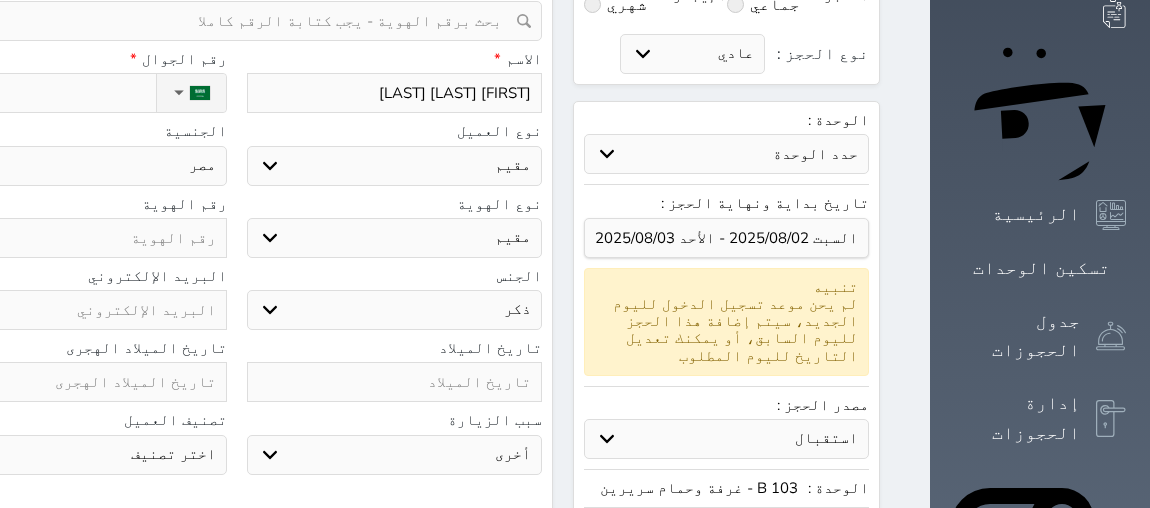 click on "ذكر   انثى" at bounding box center (395, 310) 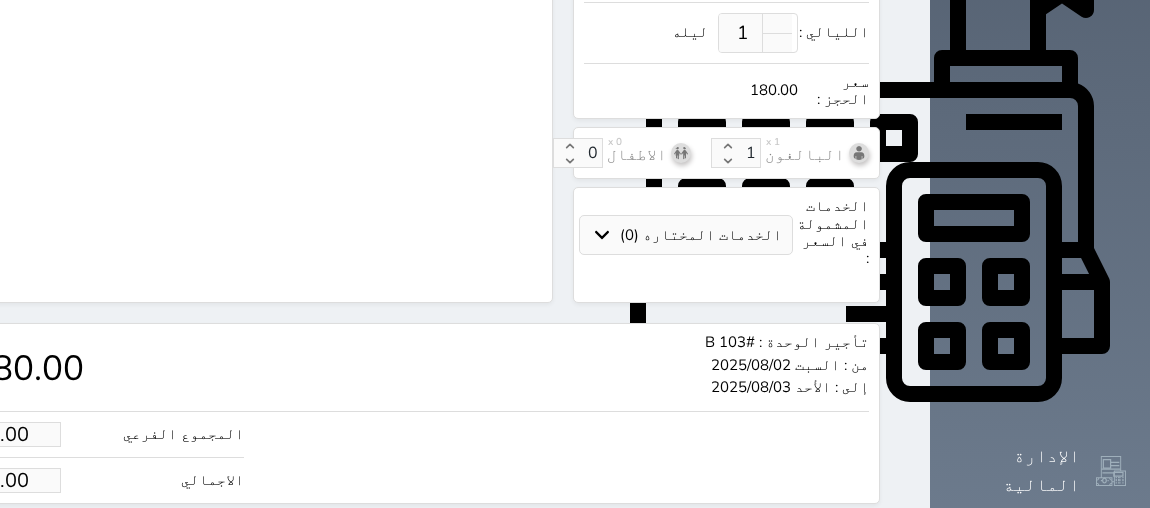 scroll, scrollTop: 818, scrollLeft: 0, axis: vertical 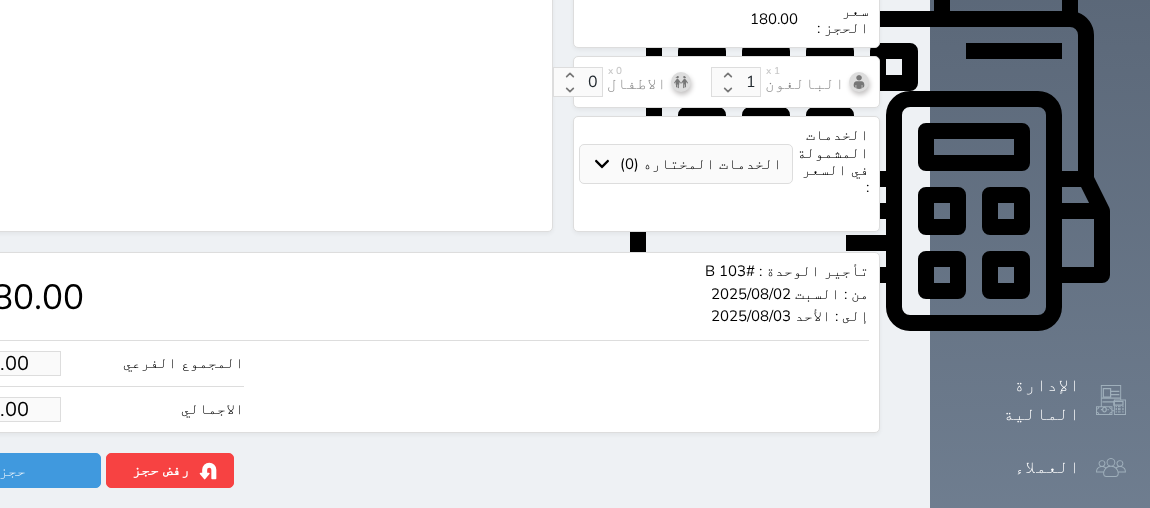 drag, startPoint x: 63, startPoint y: 333, endPoint x: 194, endPoint y: 310, distance: 133.00375 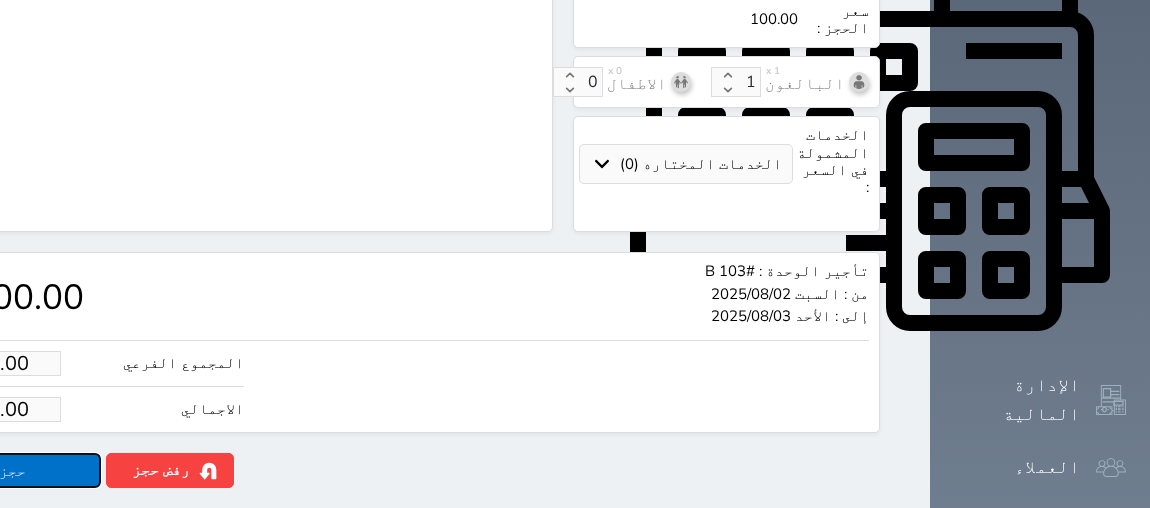 click on "حجز" at bounding box center (13, 470) 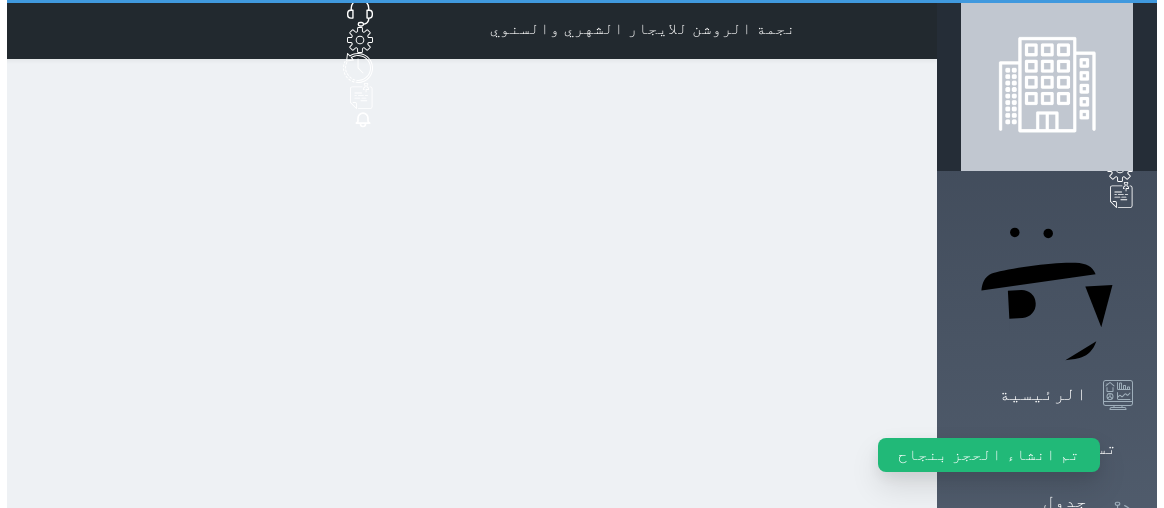 scroll, scrollTop: 0, scrollLeft: 0, axis: both 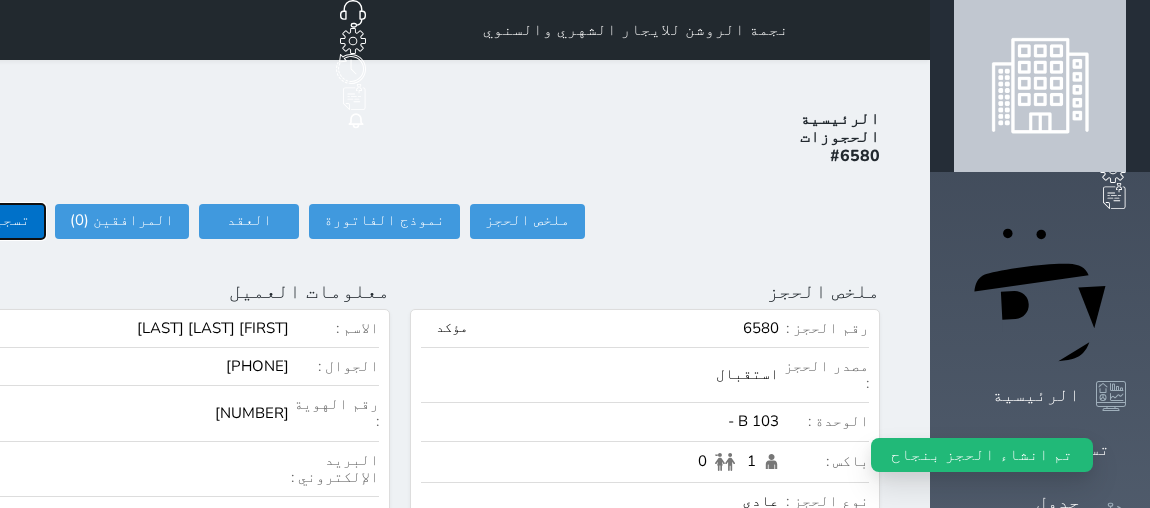 click on "تسجيل دخول" at bounding box center (-13, 221) 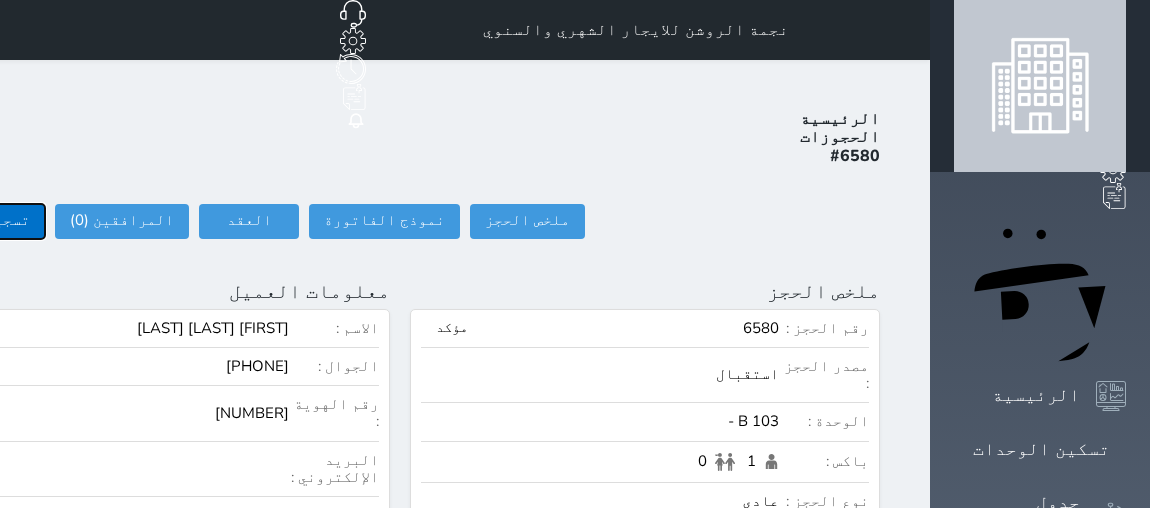 click on "تسجيل دخول" at bounding box center [-13, 221] 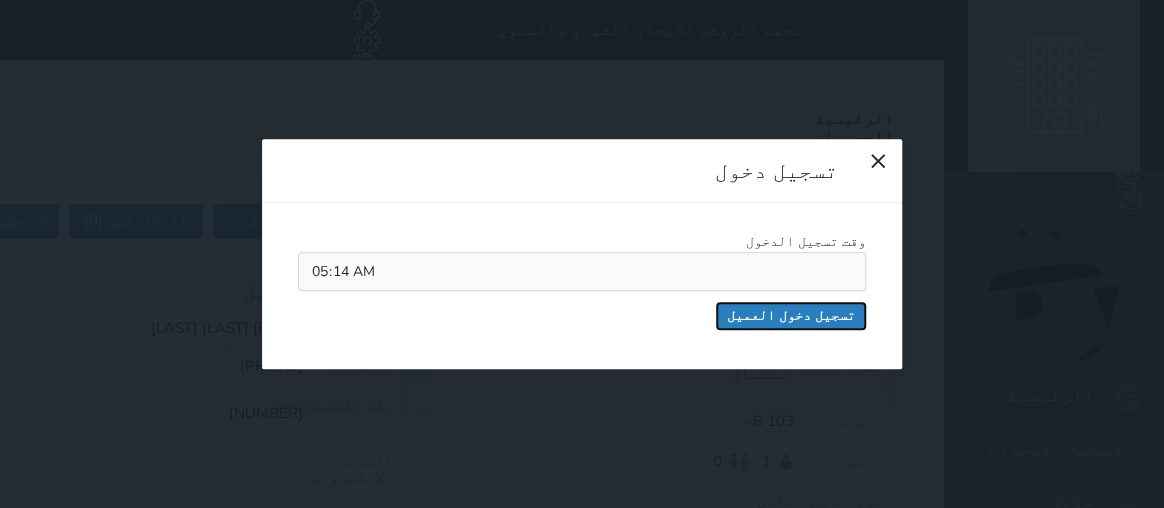 click on "تسجيل دخول العميل" at bounding box center [791, 316] 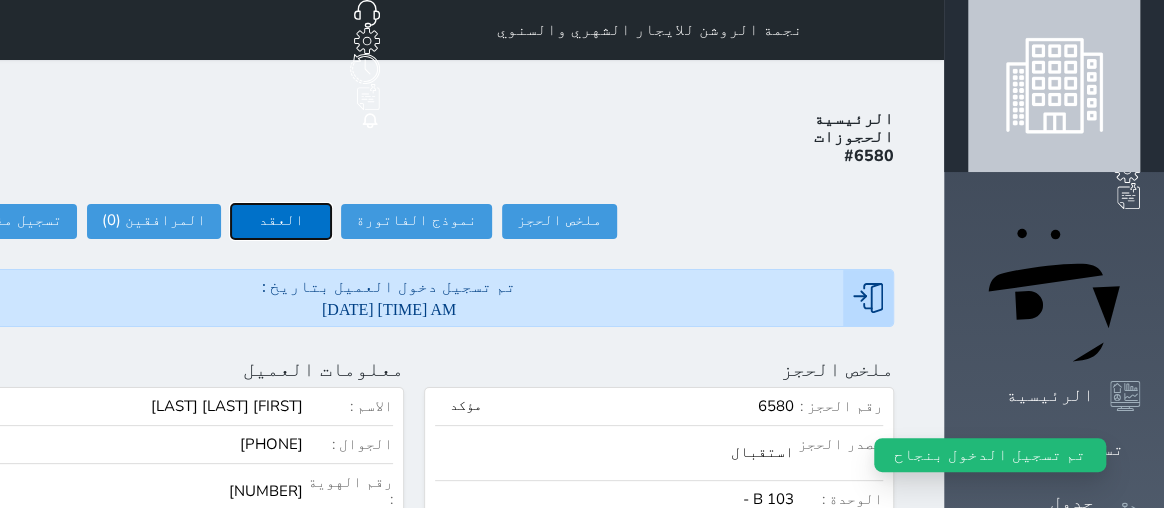 click on "العقد" at bounding box center [281, 221] 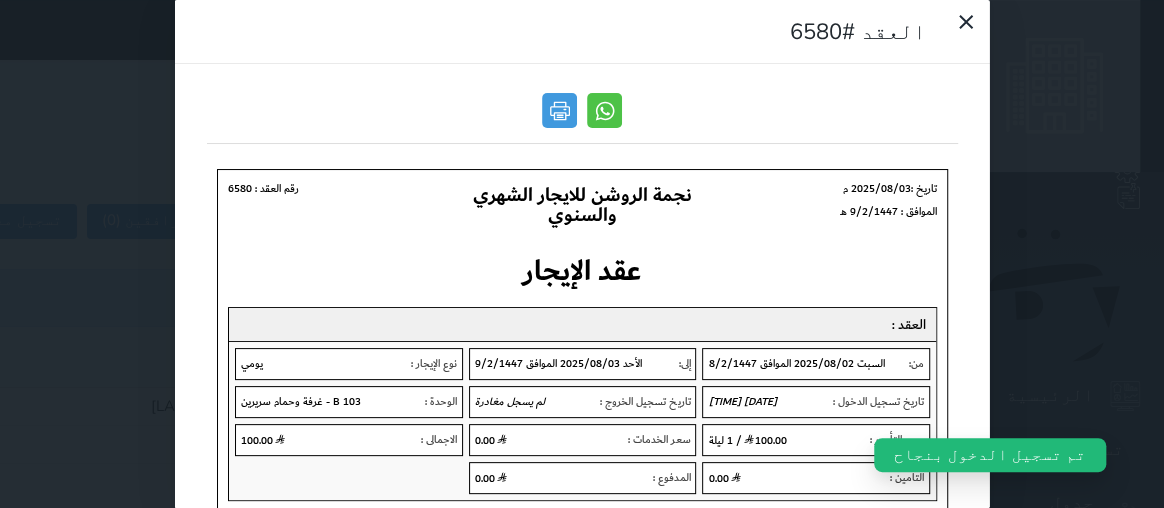 scroll, scrollTop: 0, scrollLeft: 0, axis: both 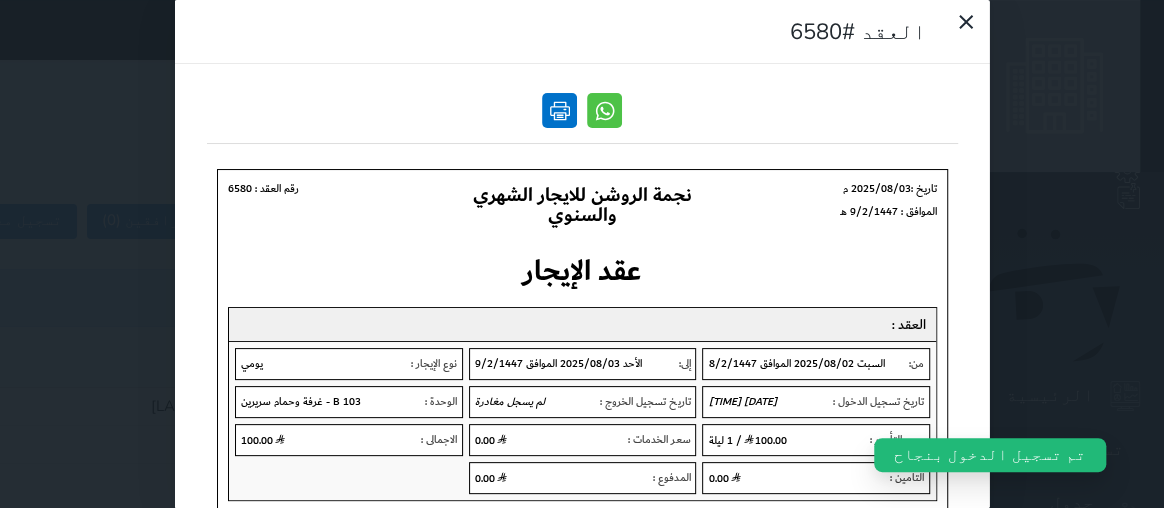 click at bounding box center (559, 110) 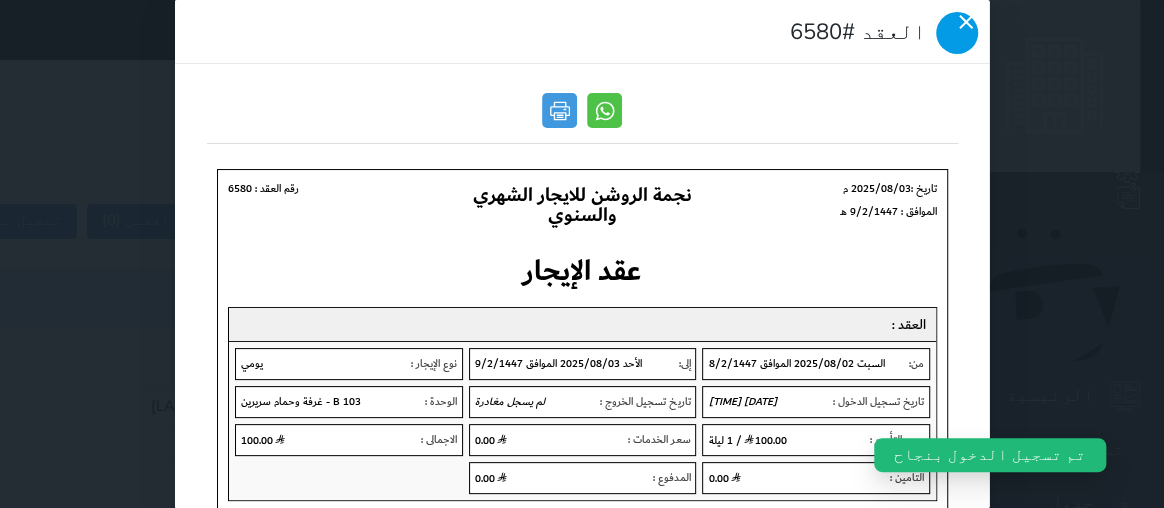 click 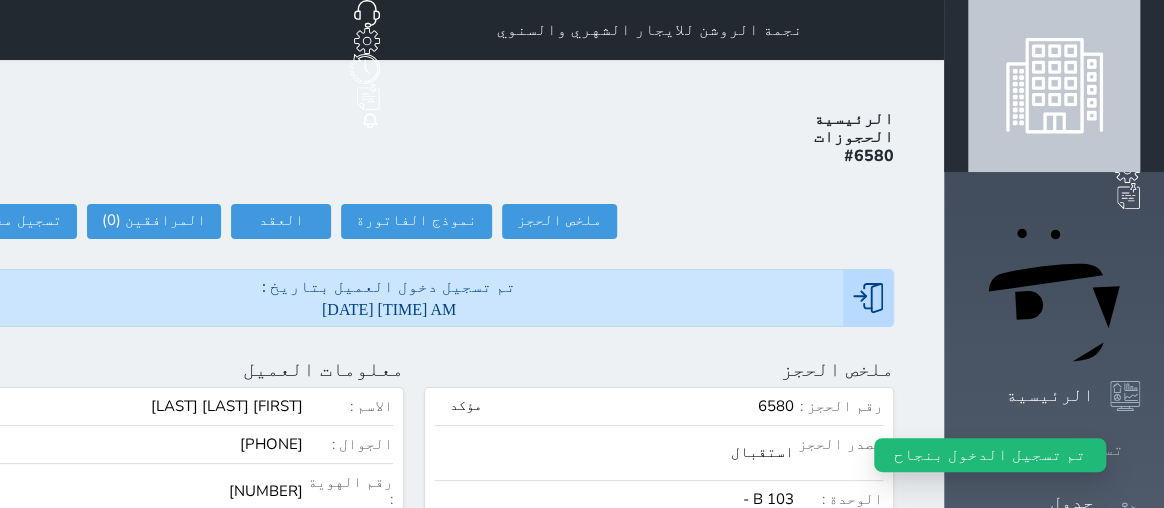 click 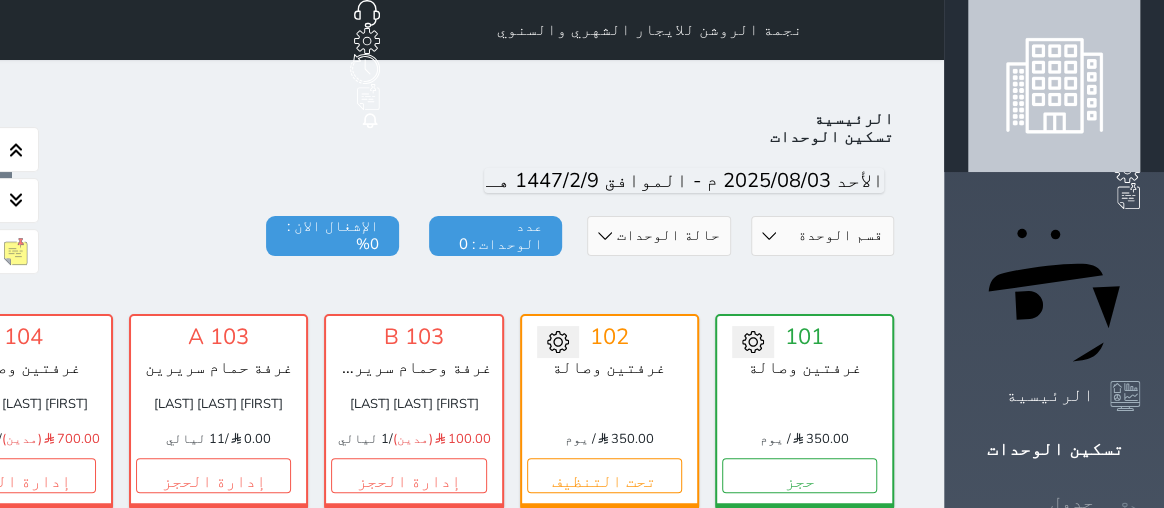 scroll, scrollTop: 82, scrollLeft: 0, axis: vertical 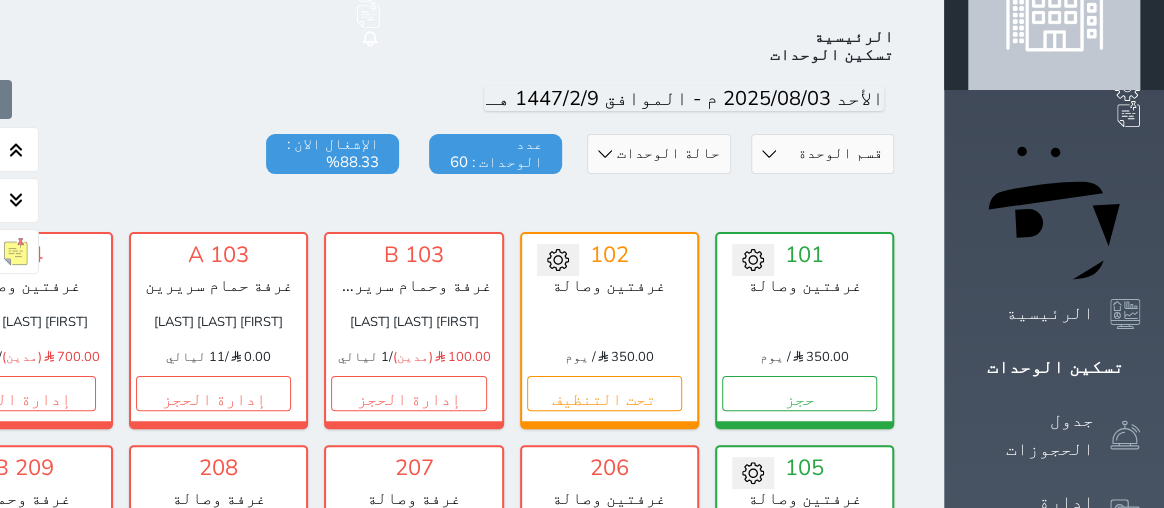 click 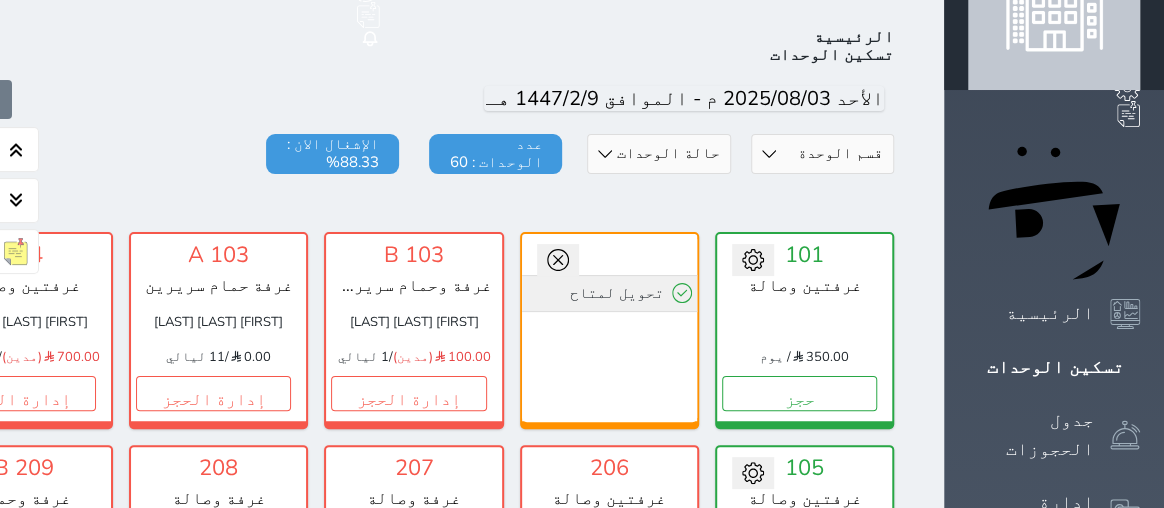 click 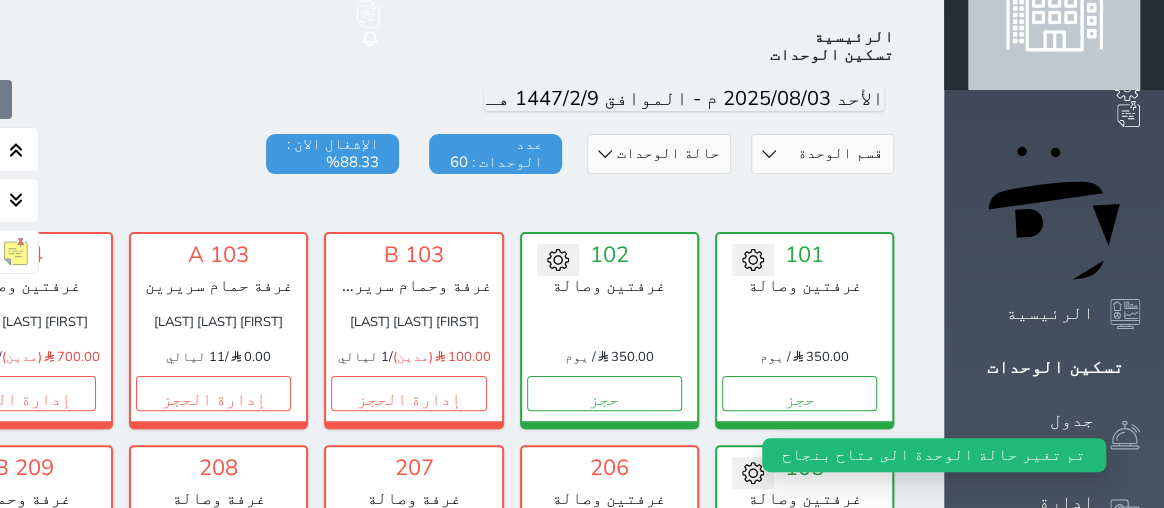 click on "اليوم" at bounding box center [414, 99] 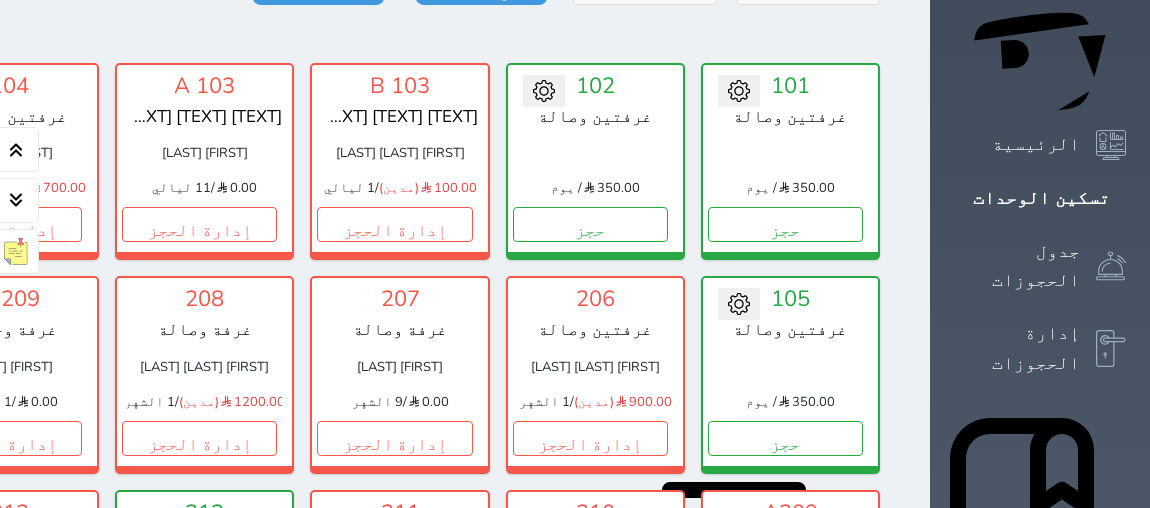 scroll, scrollTop: 537, scrollLeft: 0, axis: vertical 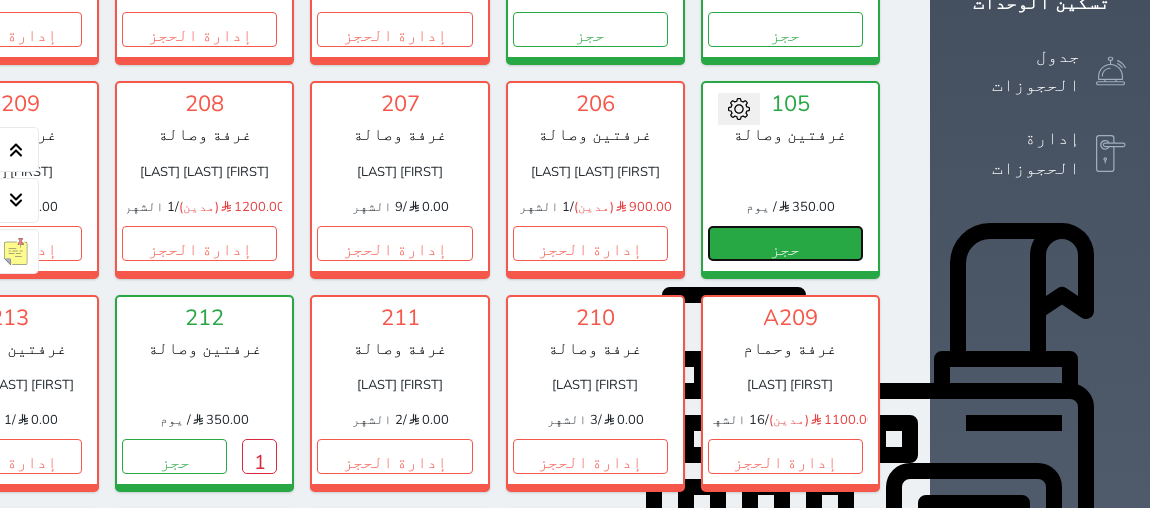 click on "حجز" at bounding box center [785, 243] 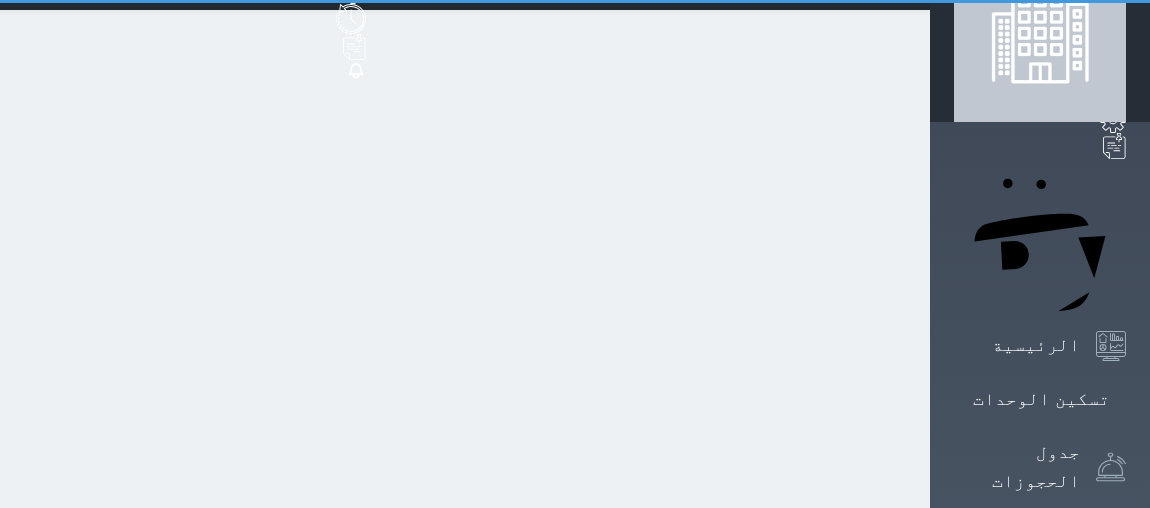 scroll, scrollTop: 0, scrollLeft: 0, axis: both 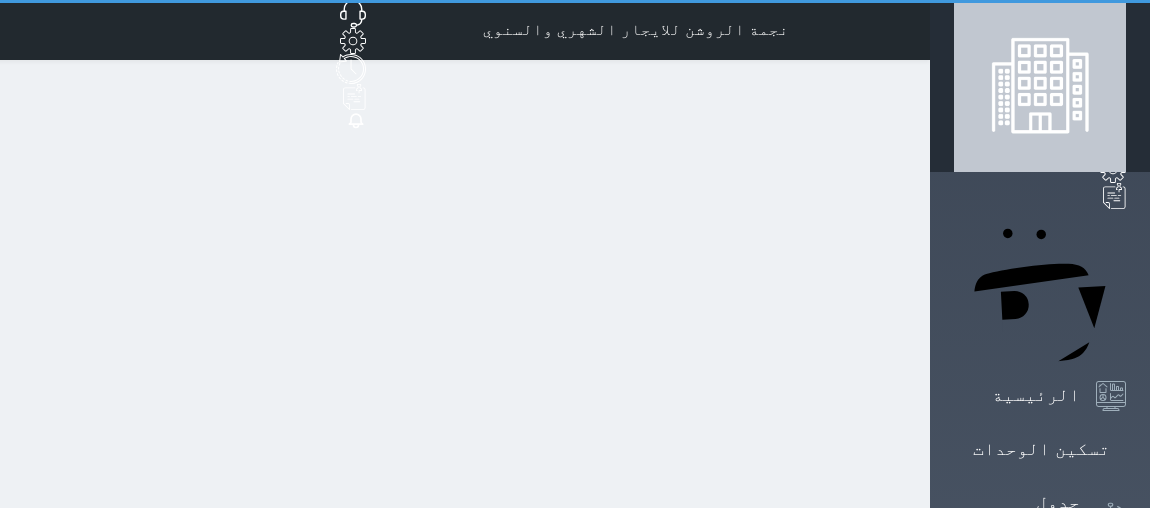 select on "1" 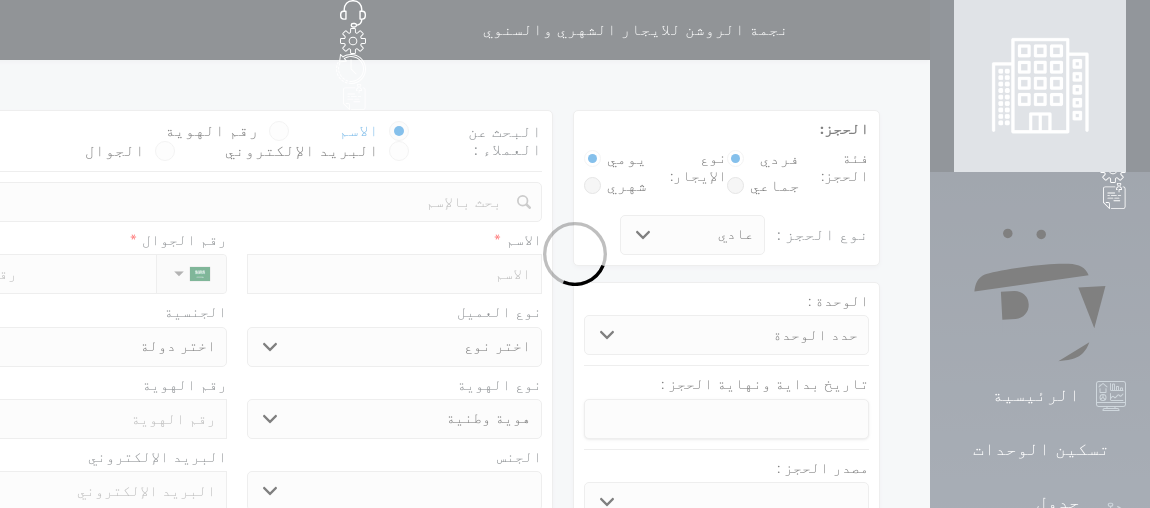 select 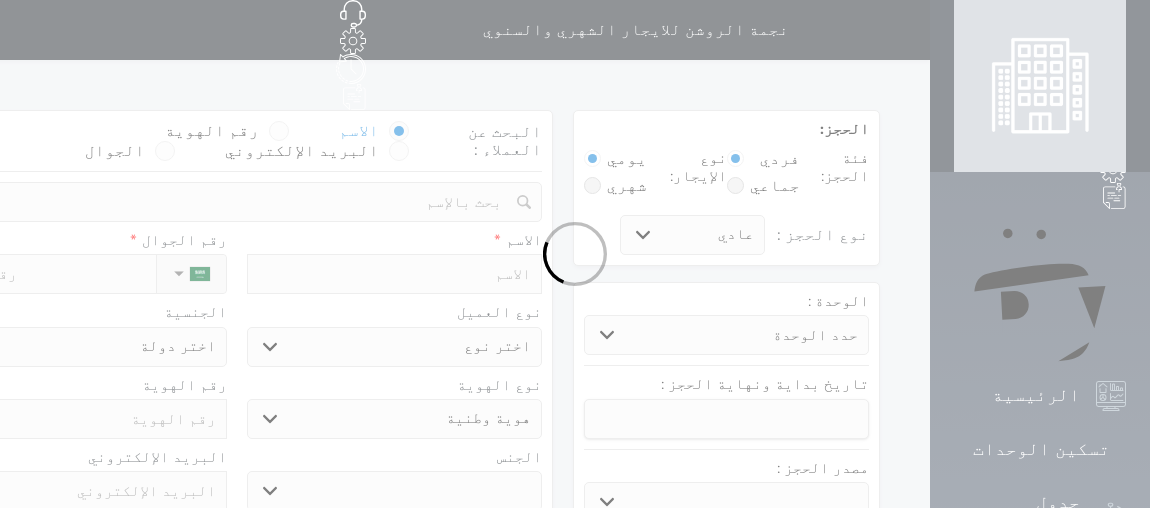 select 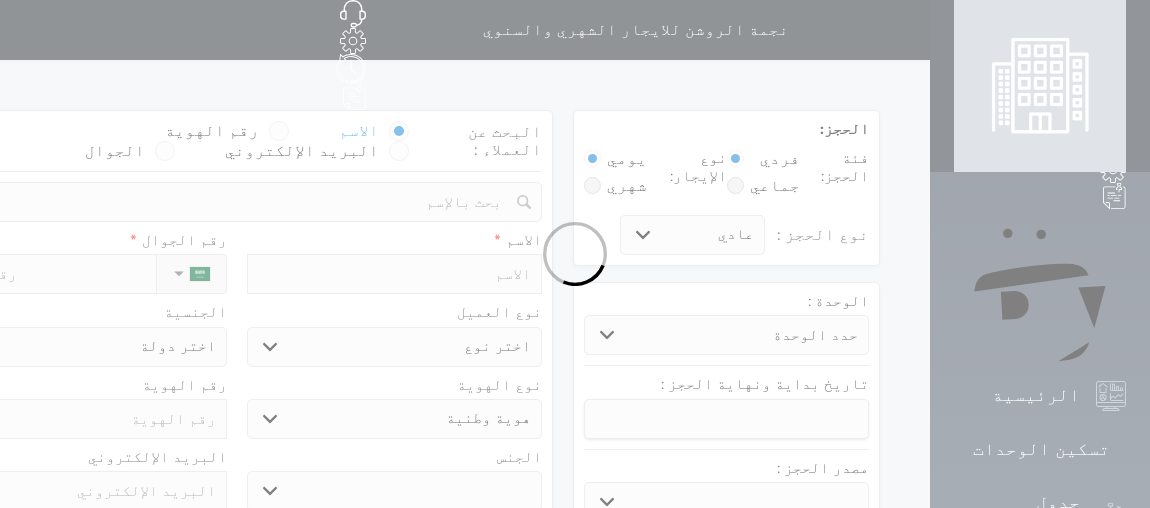 select 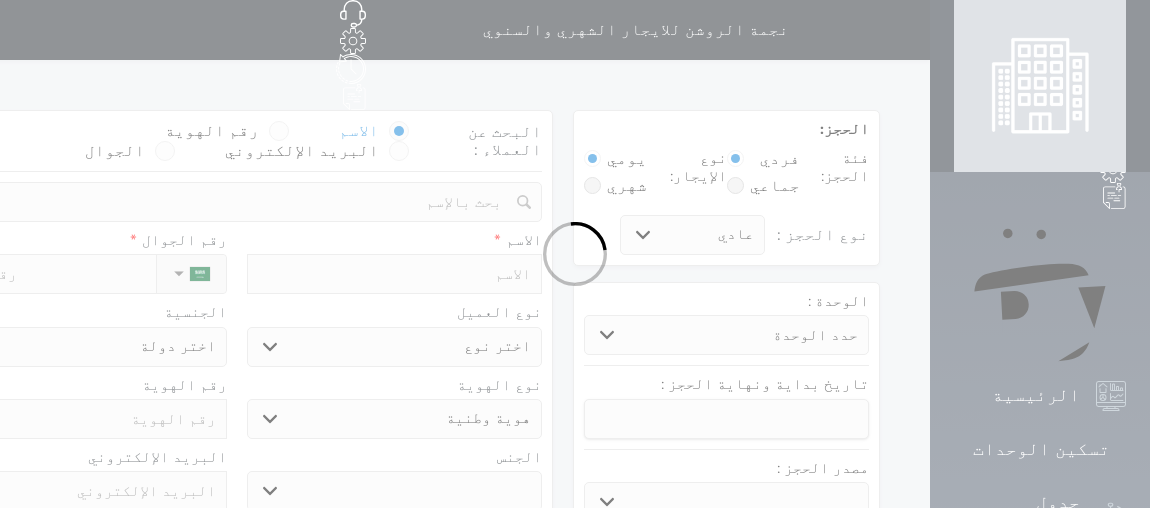 select 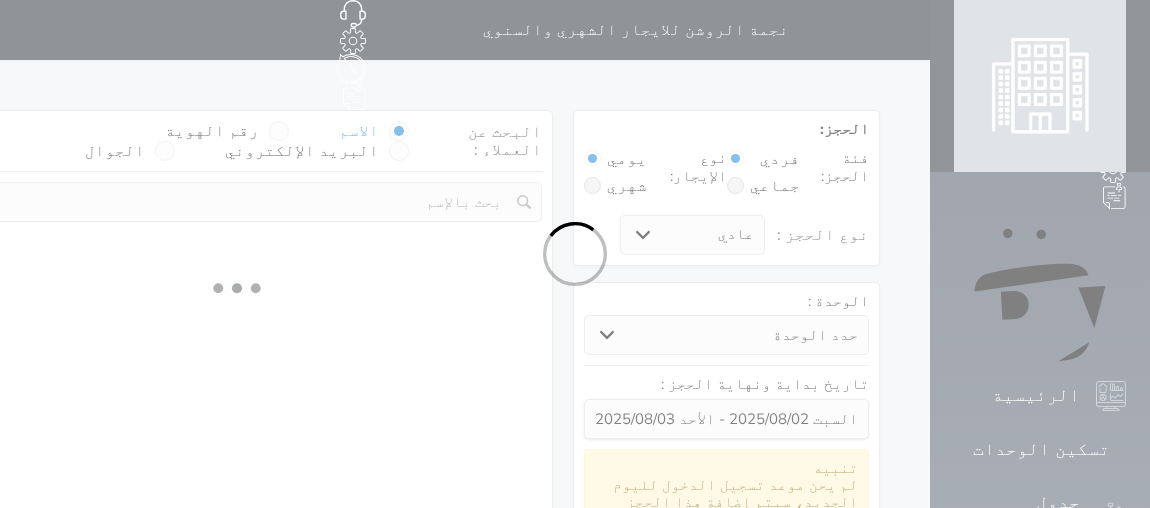 select 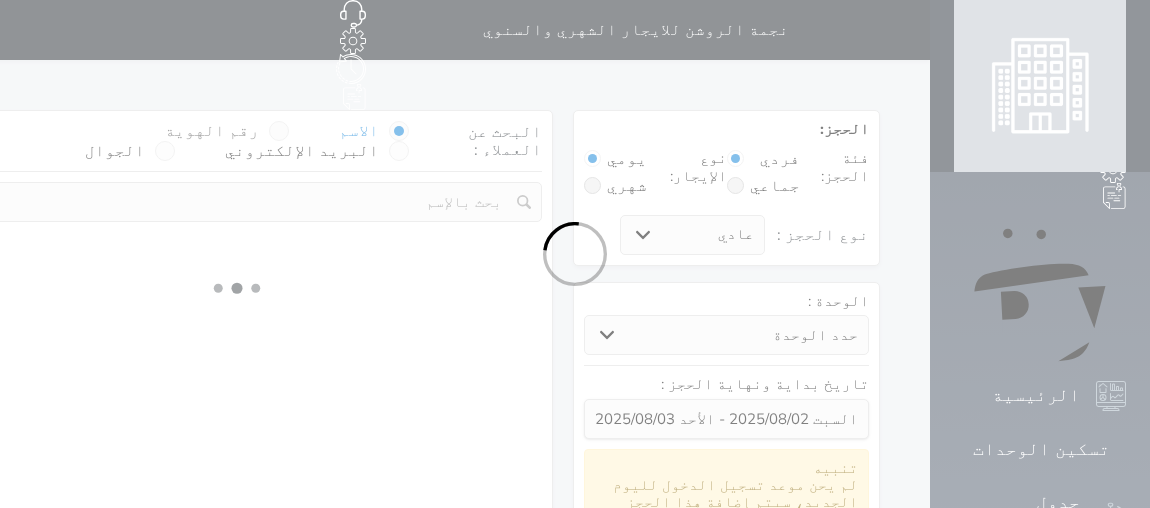 select on "1" 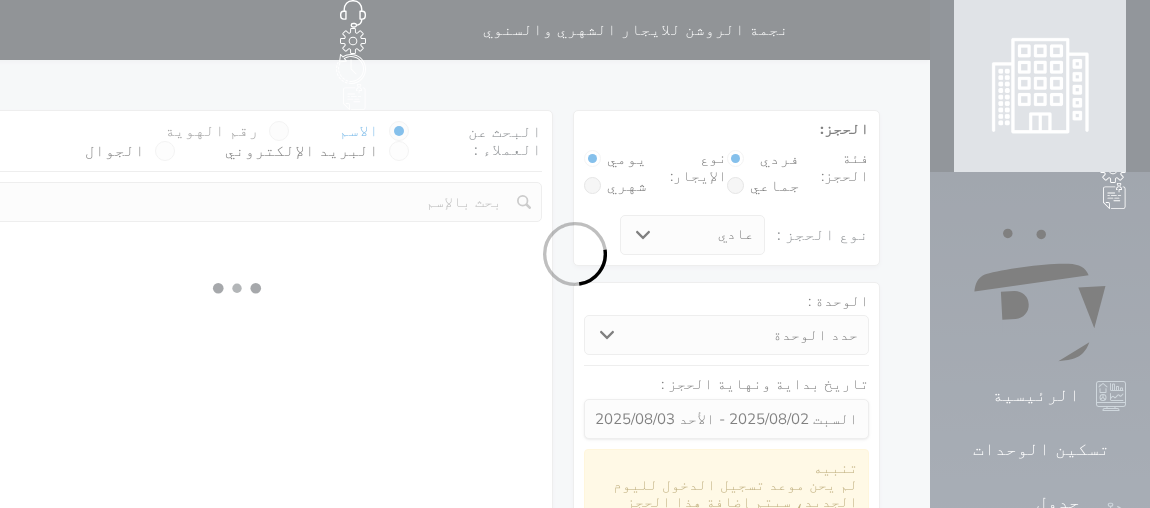 select on "113" 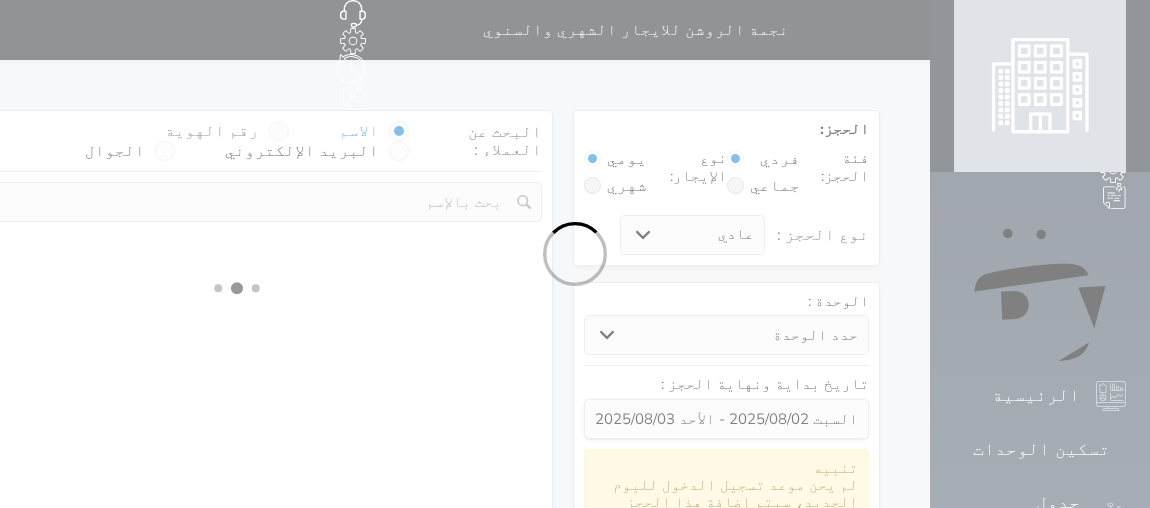 select on "1" 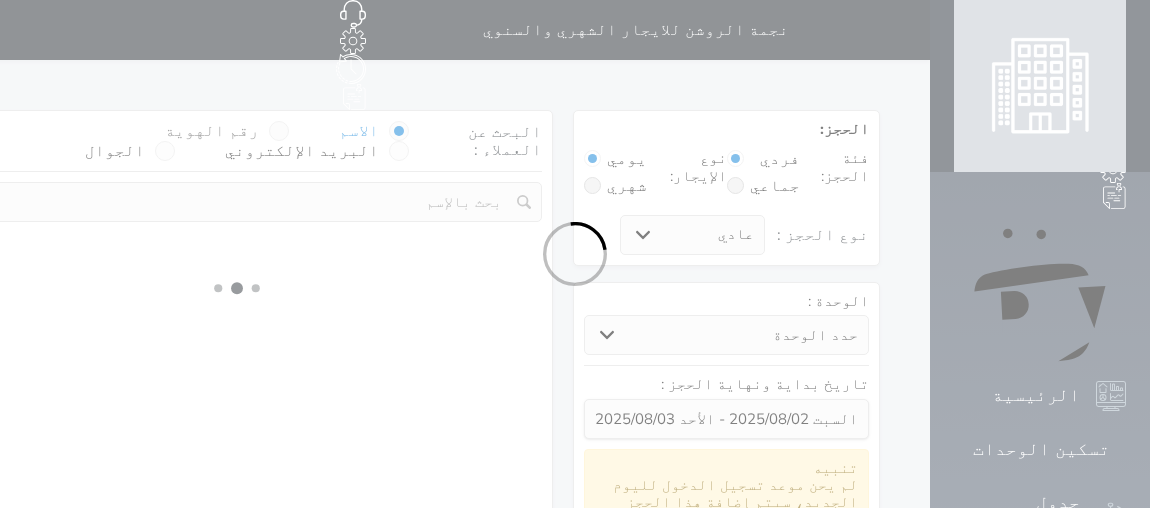select 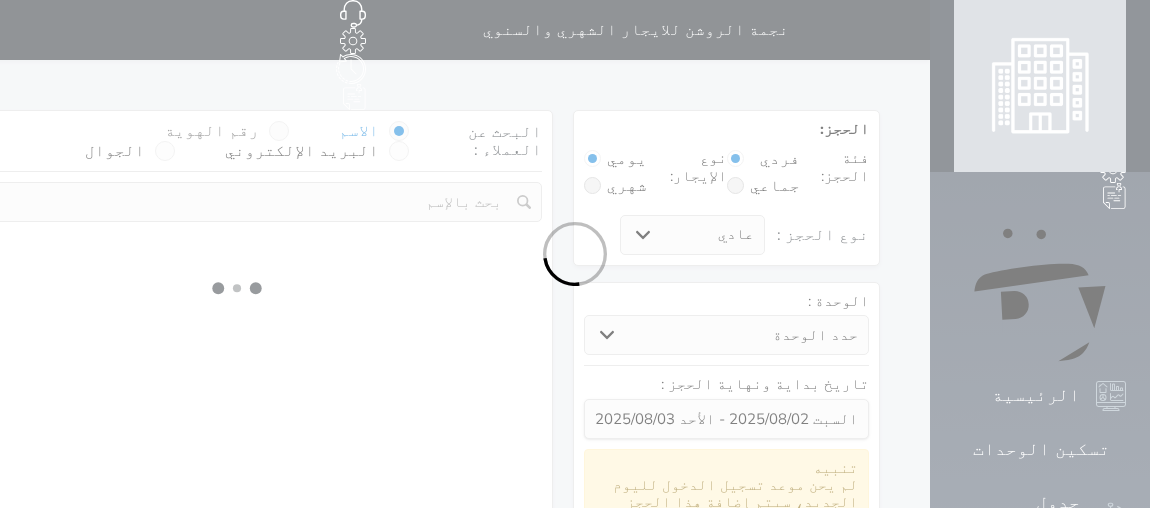 select on "7" 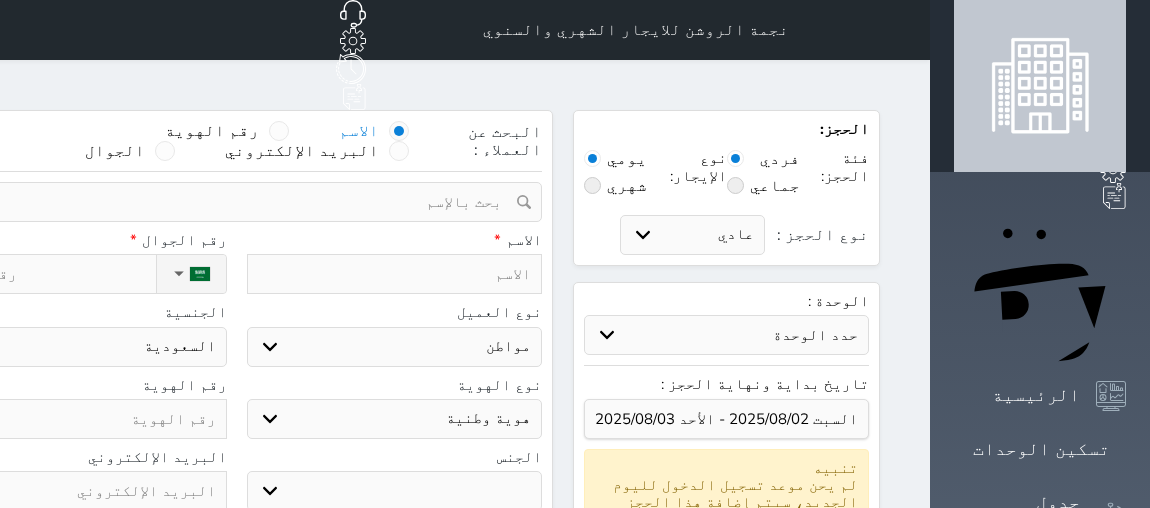 drag, startPoint x: 401, startPoint y: 101, endPoint x: 497, endPoint y: 139, distance: 103.24728 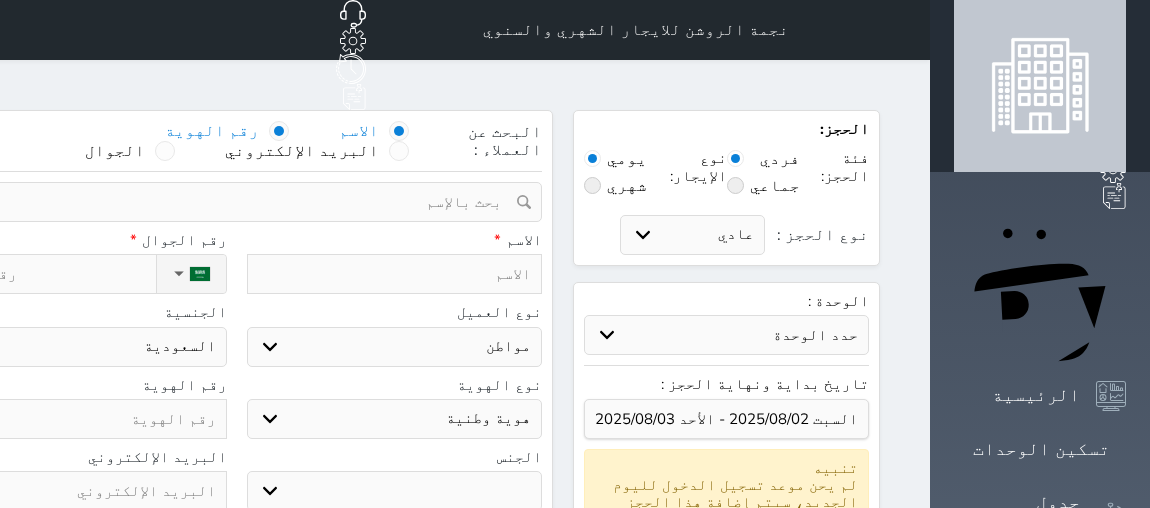 select 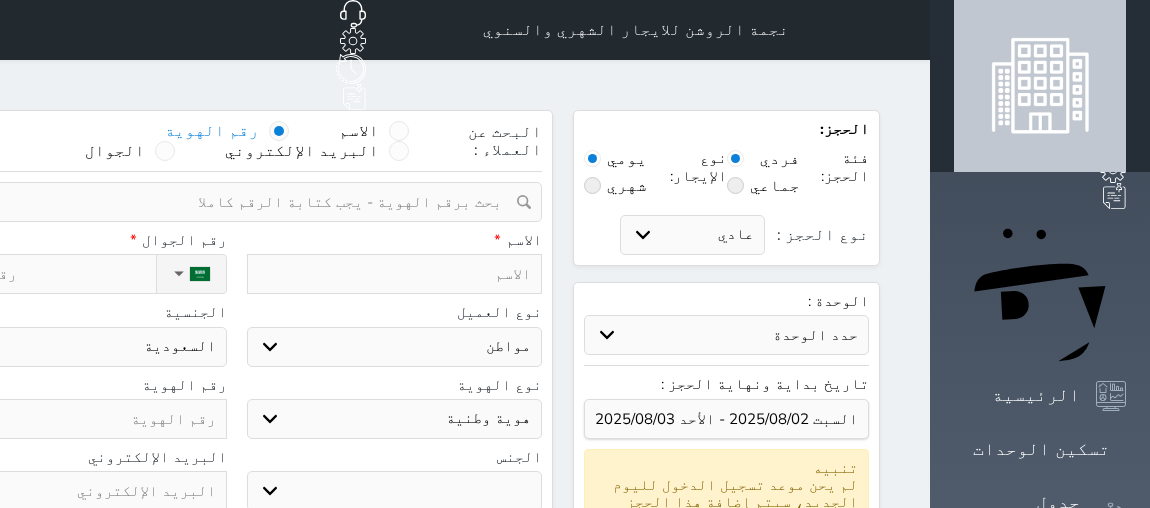 click at bounding box center [229, 202] 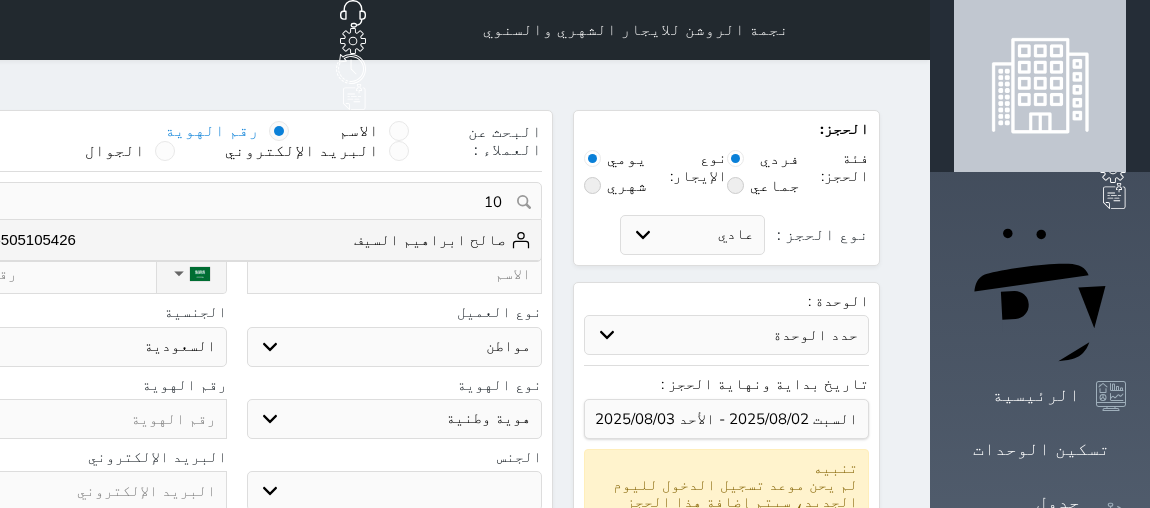 type on "105" 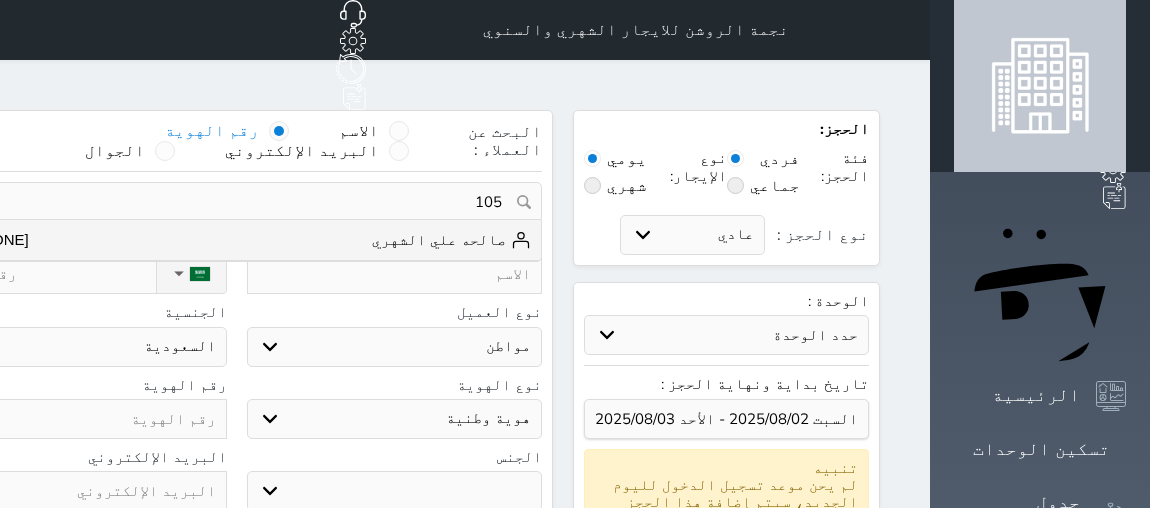 select 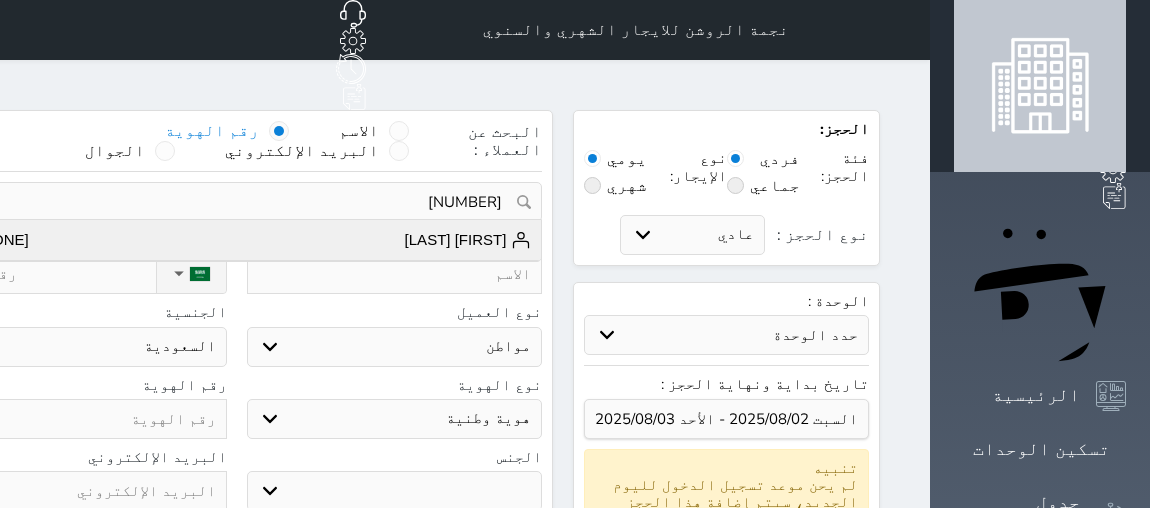 click on "[FIRST] [LAST]" at bounding box center (468, 240) 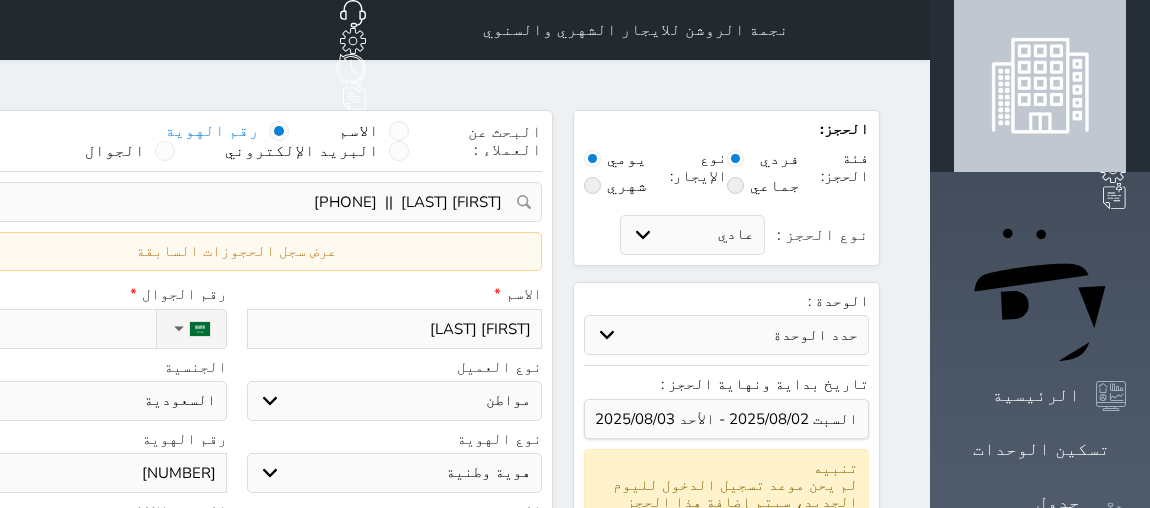 click on "[PHONE]" at bounding box center [43, 329] 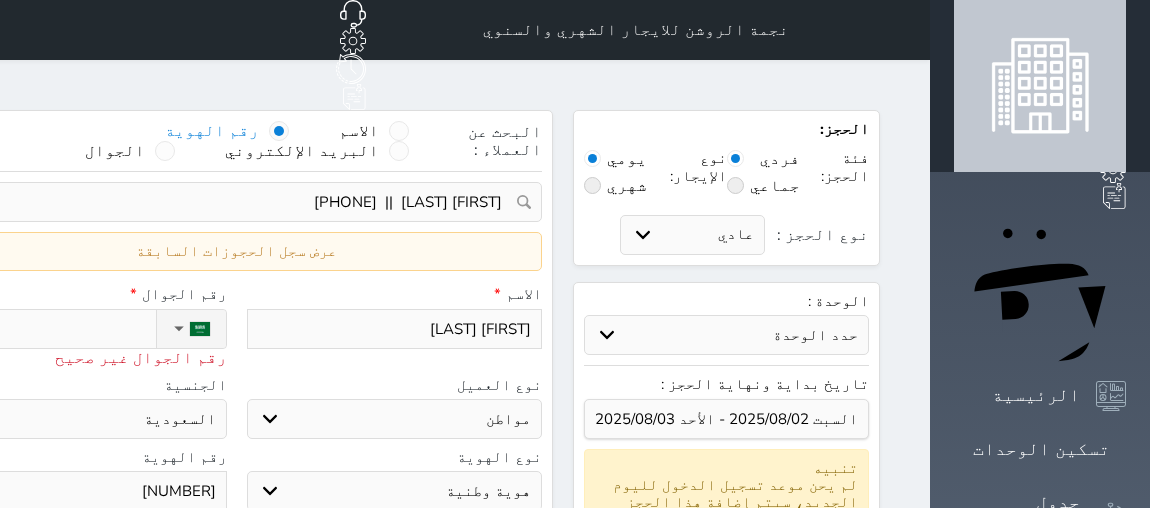 type on "+" 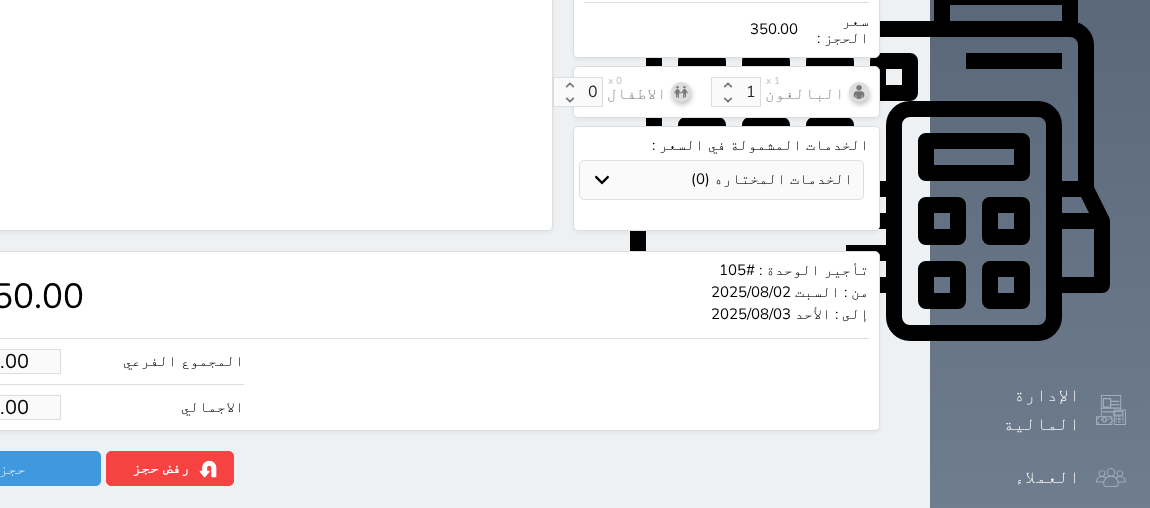 scroll, scrollTop: 818, scrollLeft: 0, axis: vertical 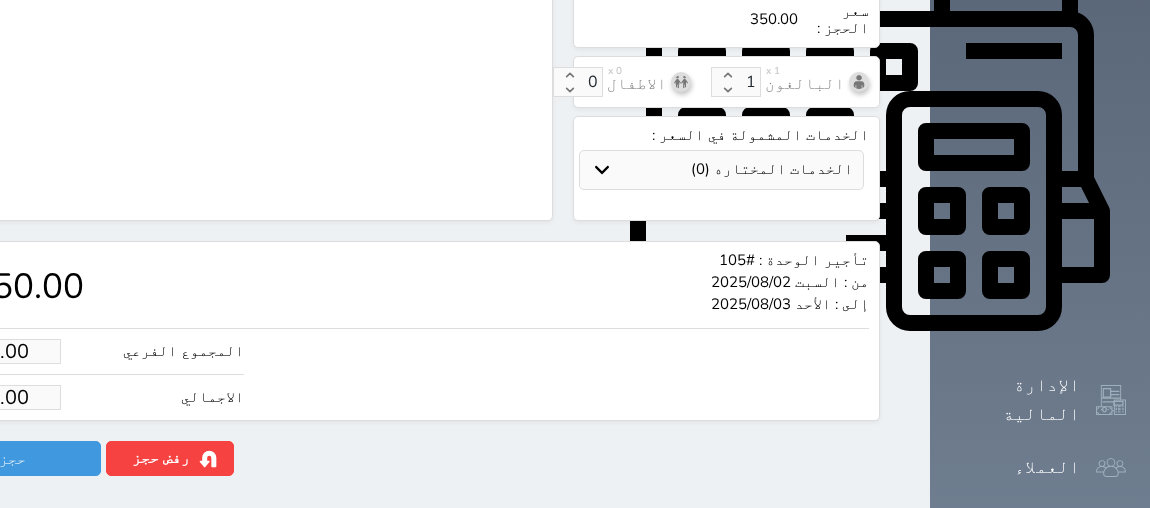 type on "[PHONE]" 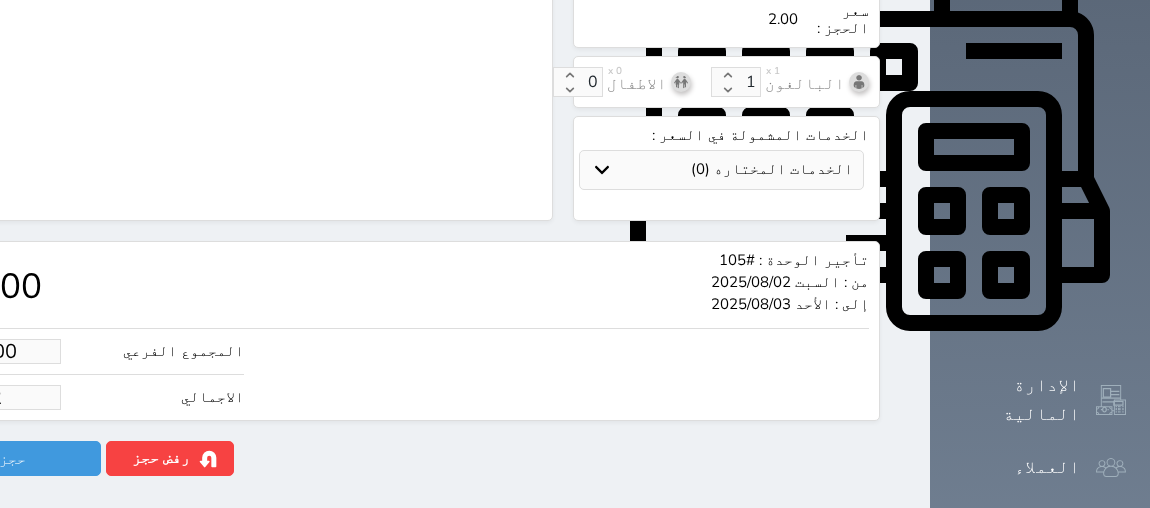 type on "25.00" 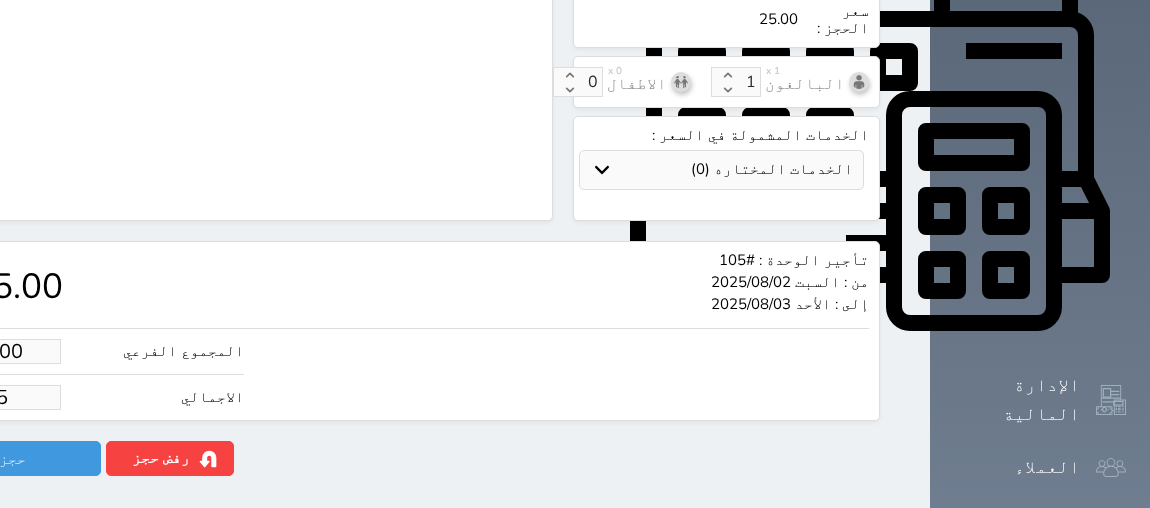 type on "250.00" 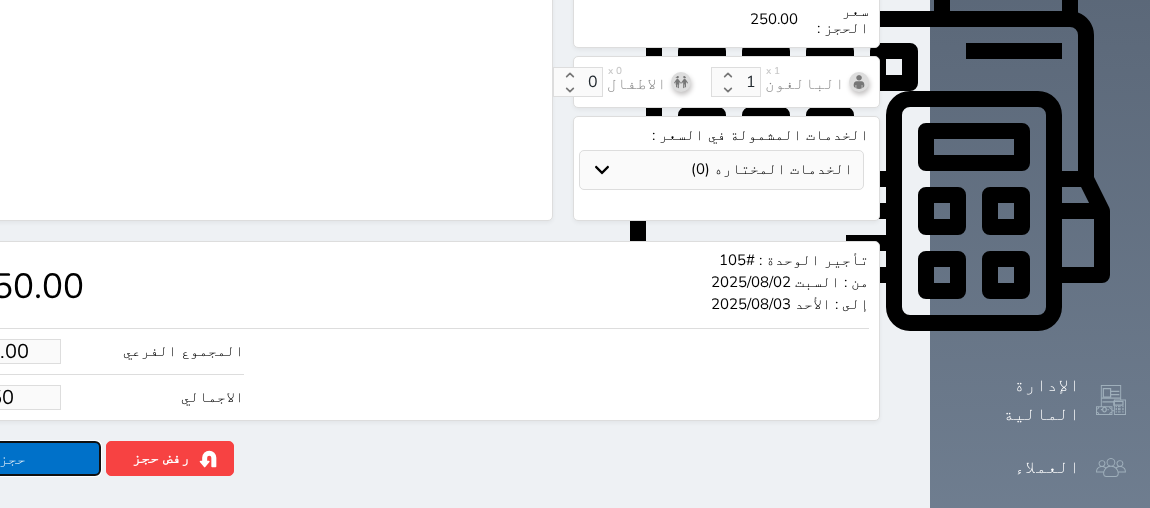 type on "250.00" 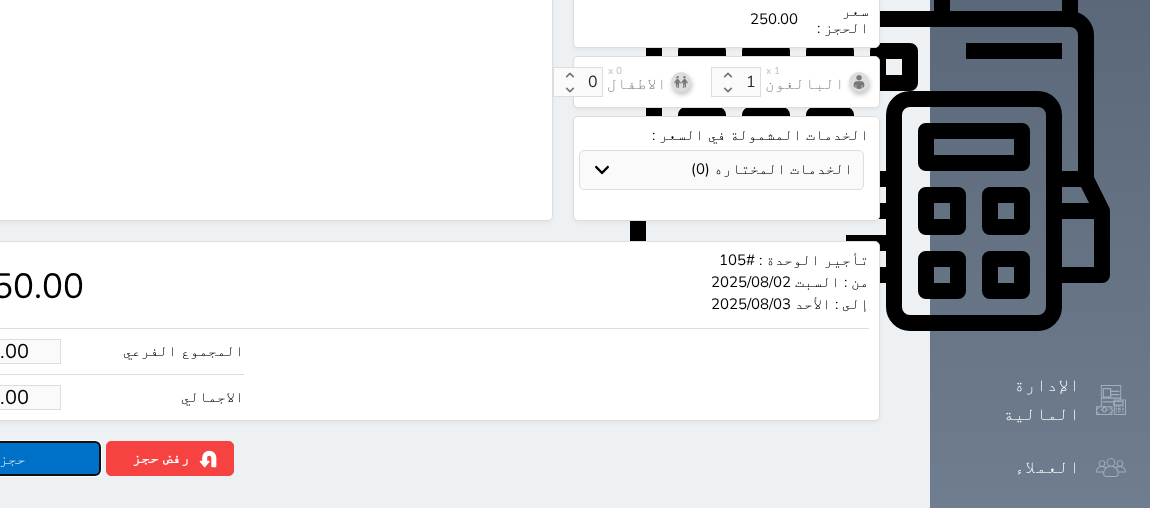 click on "حجز" at bounding box center (13, 458) 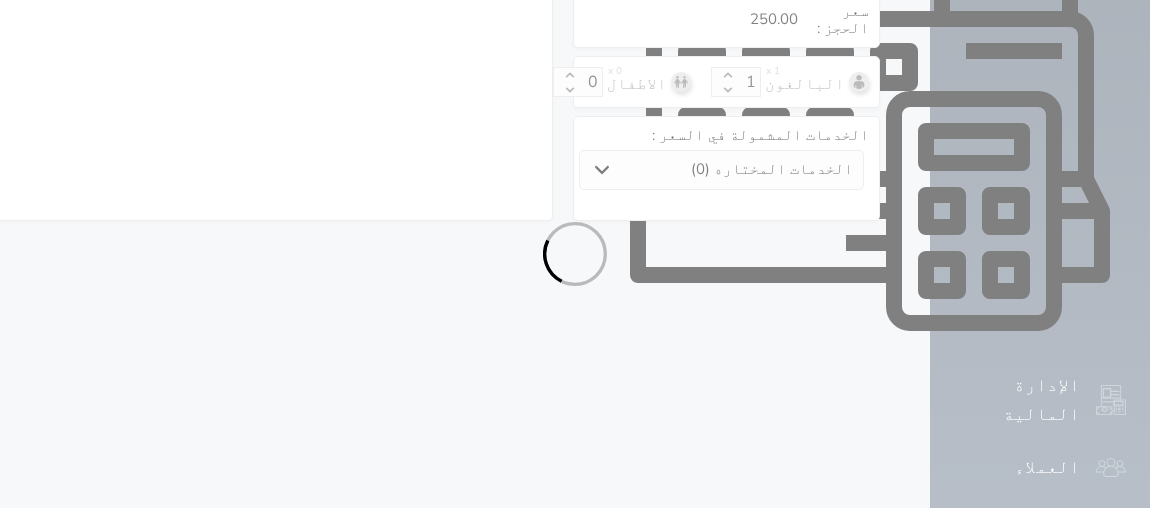 select on "1" 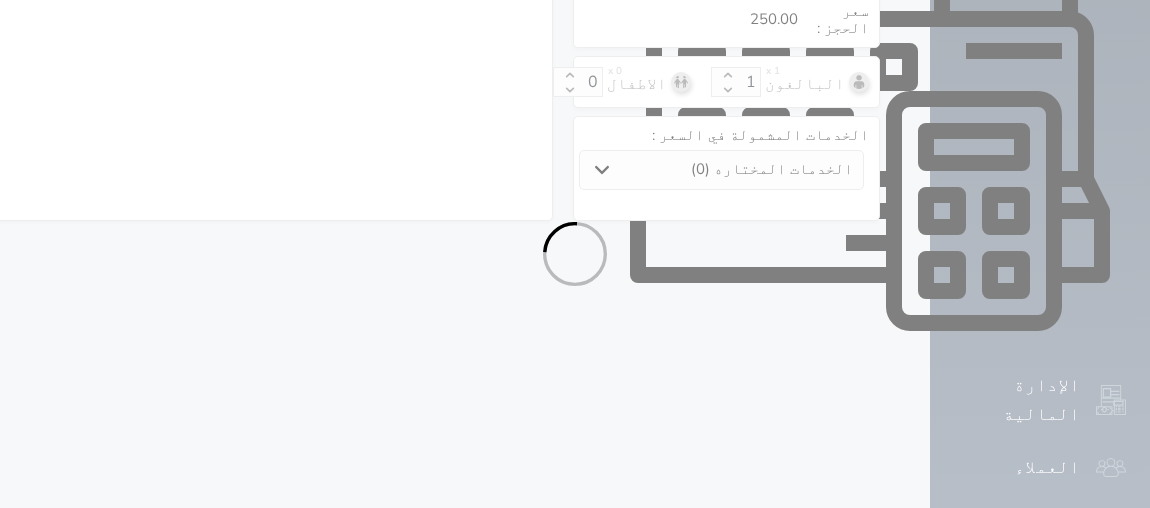 select on "113" 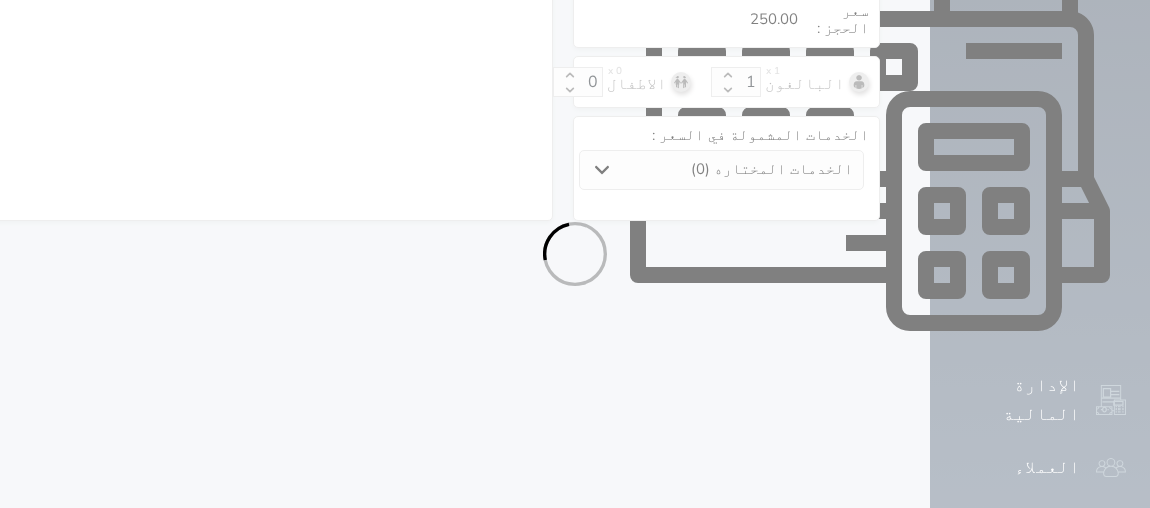 select on "1" 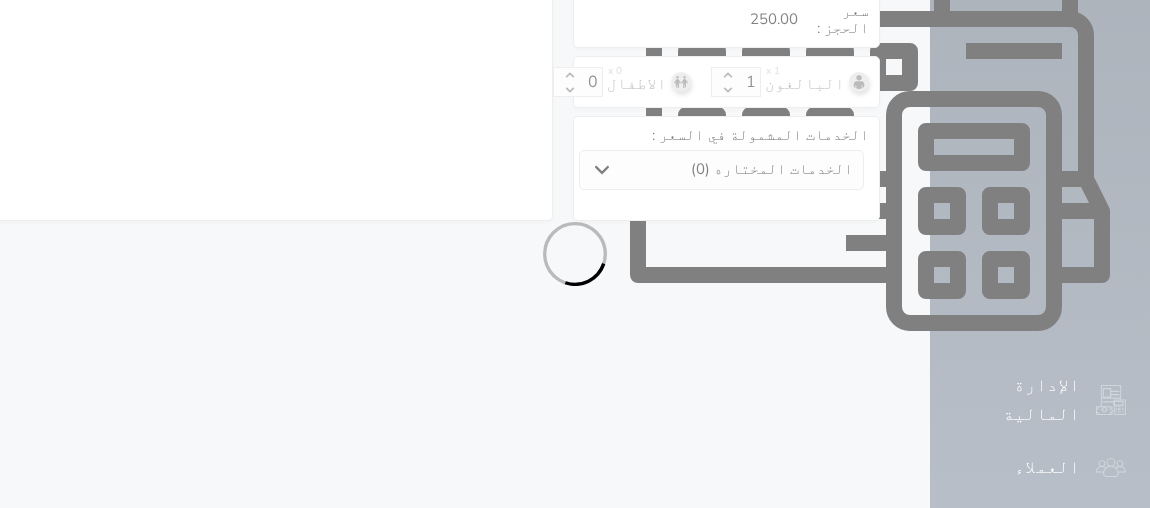 select on "7" 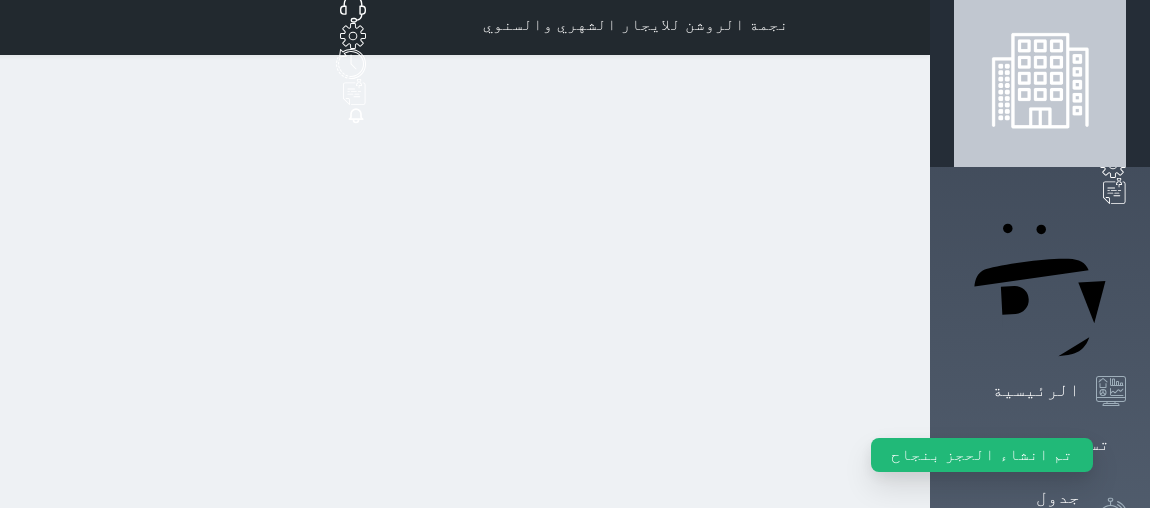 scroll, scrollTop: 0, scrollLeft: 0, axis: both 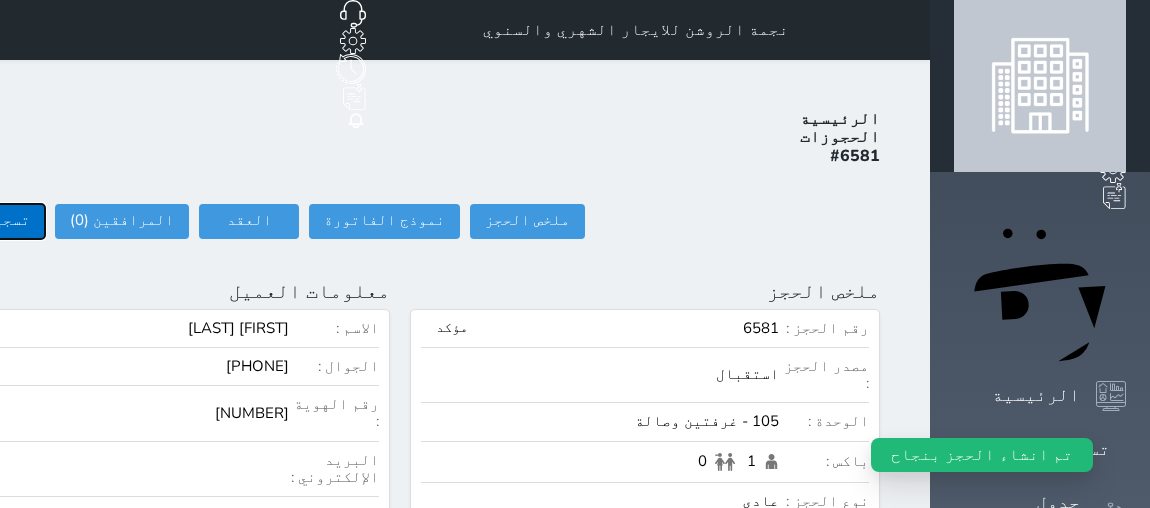 click on "تسجيل دخول" at bounding box center [-13, 221] 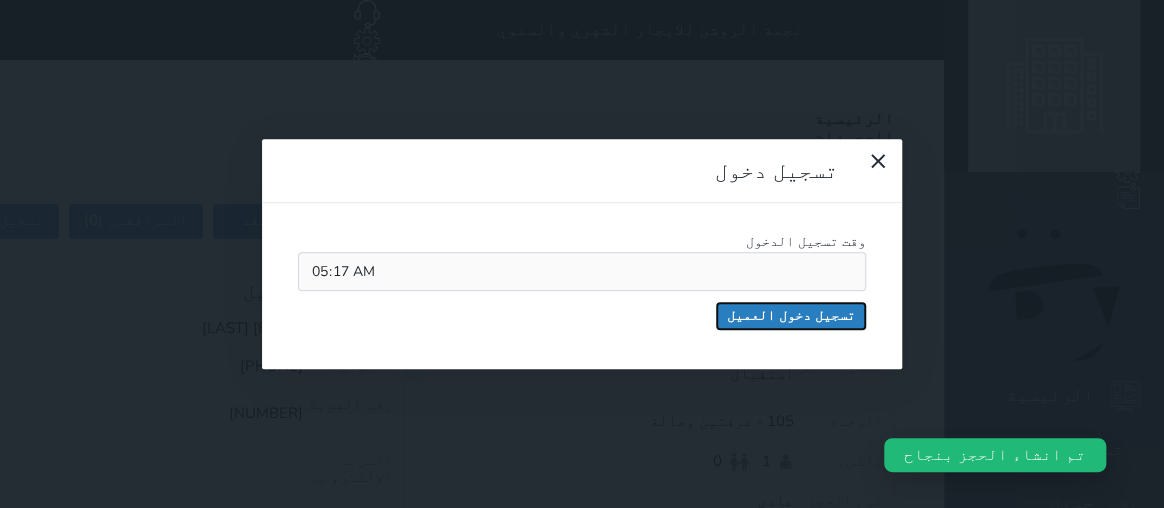click on "تسجيل دخول العميل" at bounding box center (791, 316) 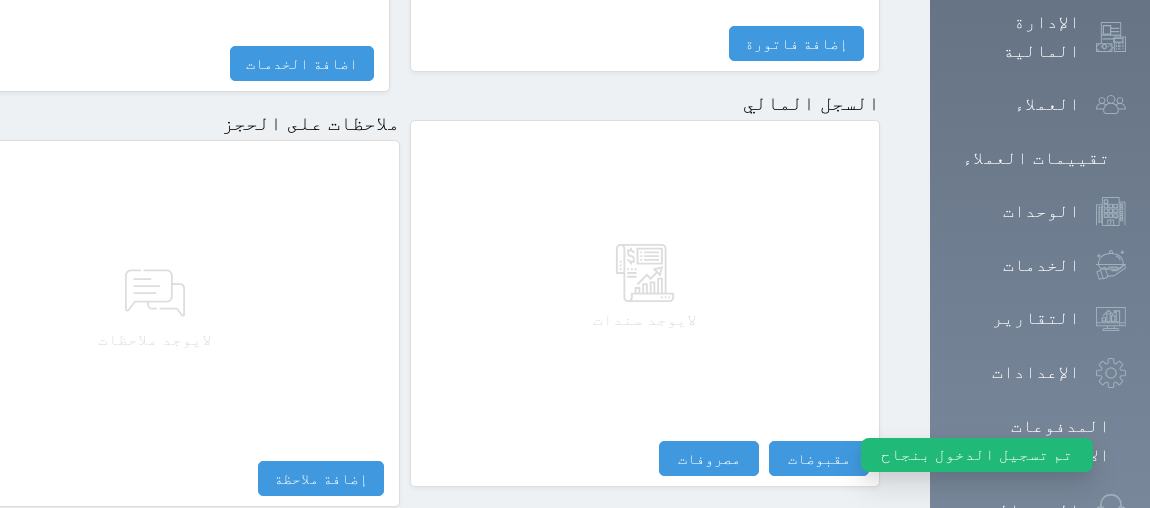 scroll, scrollTop: 1223, scrollLeft: 0, axis: vertical 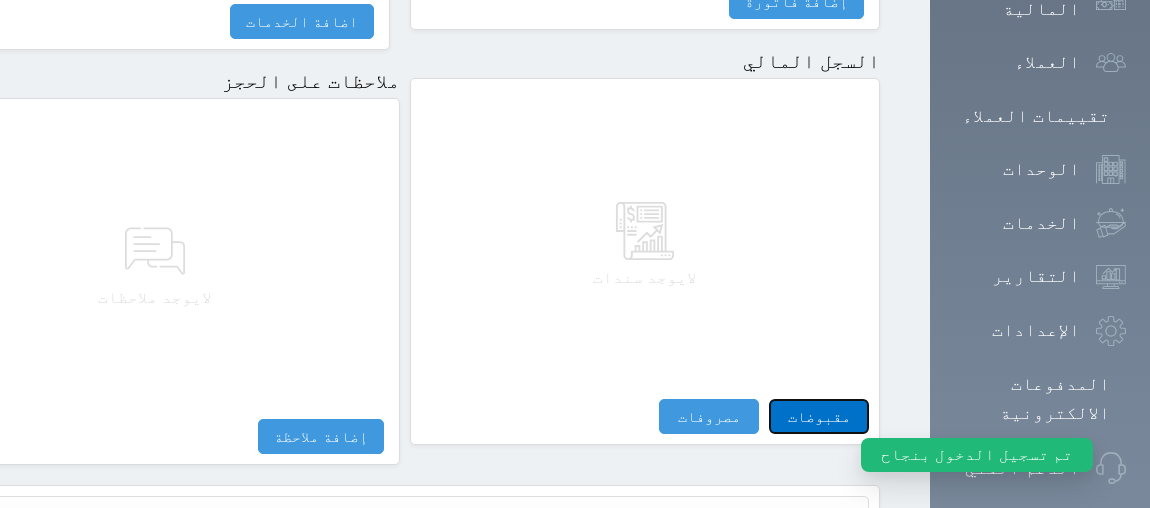 click on "مقبوضات" at bounding box center (819, 416) 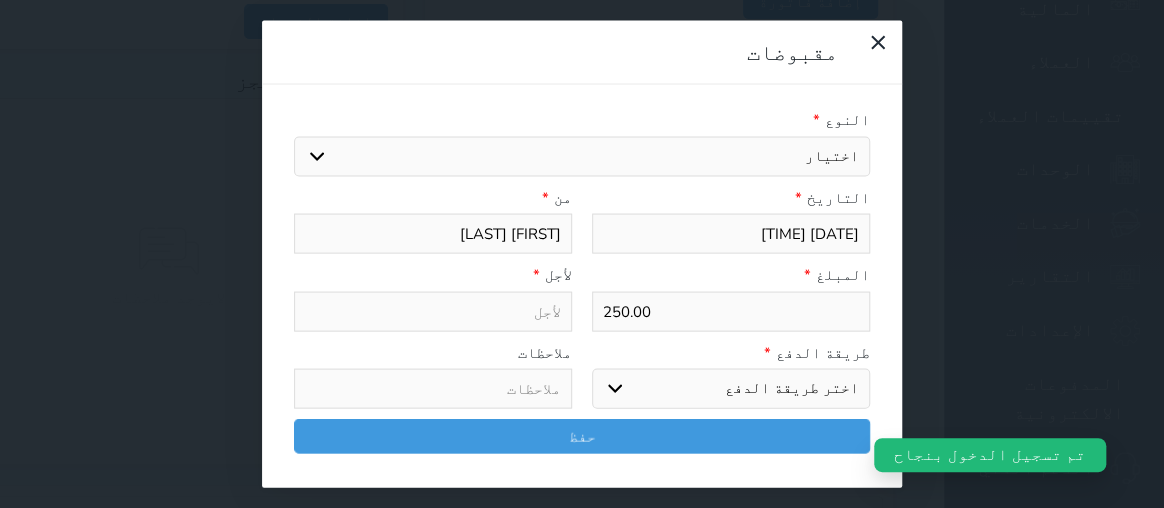 select 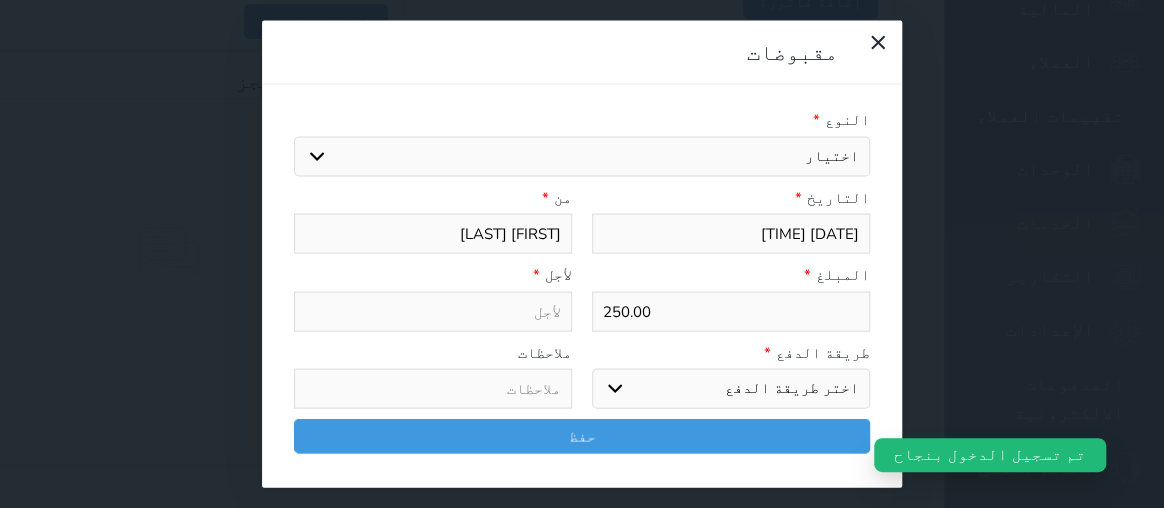 type on "2025-08-03 05:11" 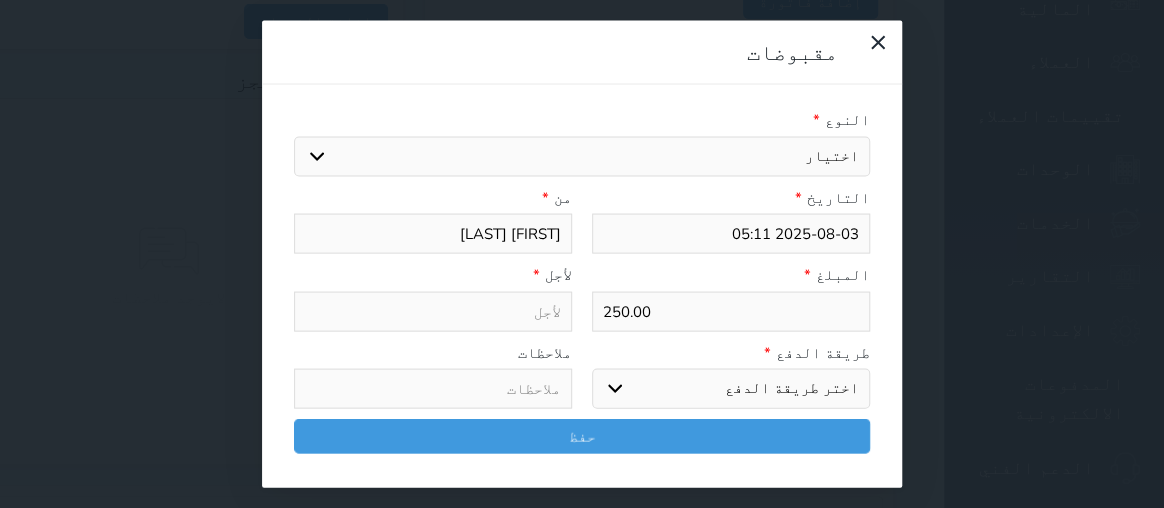 drag, startPoint x: 290, startPoint y: 130, endPoint x: 326, endPoint y: 149, distance: 40.706264 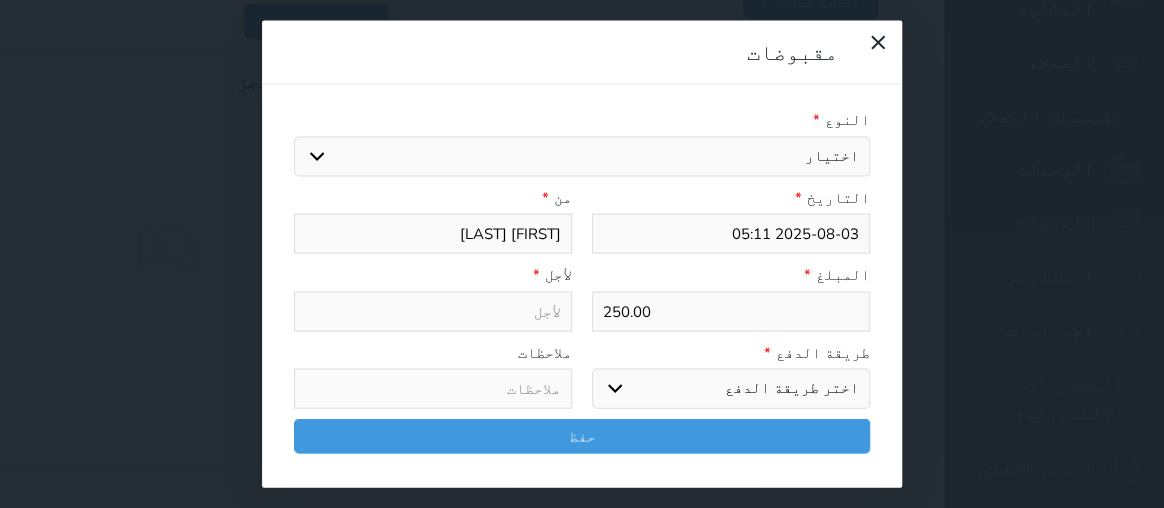 click on "اختيار   مقبوضات عامة قيمة إيجار فواتير تامين عربون لا ينطبق آخر مغسلة واي فاي - الإنترنت مواقف السيارات طعام الأغذية والمشروبات مشروبات المشروبات الباردة المشروبات الساخنة الإفطار غداء عشاء مخبز و كعك حمام سباحة الصالة الرياضية سبا و خدمات الجمال اختيار وإسقاط (خدمات النقل) ميني بار كابل - تلفزيون سرير إضافي تصفيف الشعر التسوق خدمات الجولات السياحية المنظمة خدمات الدليل السياحي إيرادات البقاله" at bounding box center (582, 156) 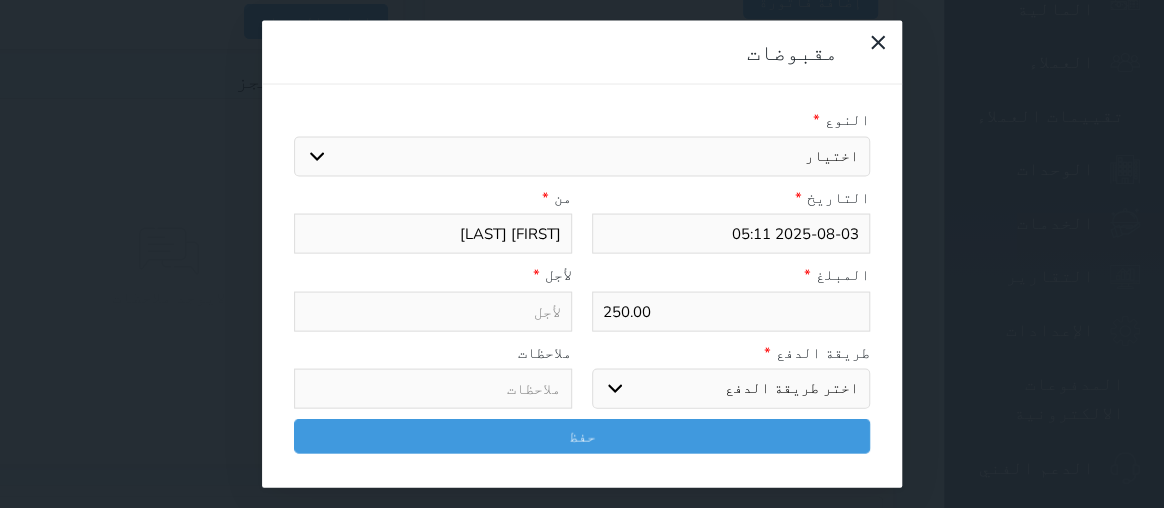 select on "[NUMBER]" 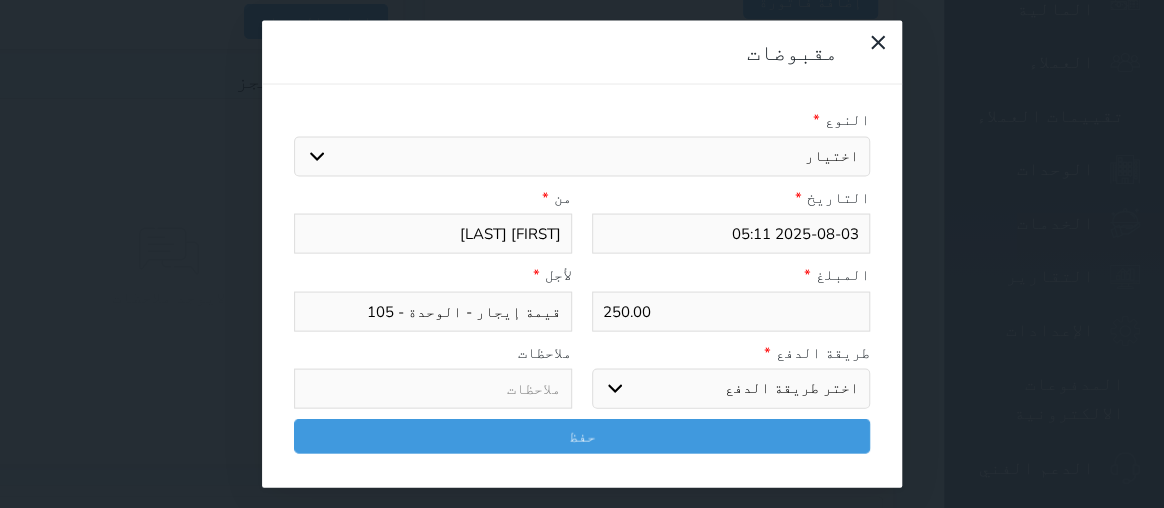 click on "اختر طريقة الدفع   دفع نقدى   تحويل بنكى   مدى   بطاقة ائتمان   آجل" at bounding box center (731, 389) 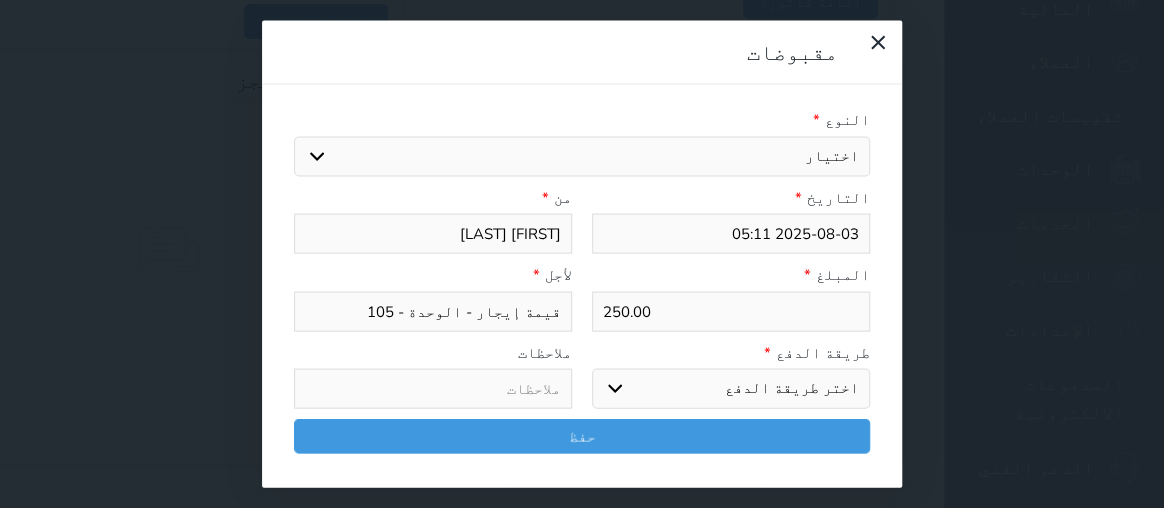 select on "mada" 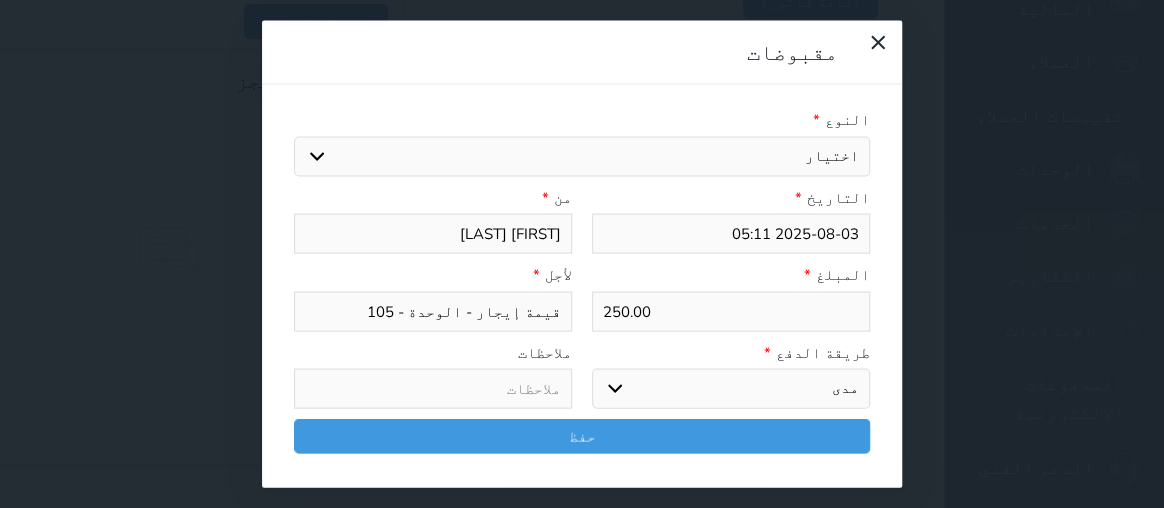click on "اختر طريقة الدفع   دفع نقدى   تحويل بنكى   مدى   بطاقة ائتمان   آجل" at bounding box center [731, 389] 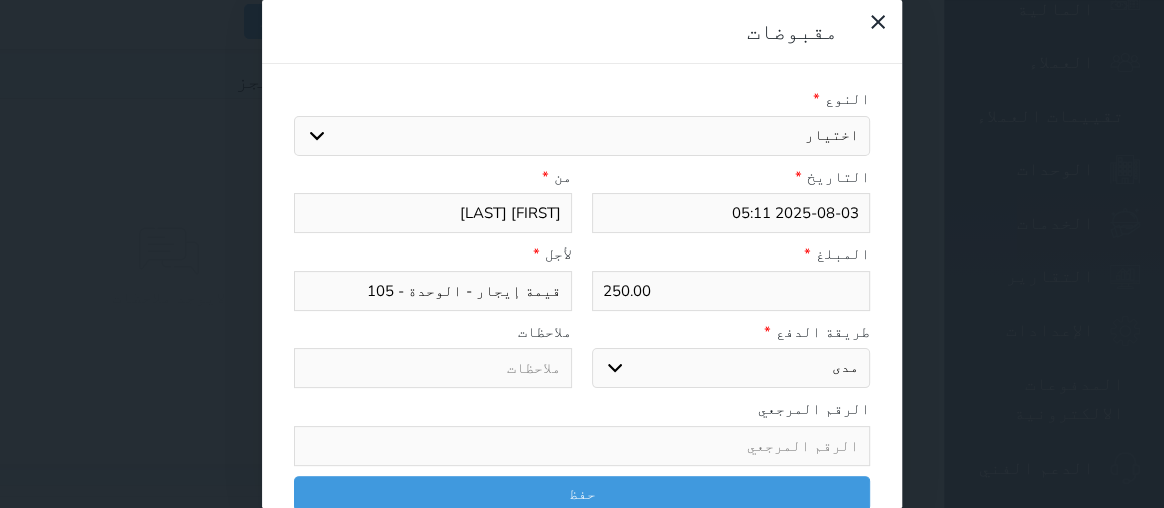 click at bounding box center [582, 446] 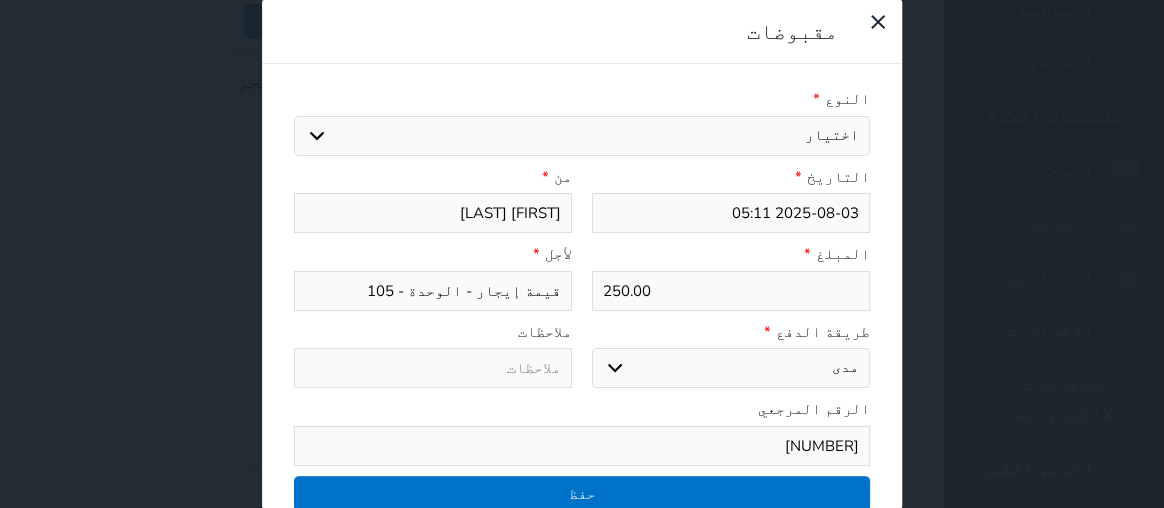 type on "[NUMBER]" 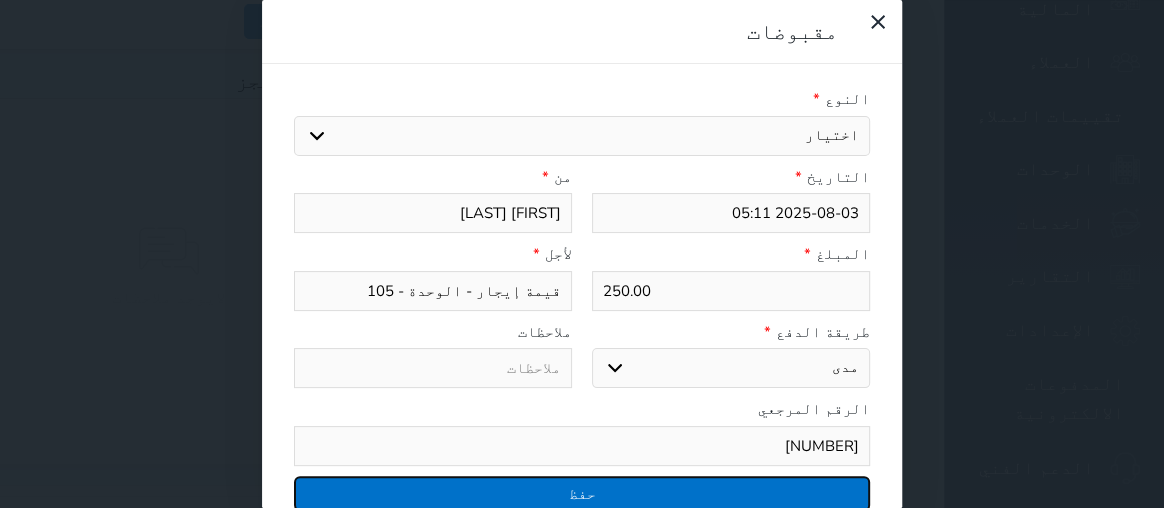 click on "حفظ" at bounding box center [582, 493] 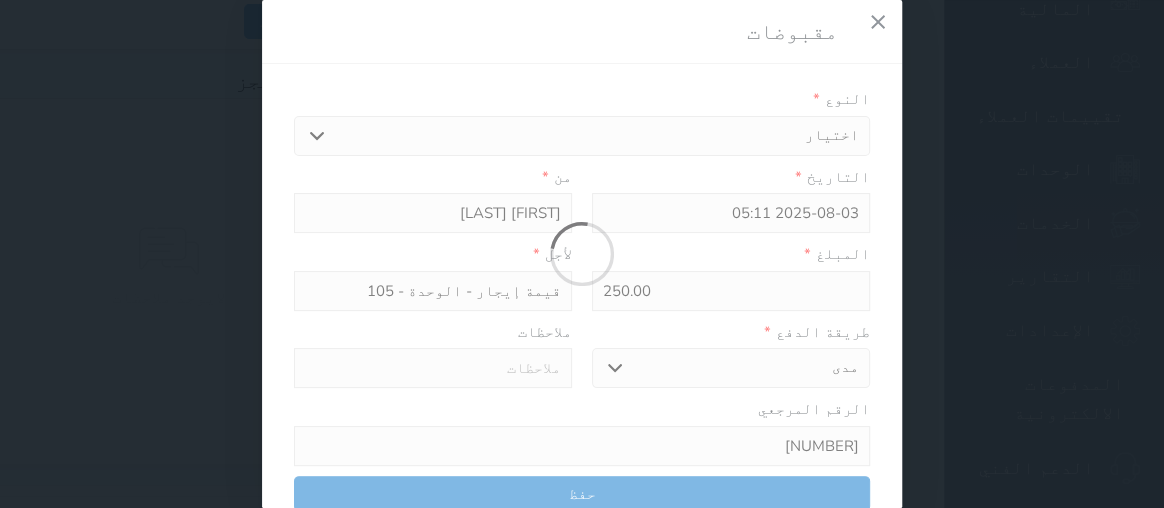 select 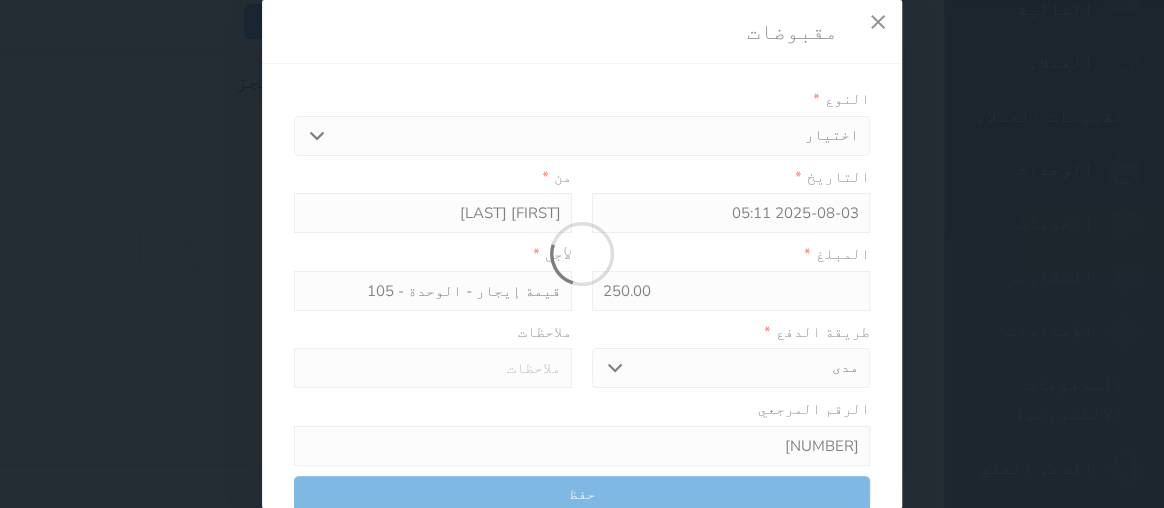 type 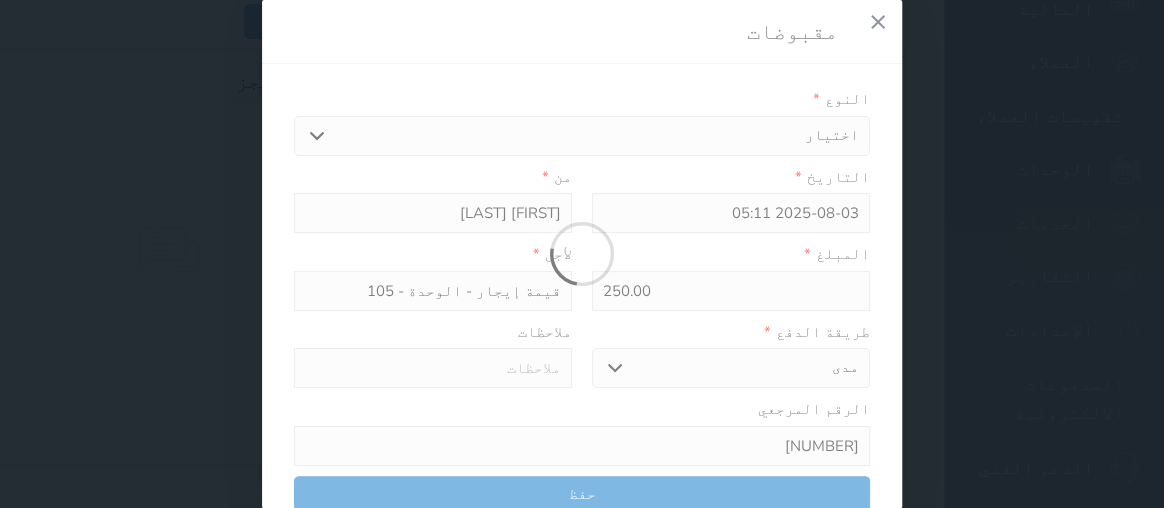 type on "0" 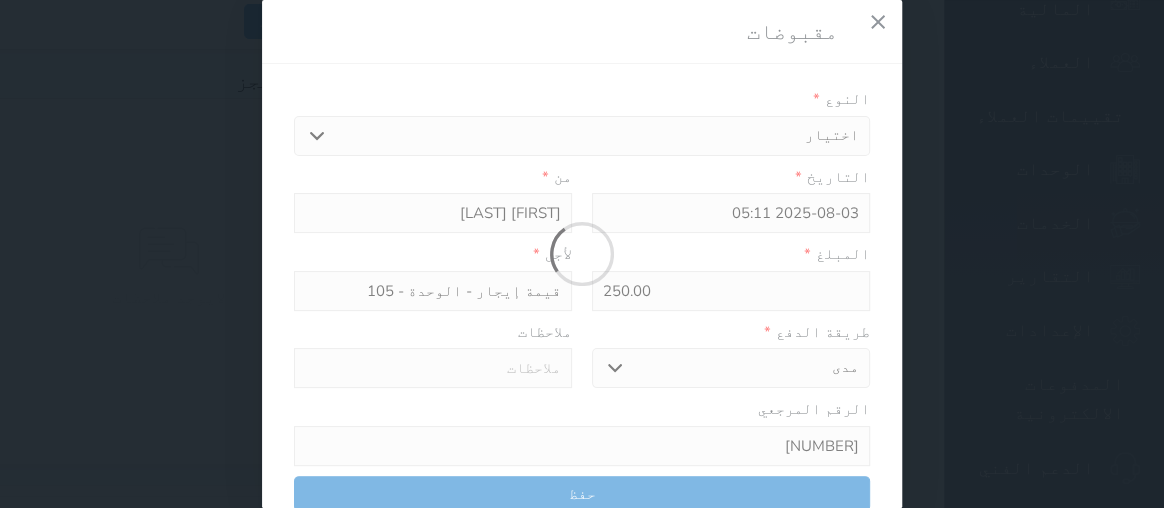 select 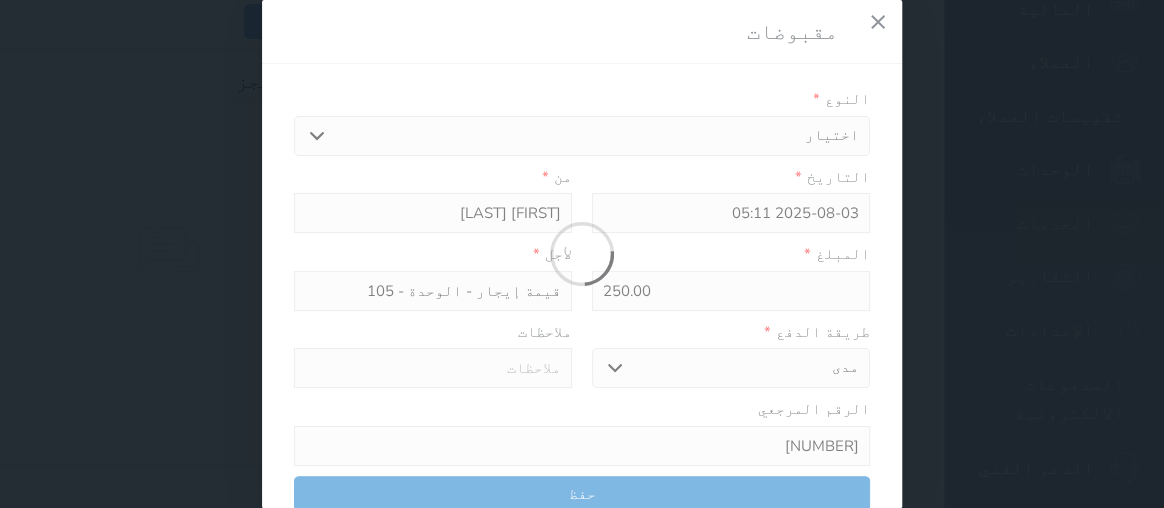 type on "0" 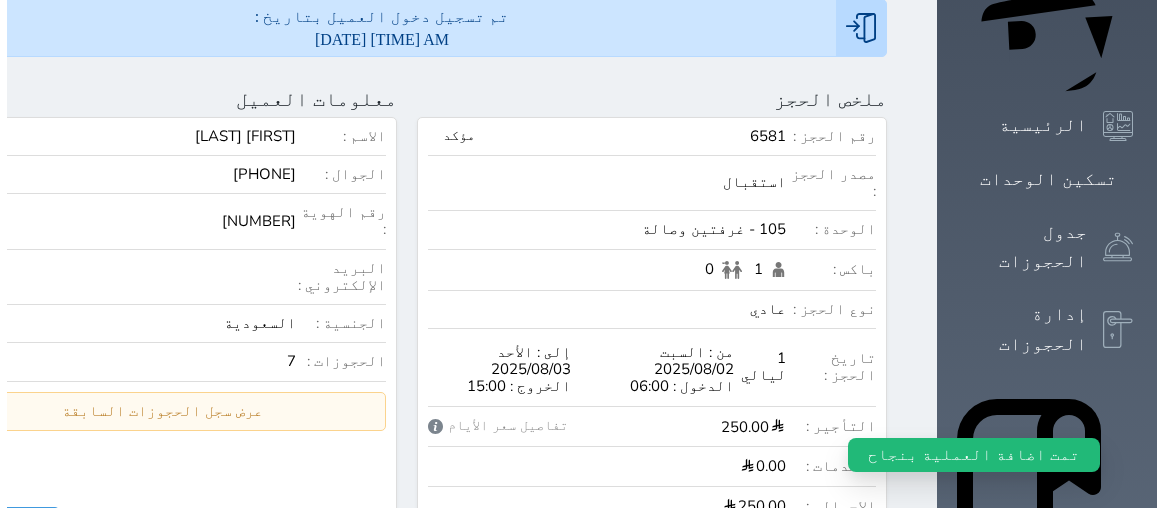 scroll, scrollTop: 41, scrollLeft: 0, axis: vertical 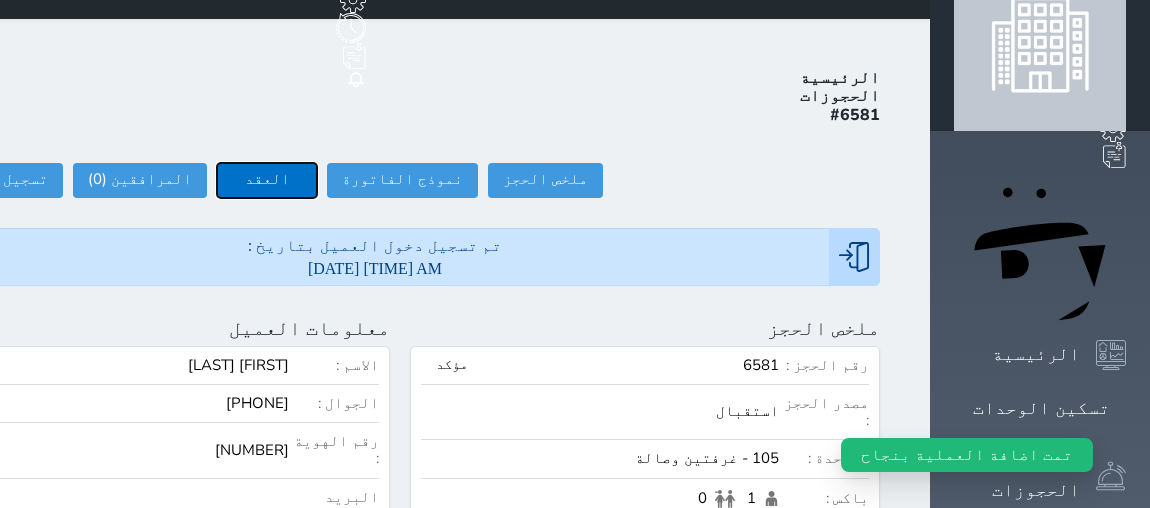 click on "العقد" at bounding box center [267, 180] 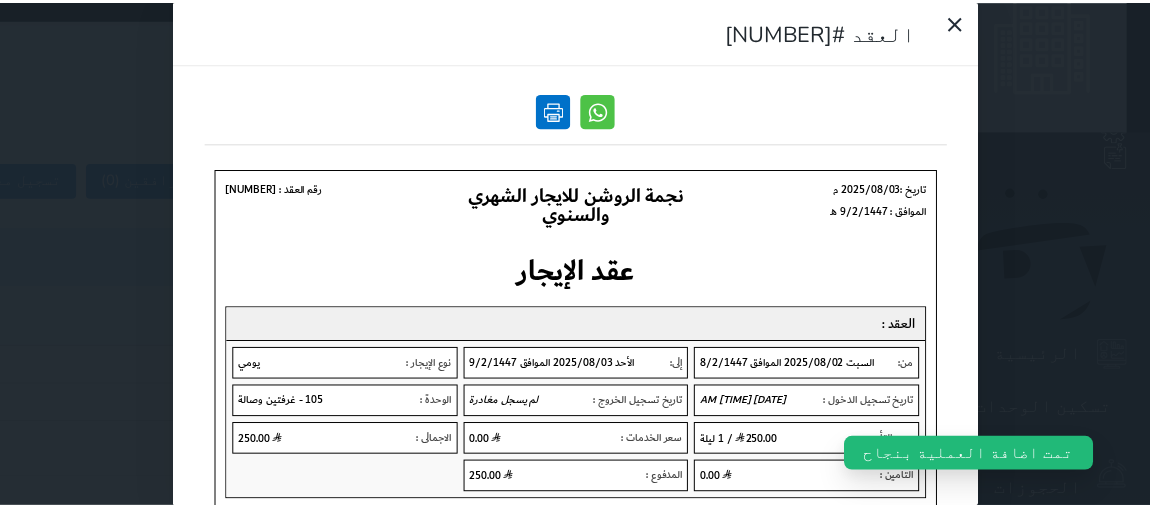 scroll, scrollTop: 0, scrollLeft: 0, axis: both 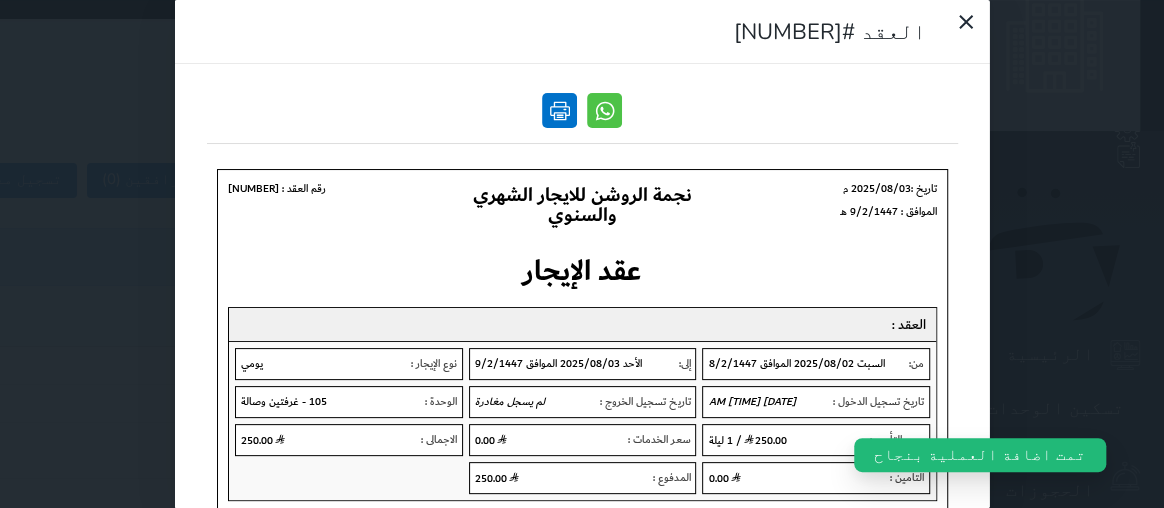 click at bounding box center [559, 110] 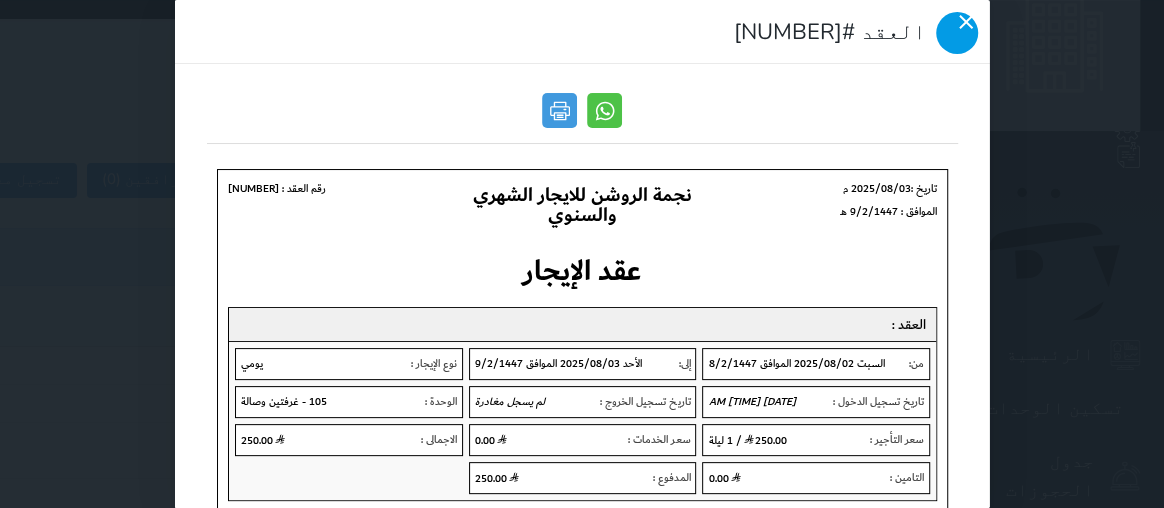 click 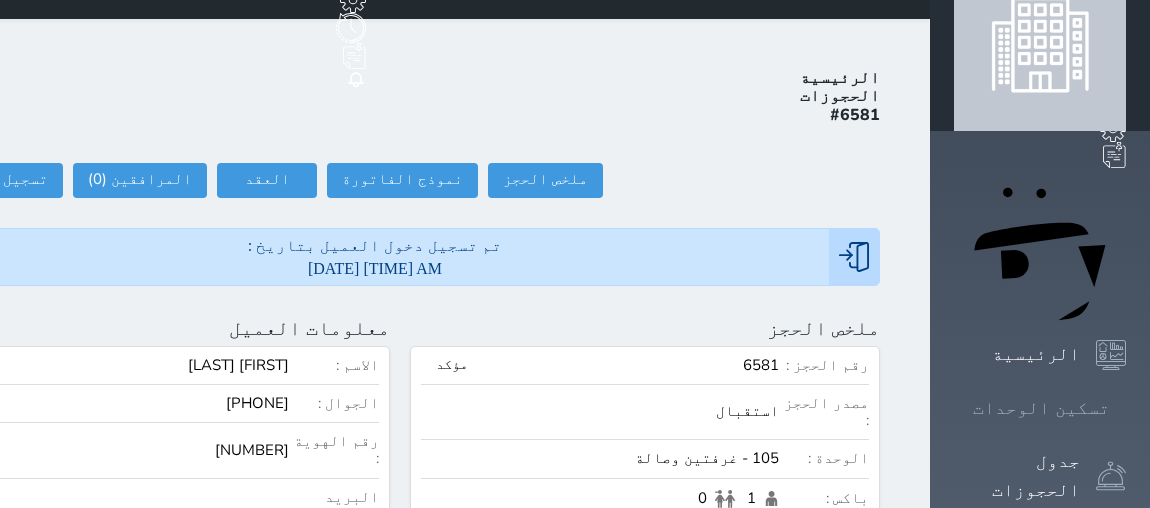 click 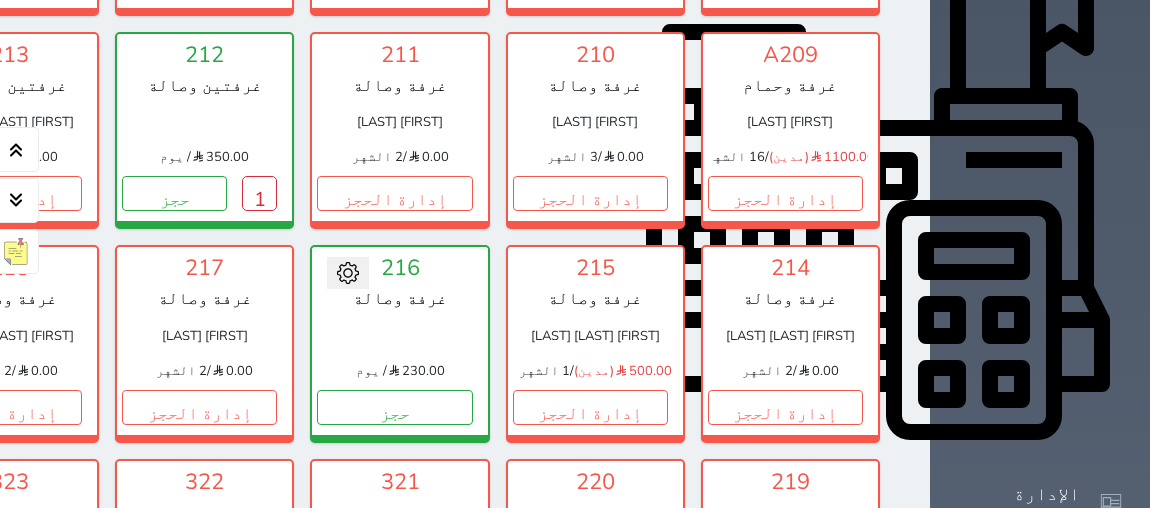scroll, scrollTop: 719, scrollLeft: 0, axis: vertical 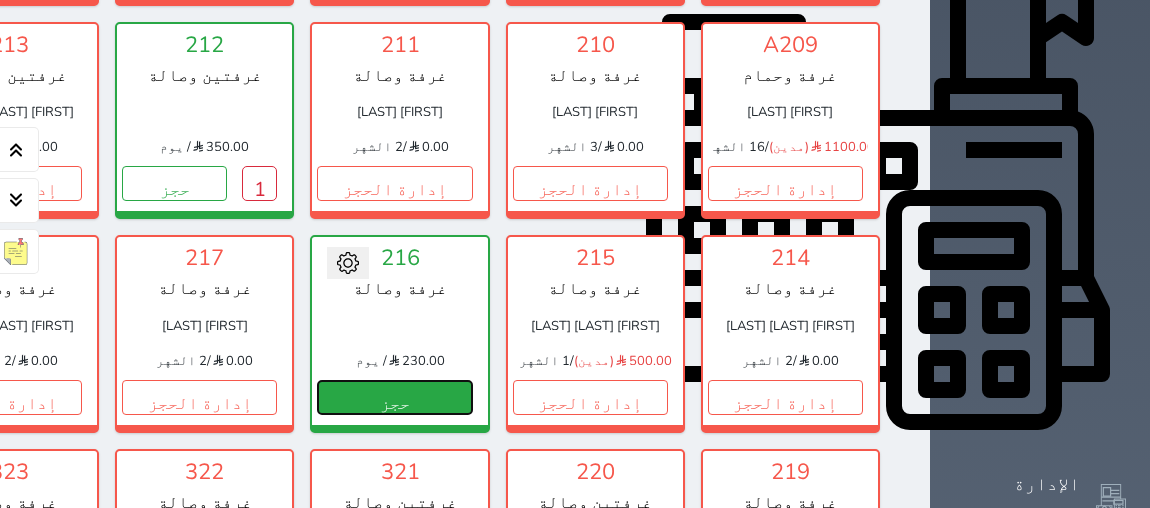 click on "حجز" at bounding box center (394, 397) 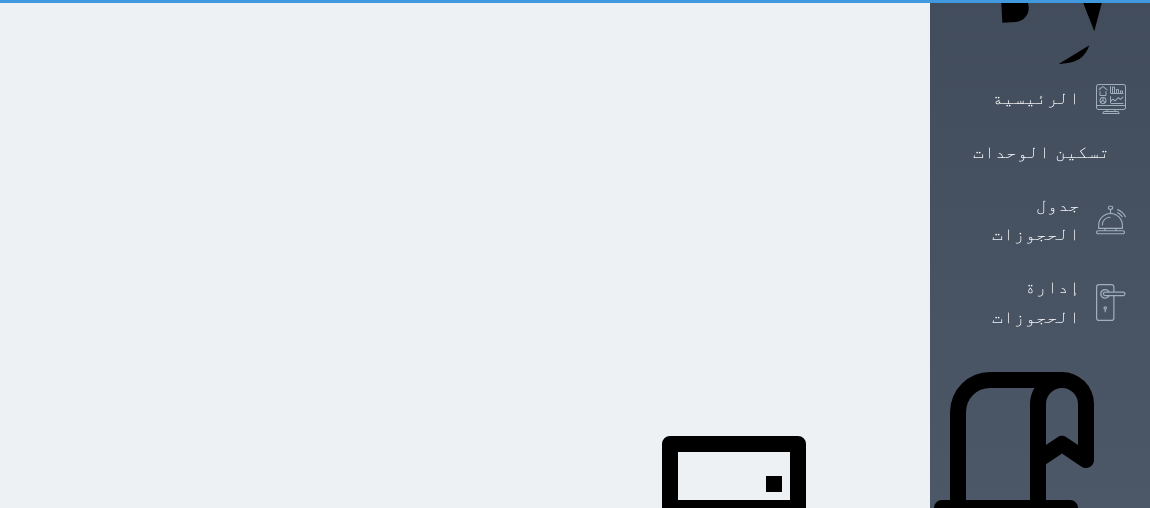 scroll, scrollTop: 9, scrollLeft: 0, axis: vertical 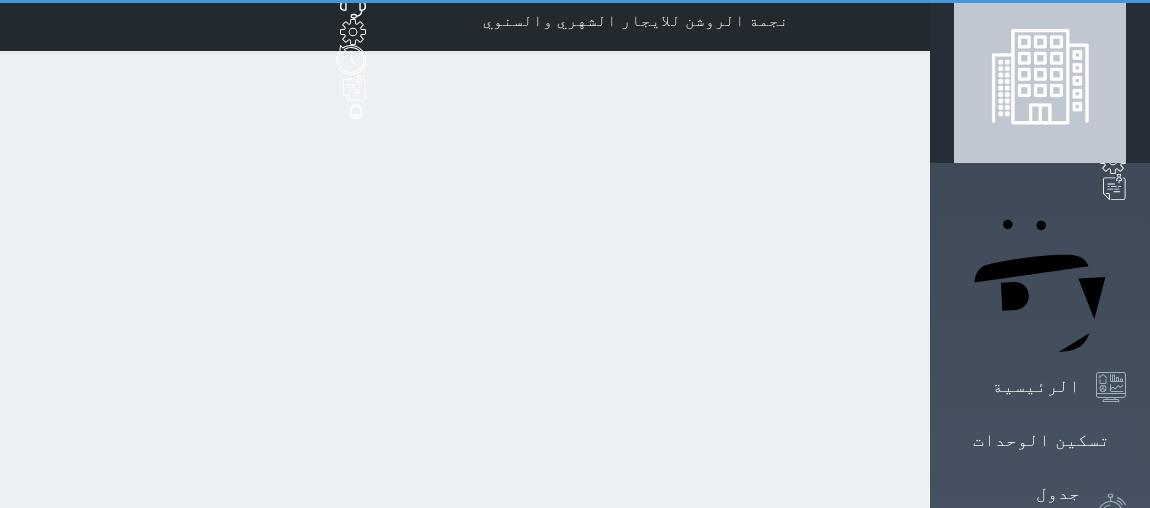 select on "1" 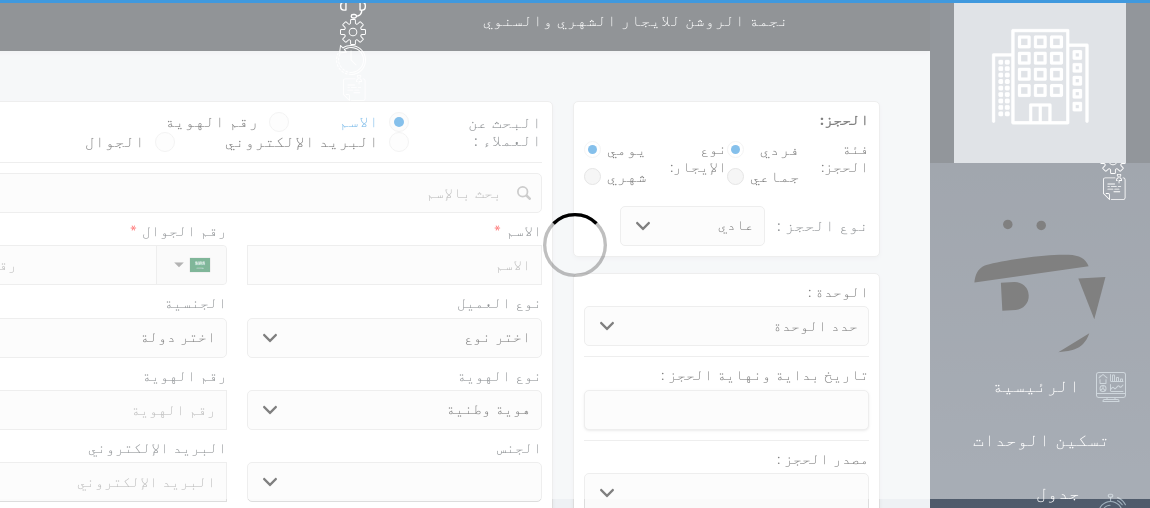 scroll, scrollTop: 0, scrollLeft: 0, axis: both 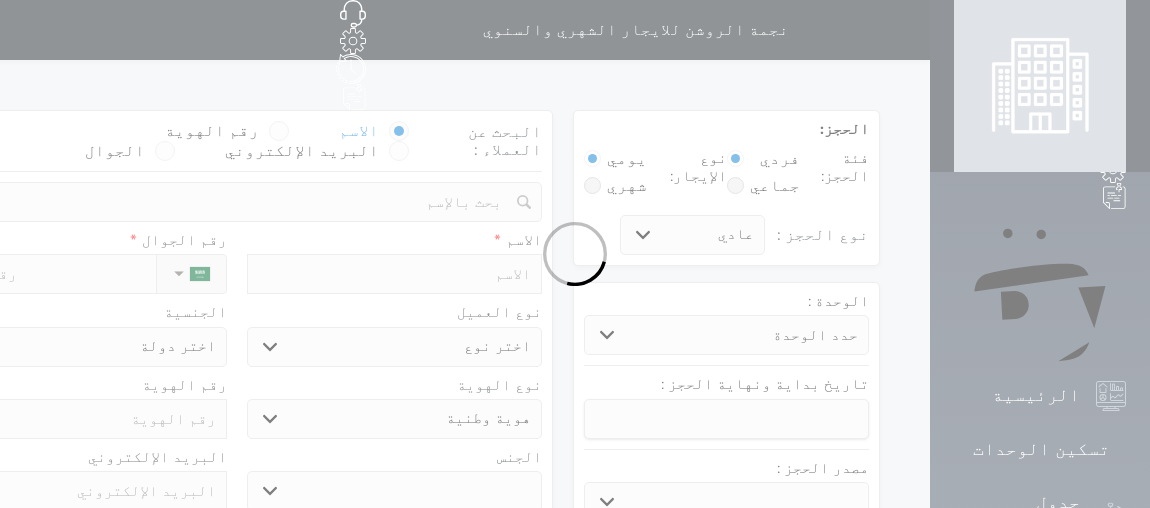 select 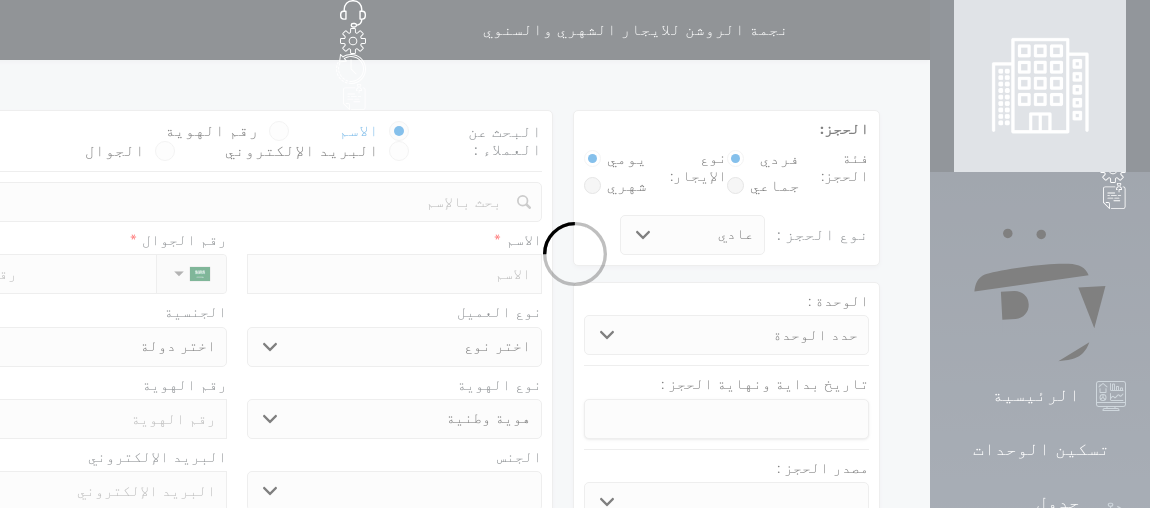 select 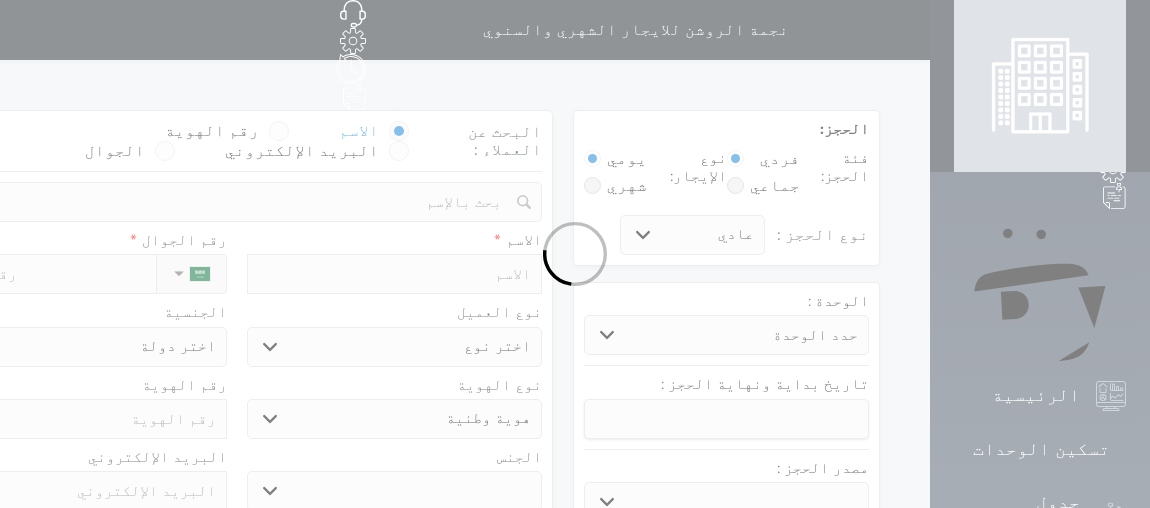select 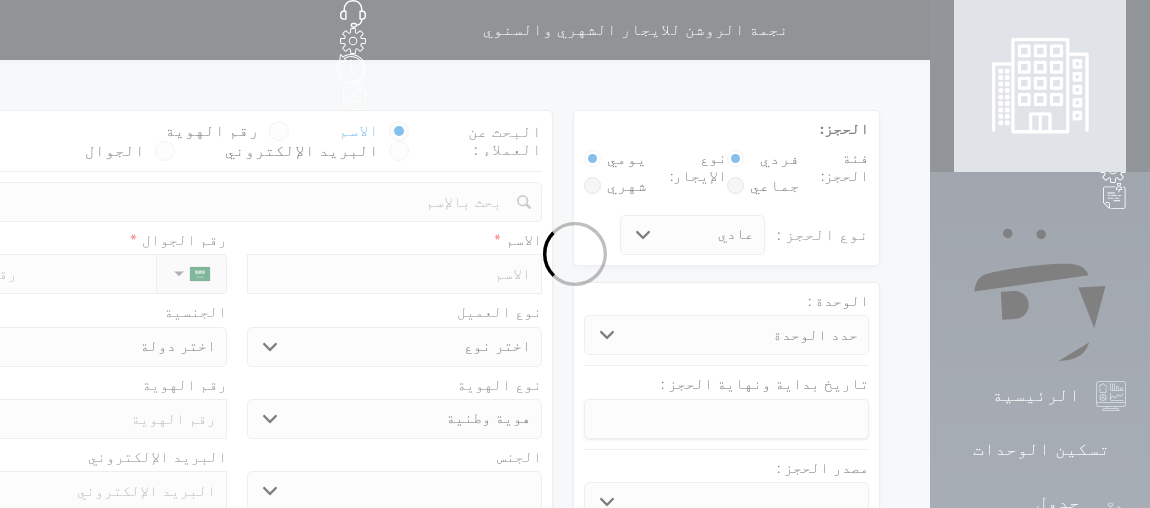 select 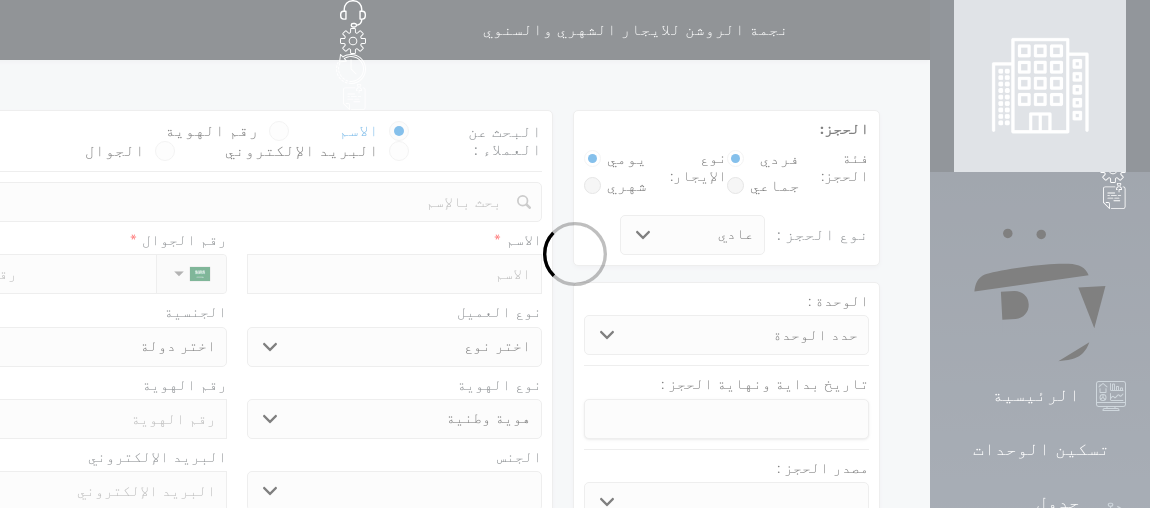 select 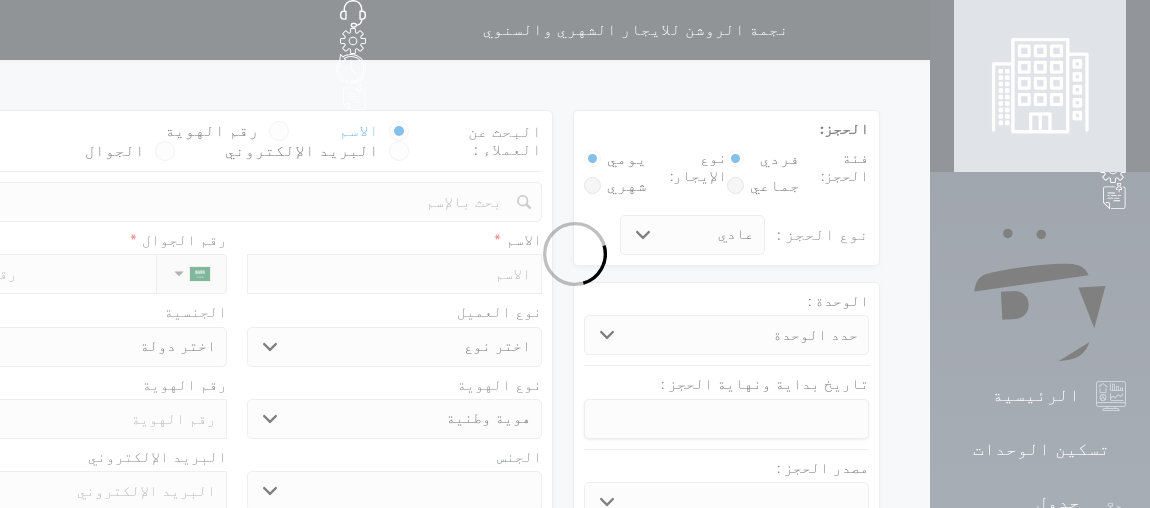 select 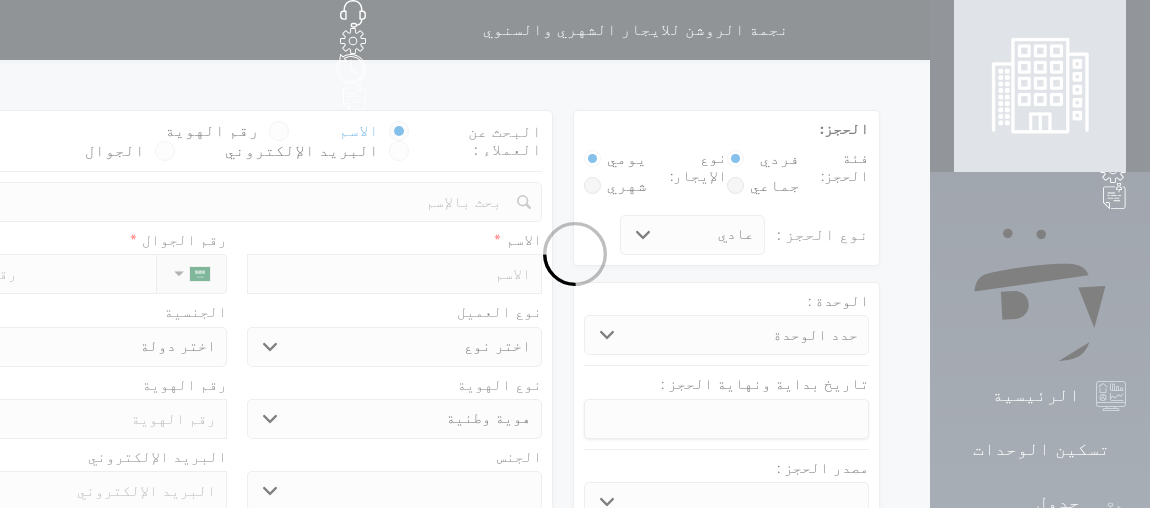 select 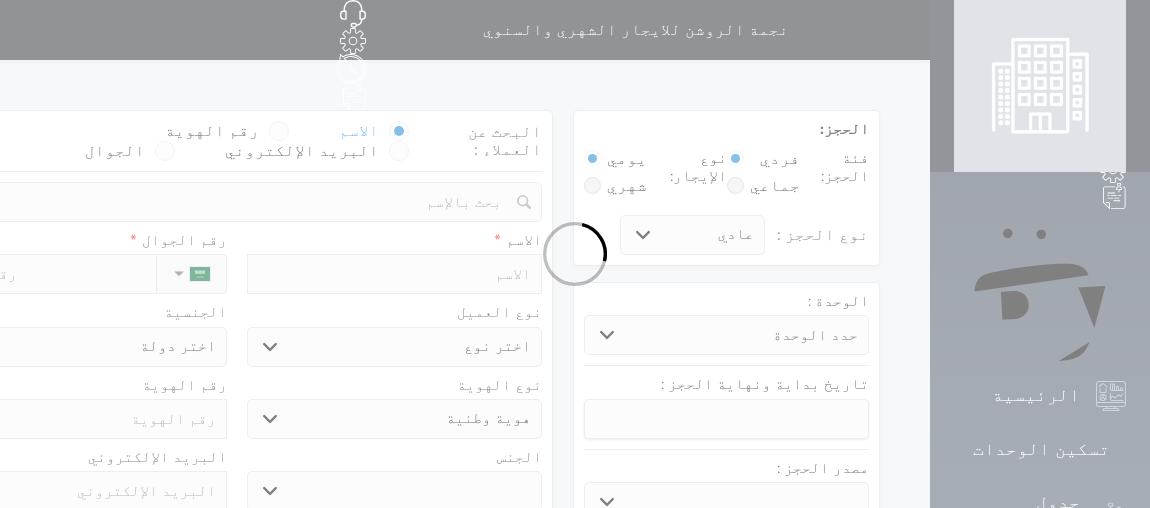 select 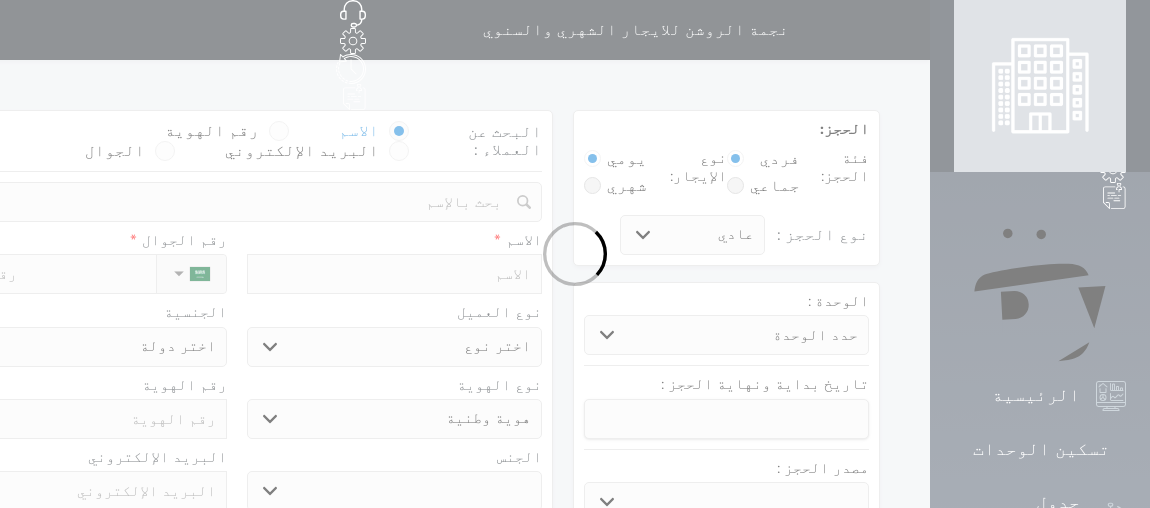 select 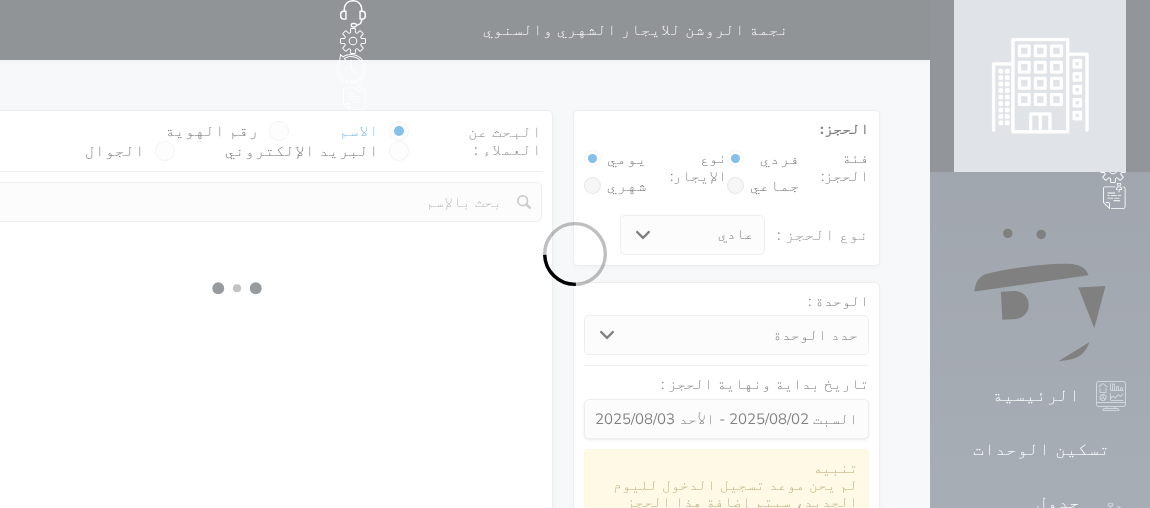 select 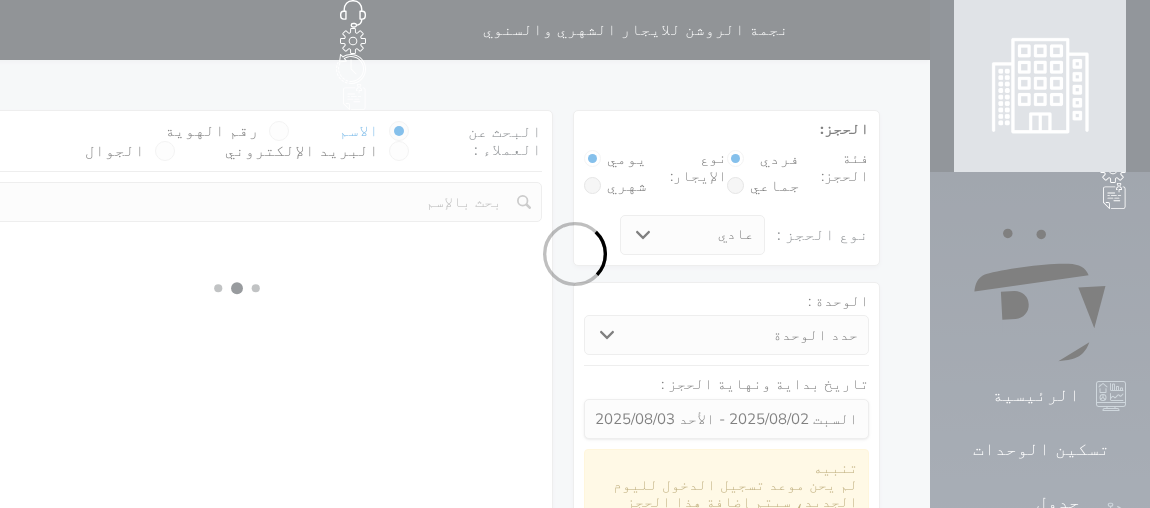 select on "113" 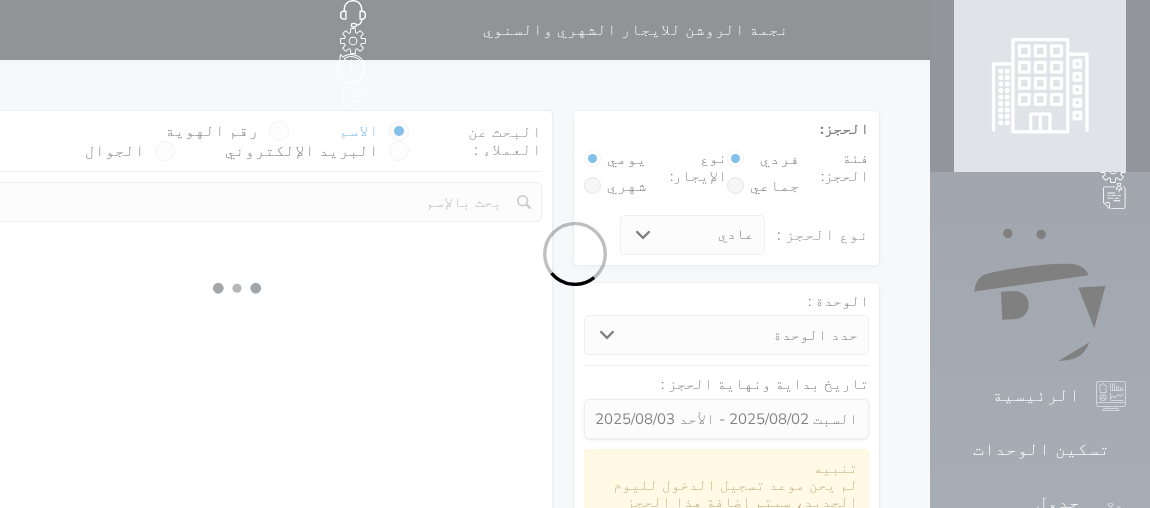 select on "1" 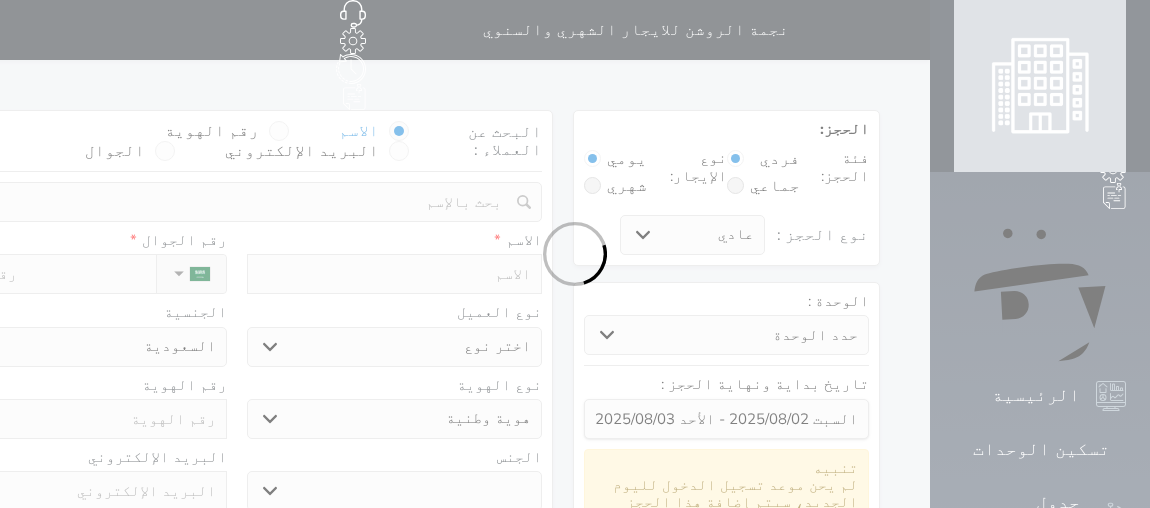 select 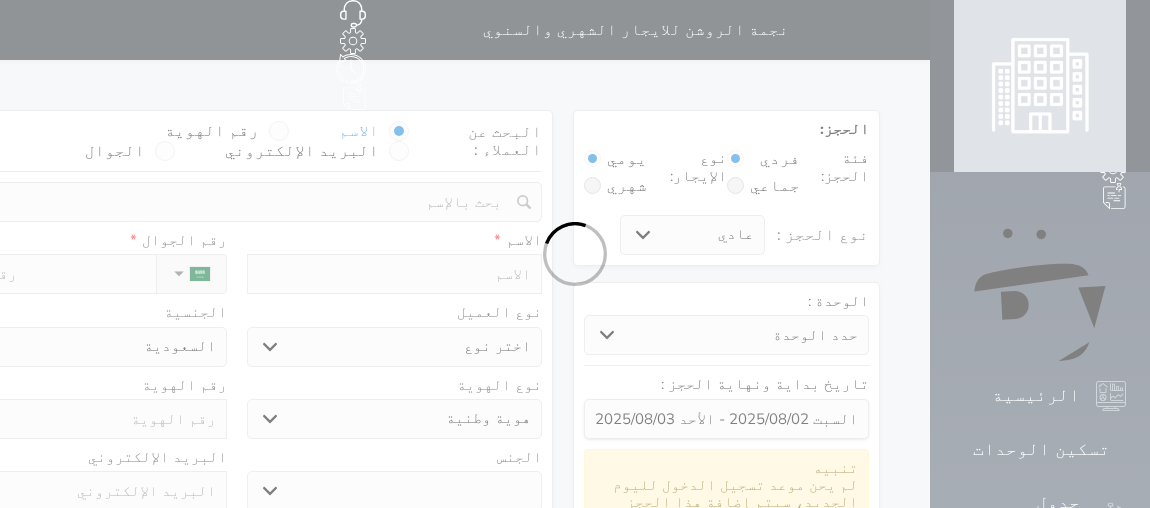 select on "1" 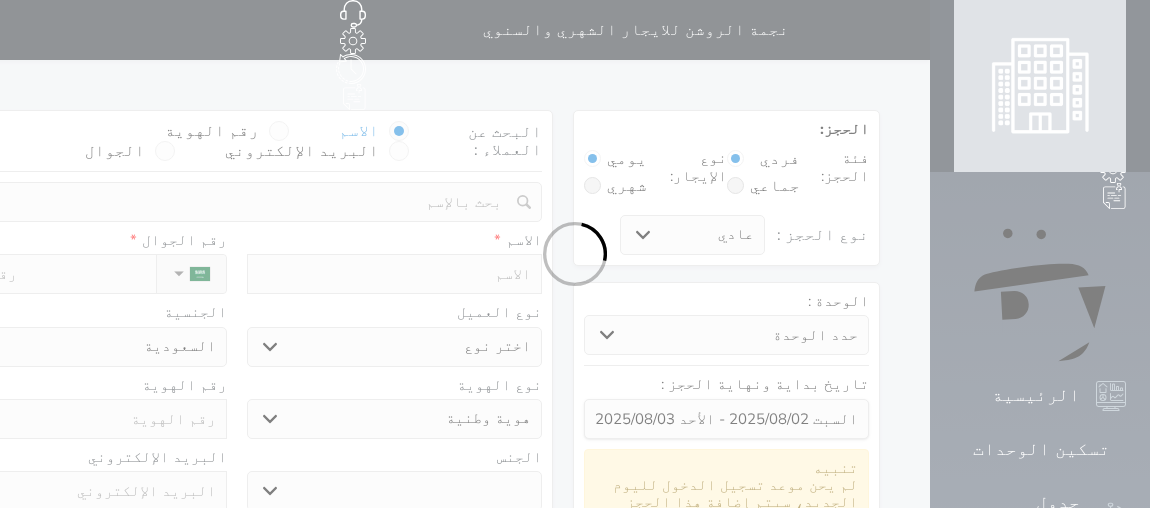 select on "7" 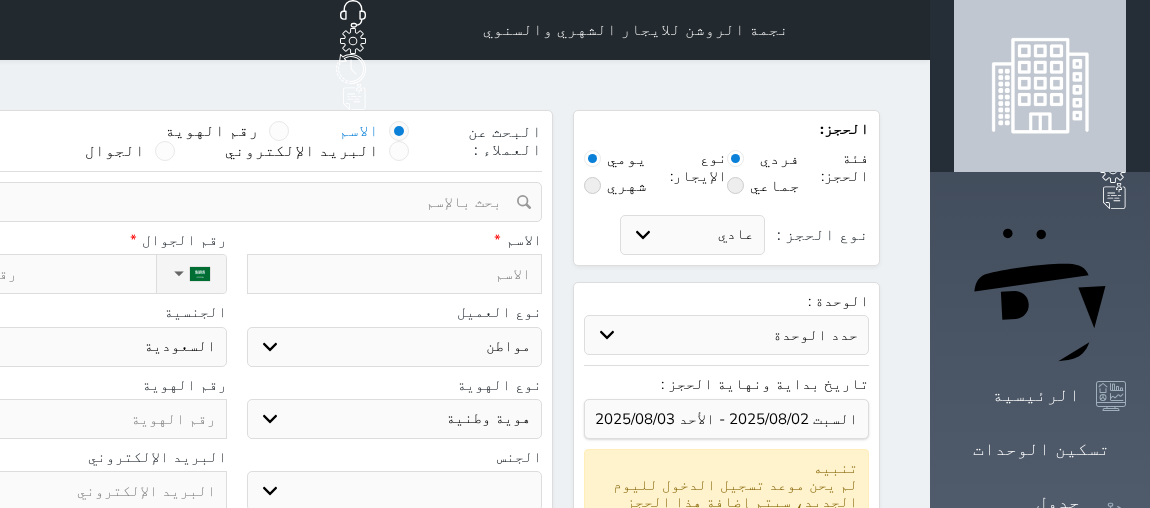 click at bounding box center [279, 131] 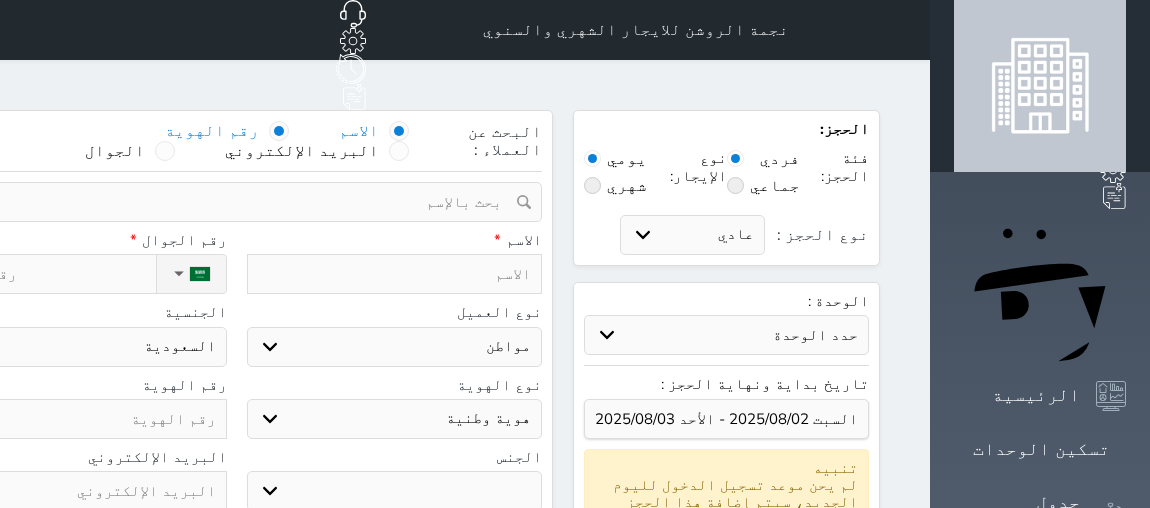 select 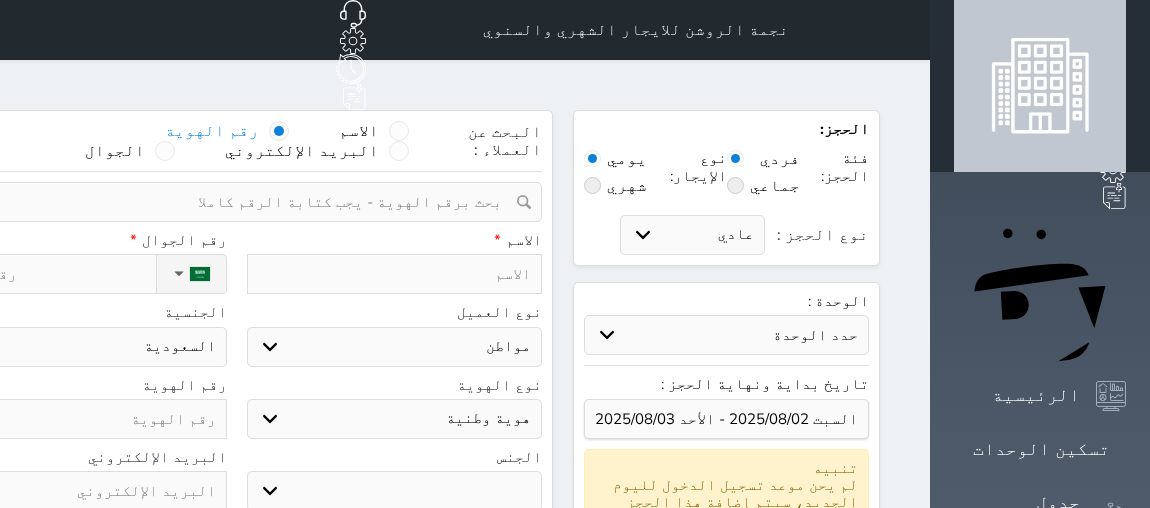 click at bounding box center (229, 202) 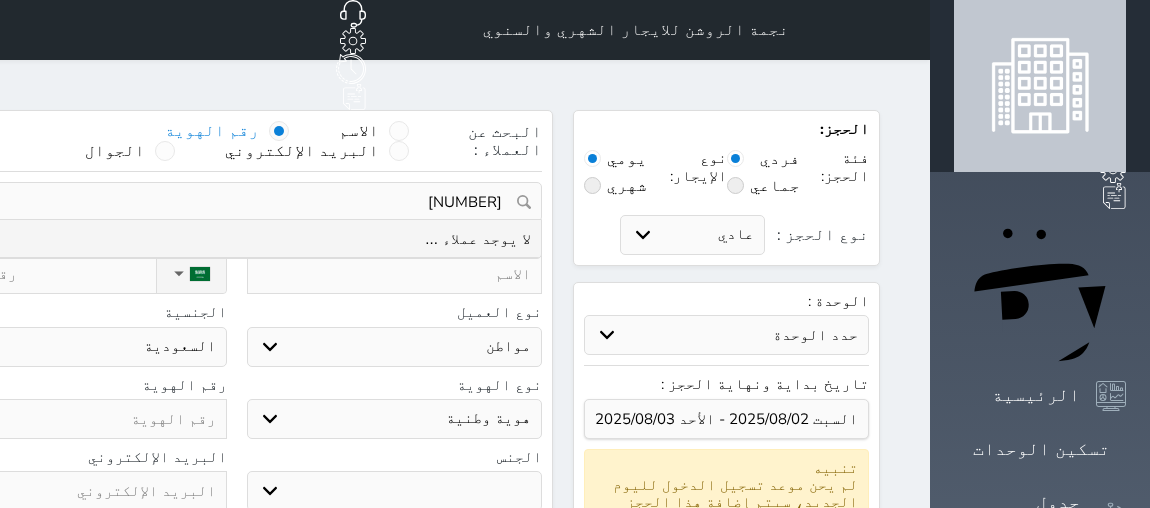 type on "[NUMBER]" 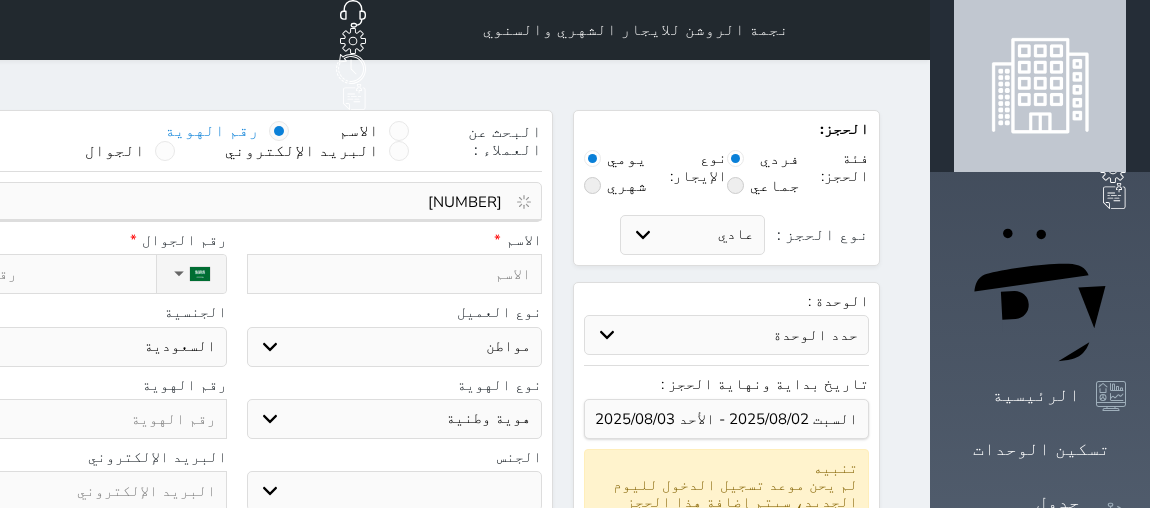 select 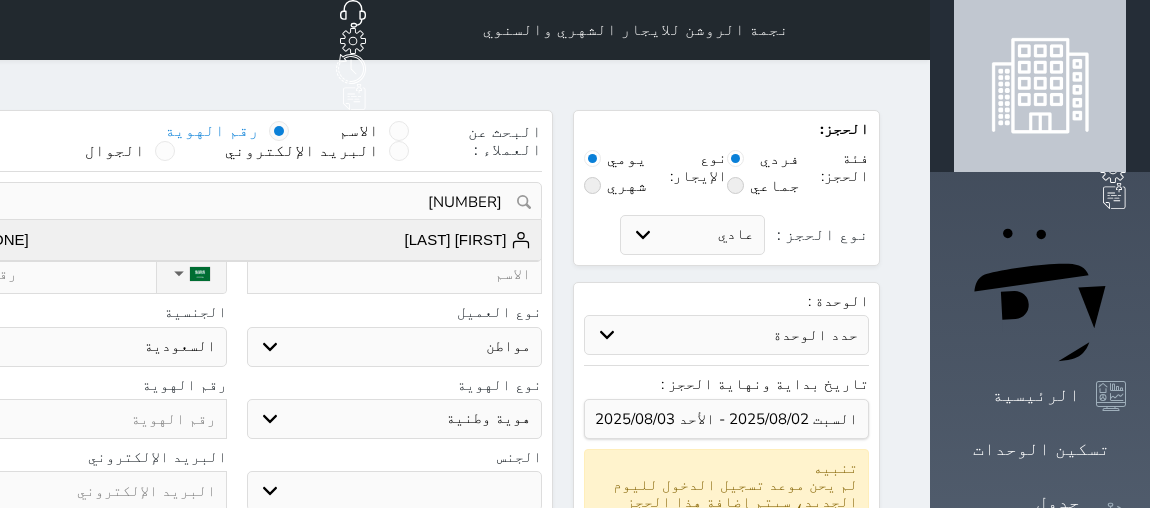 click on "[FIRST] [LAST]" at bounding box center (468, 240) 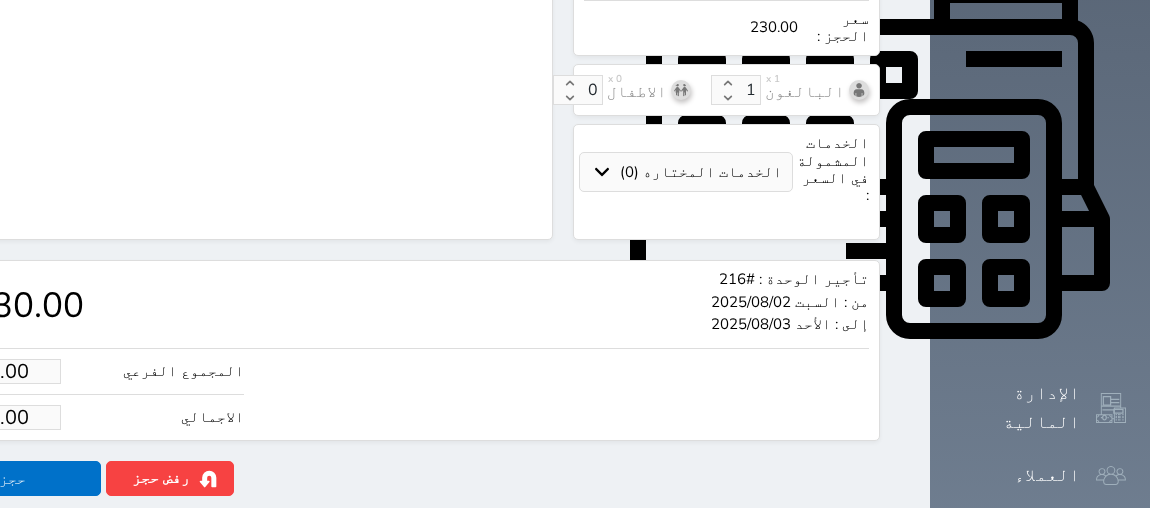 scroll, scrollTop: 821, scrollLeft: 0, axis: vertical 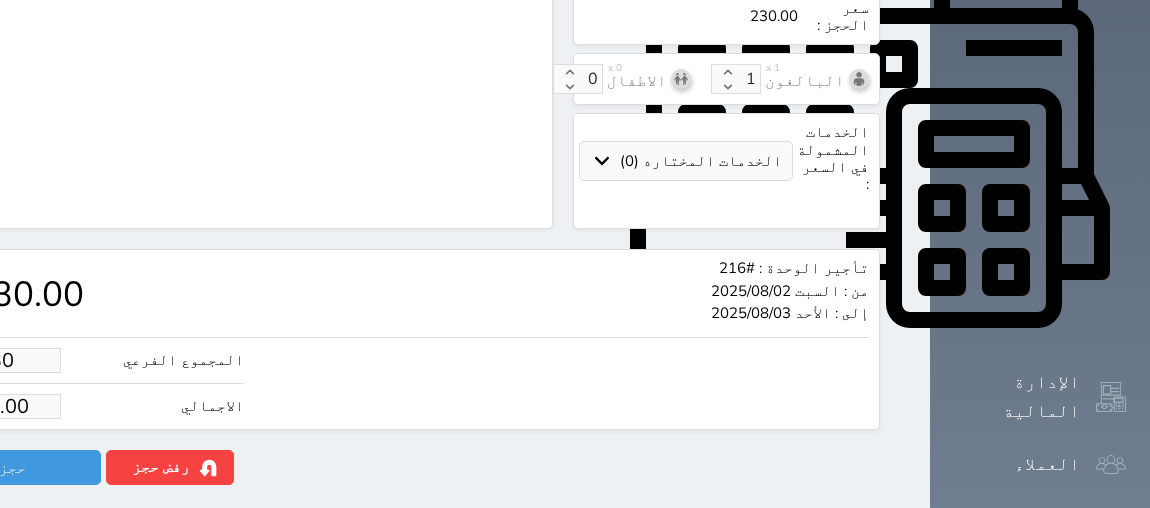 drag, startPoint x: 40, startPoint y: 280, endPoint x: 165, endPoint y: 274, distance: 125.14392 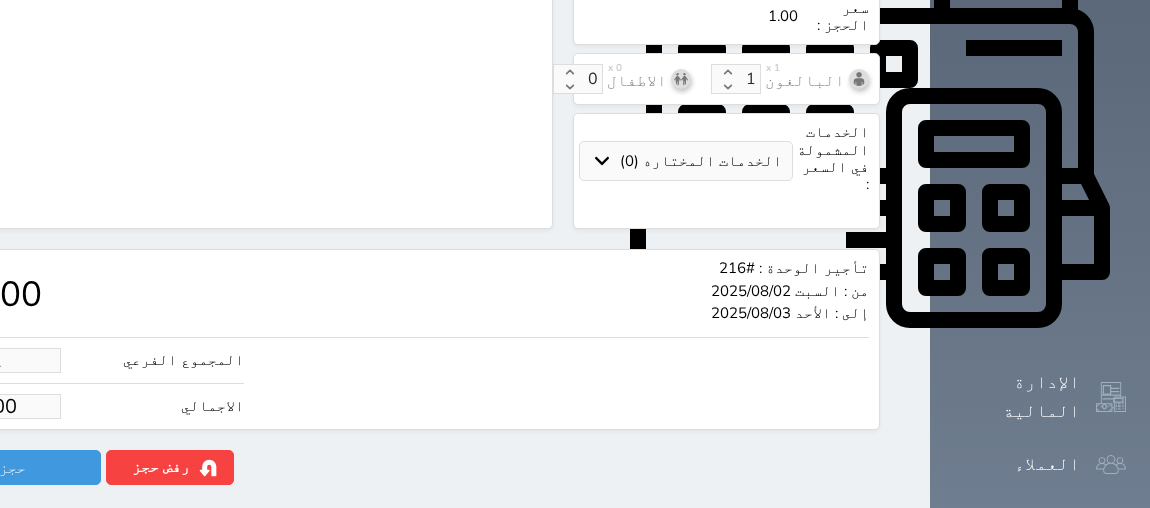 type on "15" 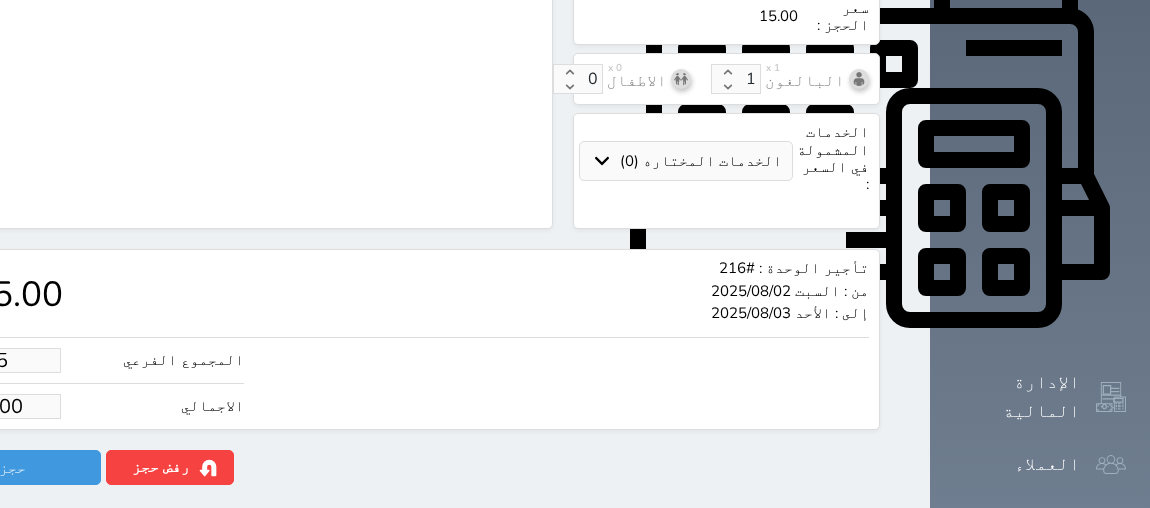 type on "150" 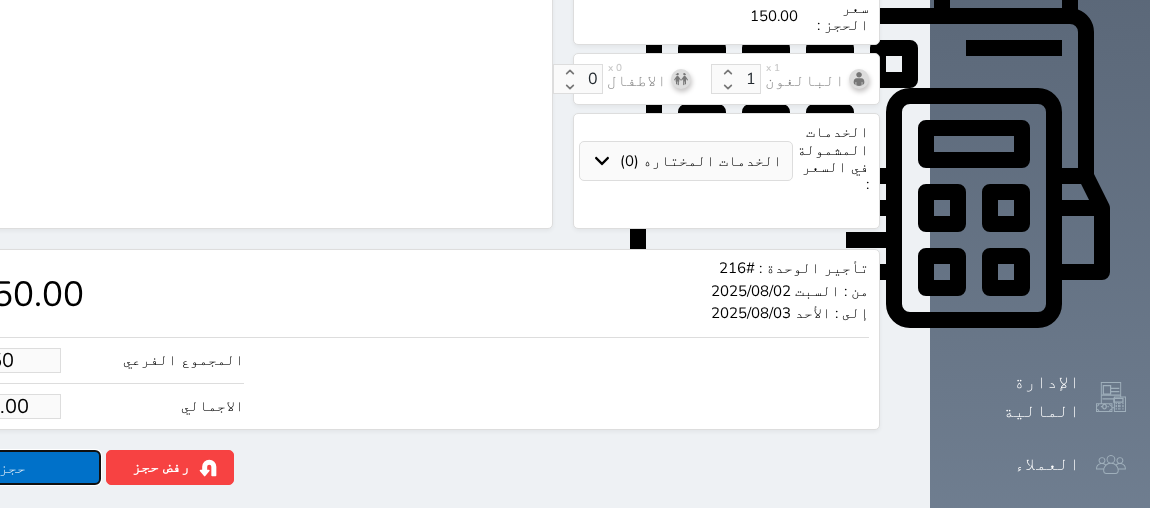 type on "150.00" 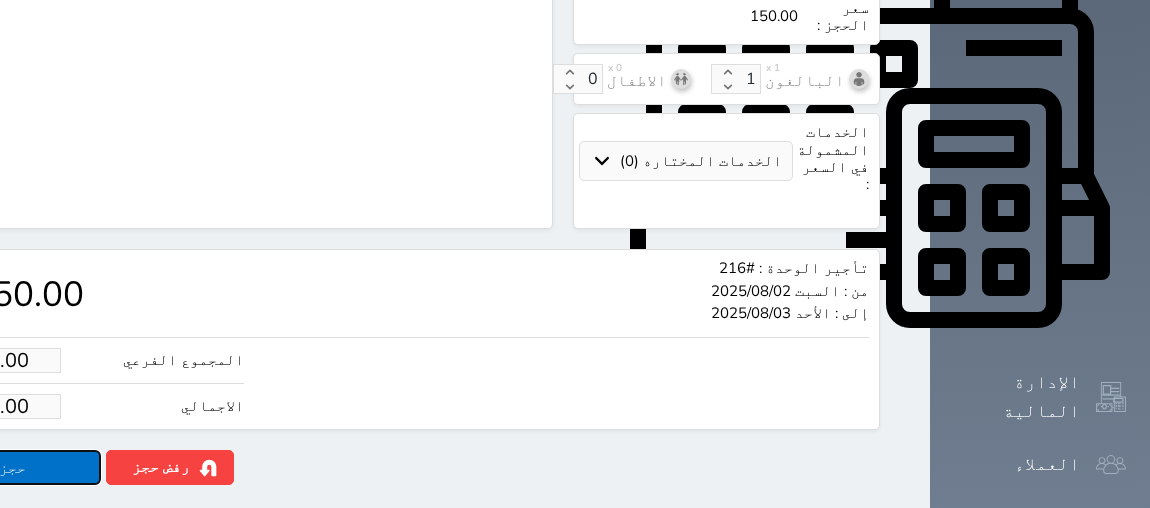 click on "حجز" at bounding box center [13, 467] 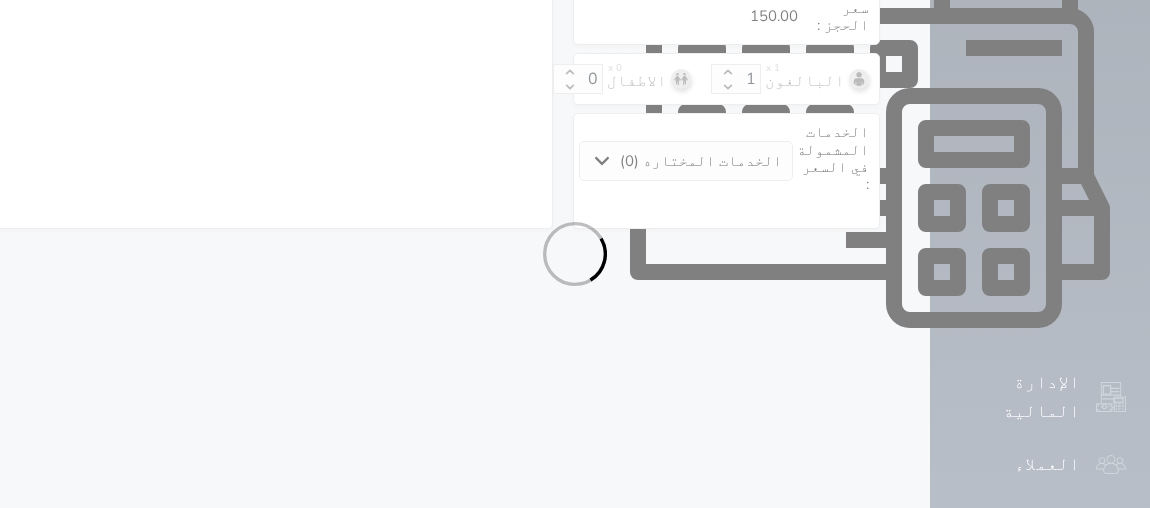 select on "1" 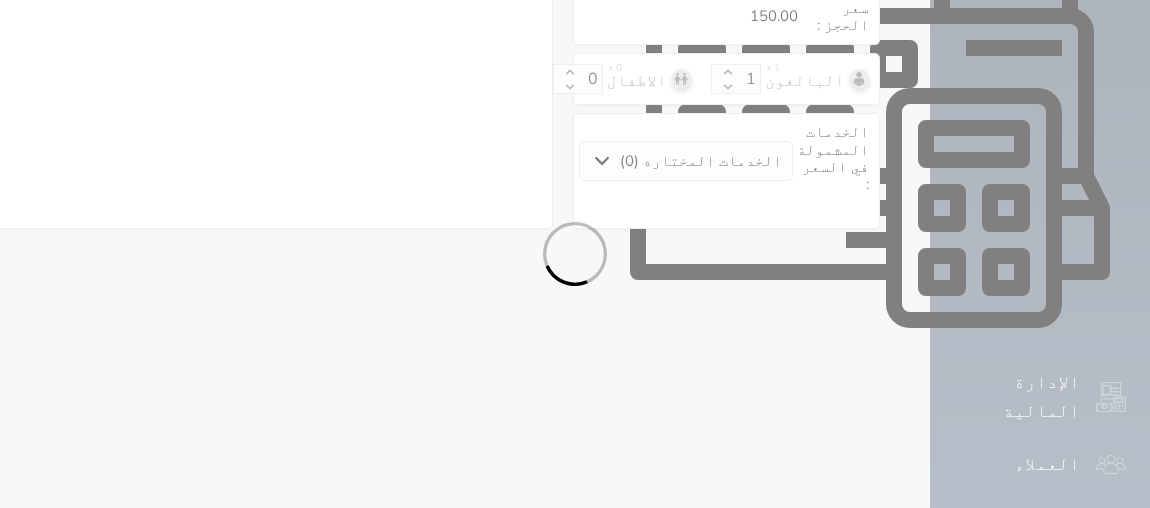 select on "113" 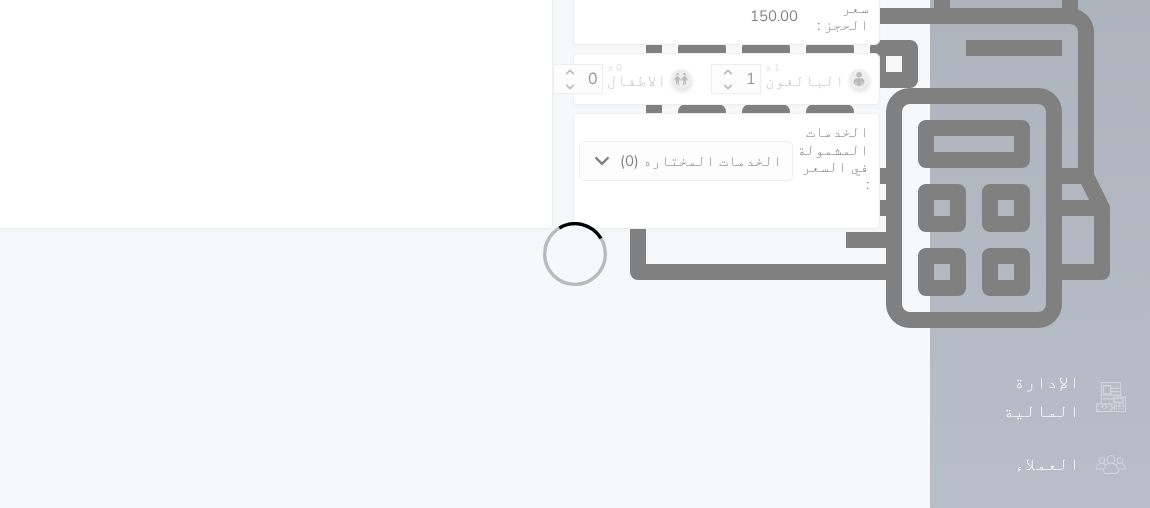 select on "1" 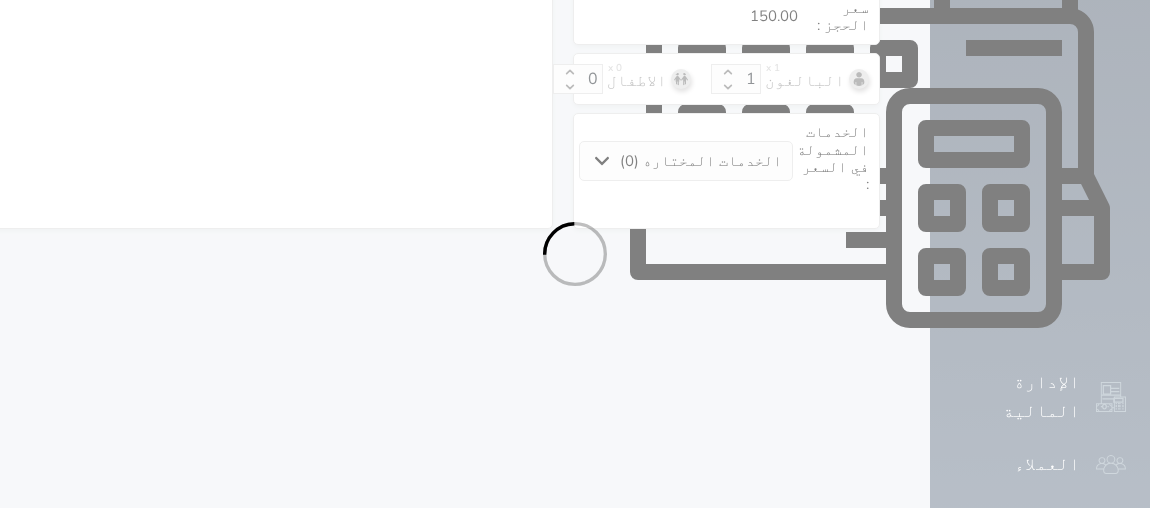 select on "7" 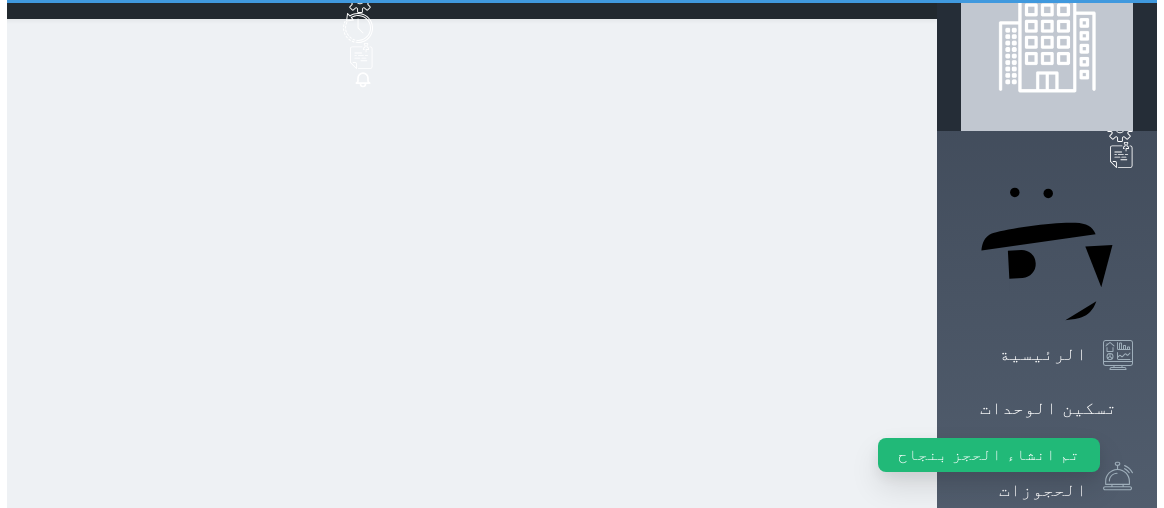 scroll, scrollTop: 0, scrollLeft: 0, axis: both 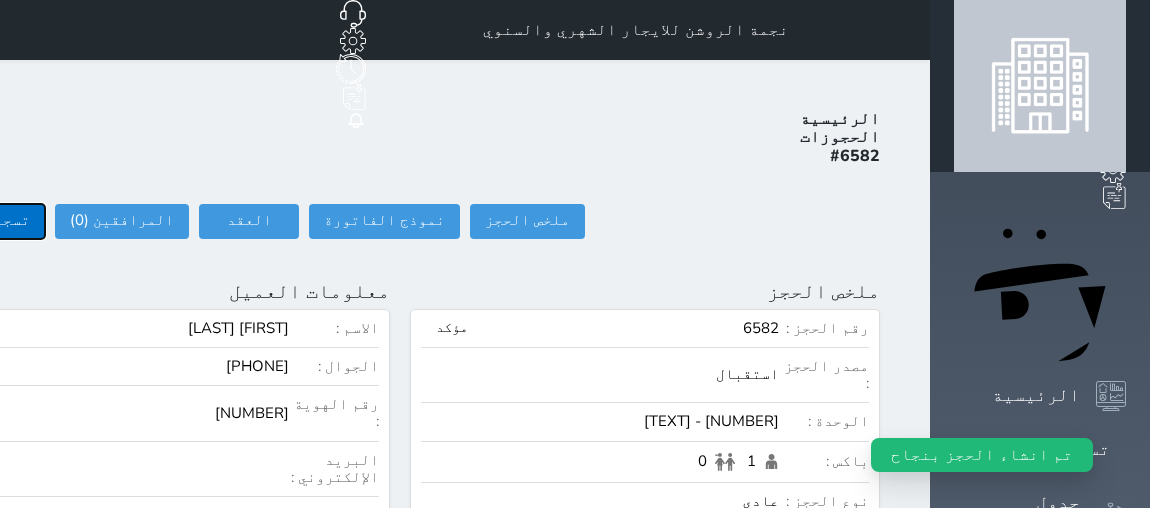 click on "تسجيل دخول" at bounding box center (-13, 221) 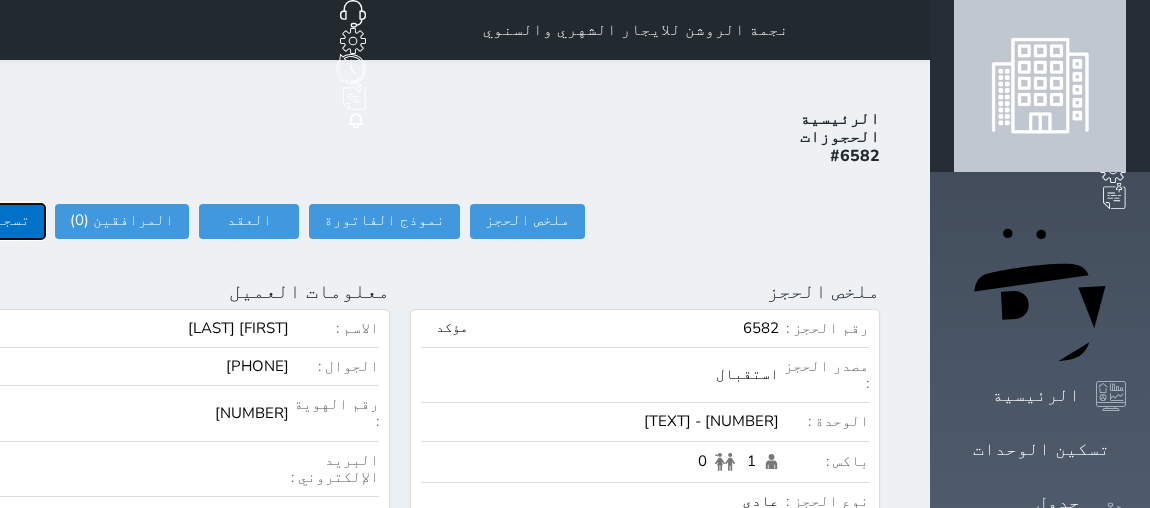 click on "تسجيل دخول" at bounding box center (-13, 221) 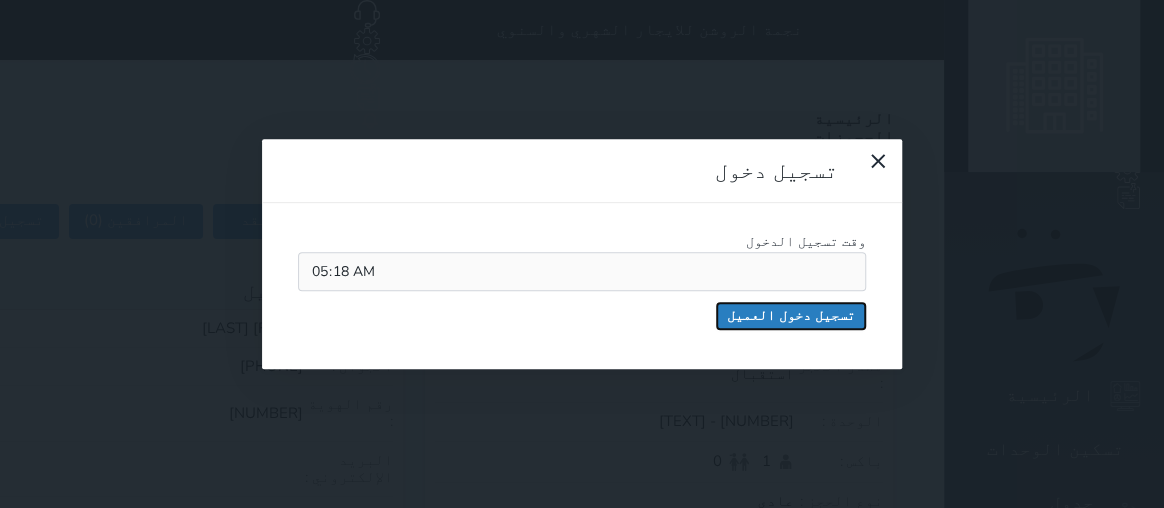 click on "تسجيل دخول العميل" at bounding box center (791, 316) 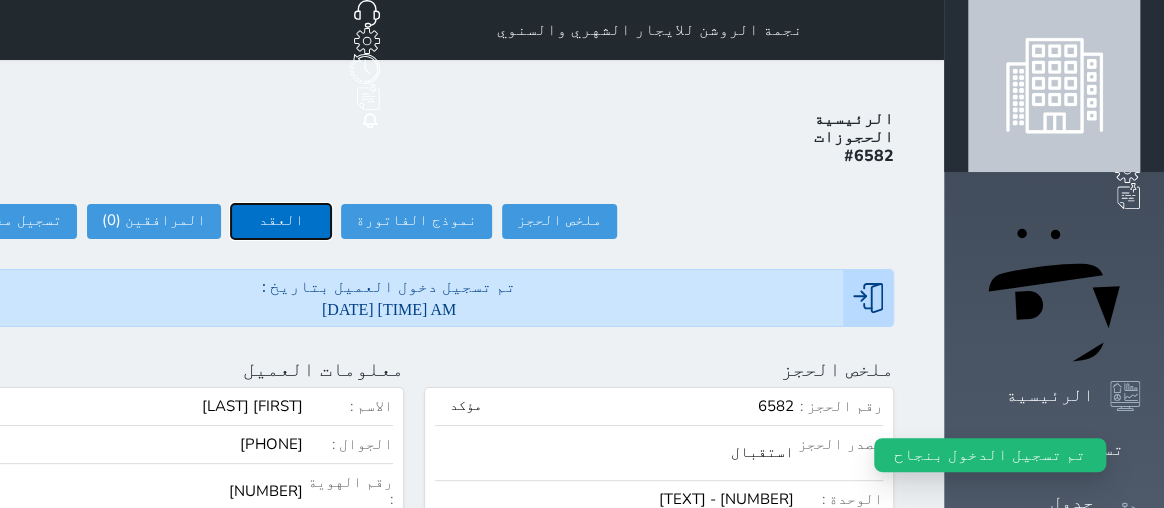click on "العقد" at bounding box center [281, 221] 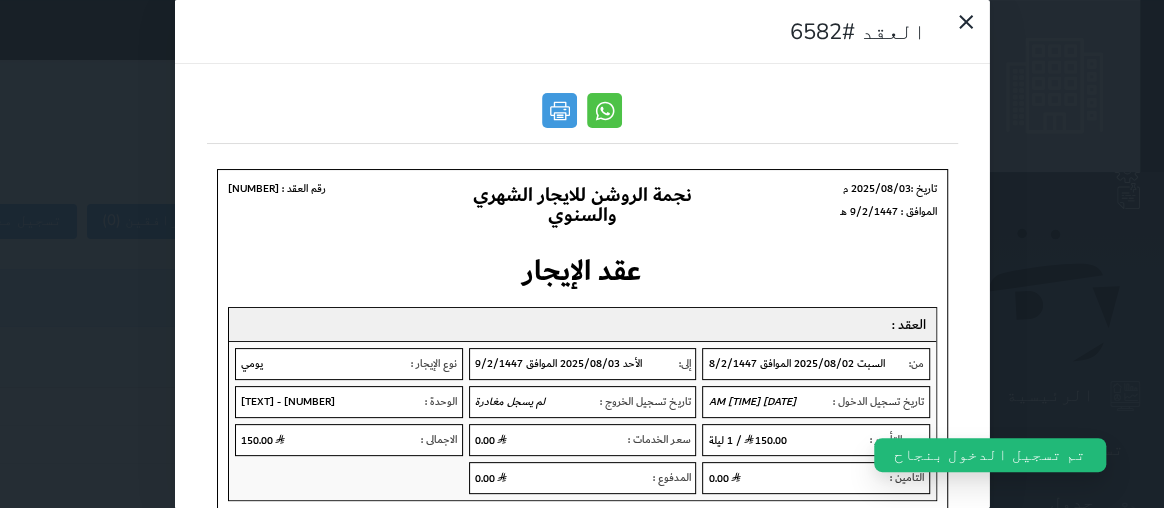 scroll, scrollTop: 0, scrollLeft: 0, axis: both 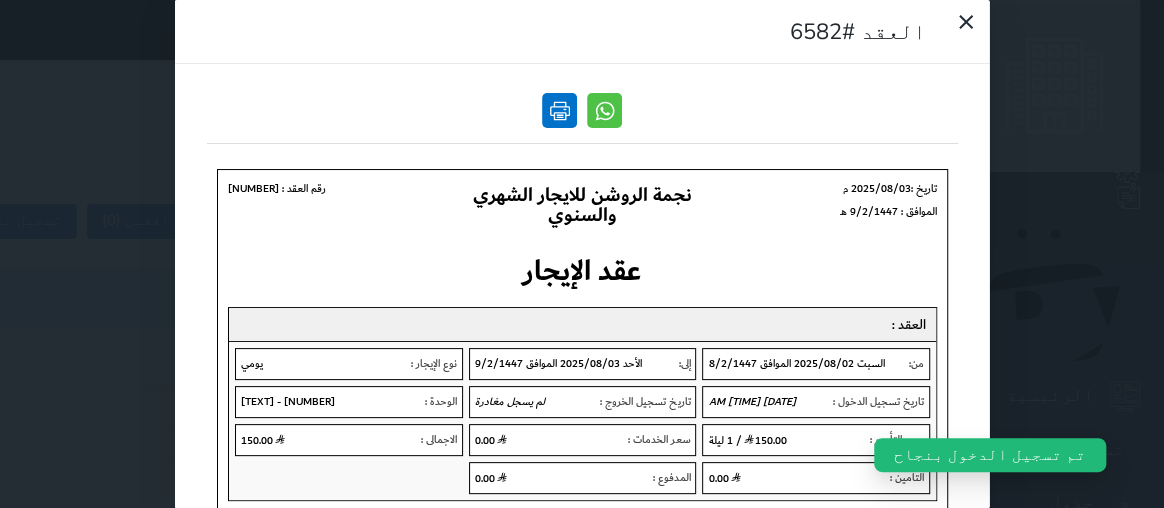 click at bounding box center (559, 110) 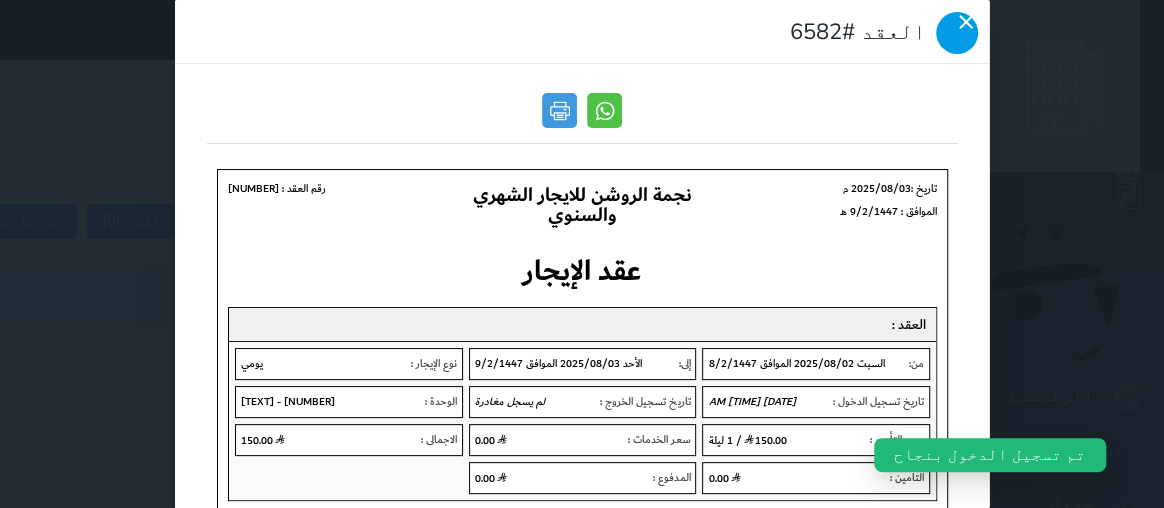 click 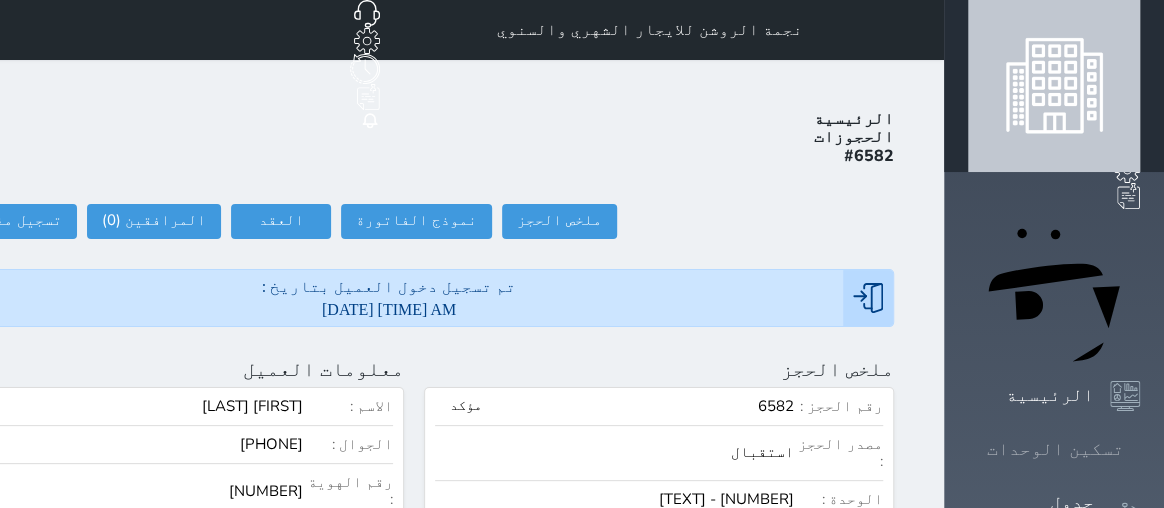 click 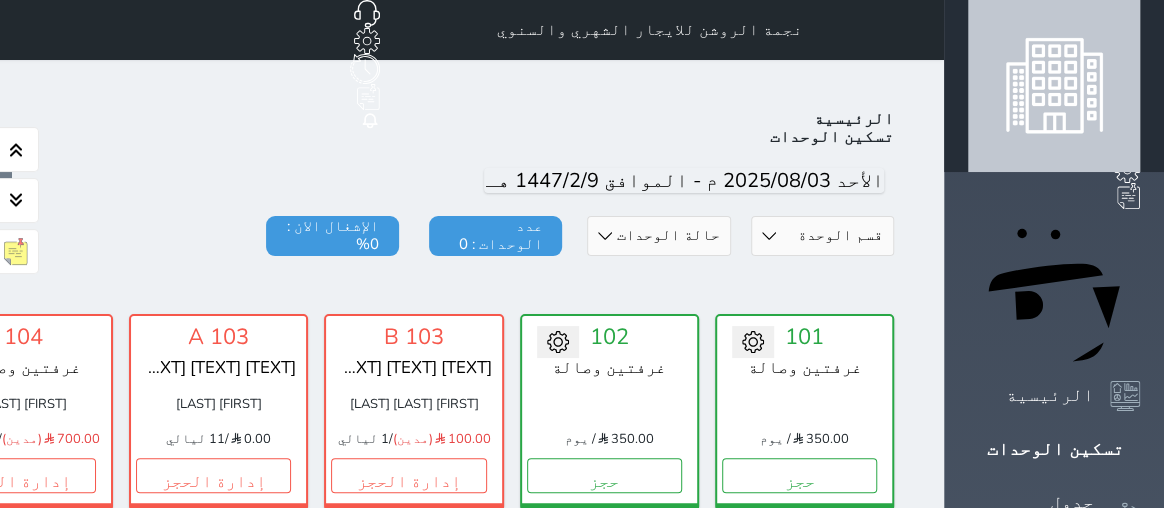 scroll, scrollTop: 82, scrollLeft: 0, axis: vertical 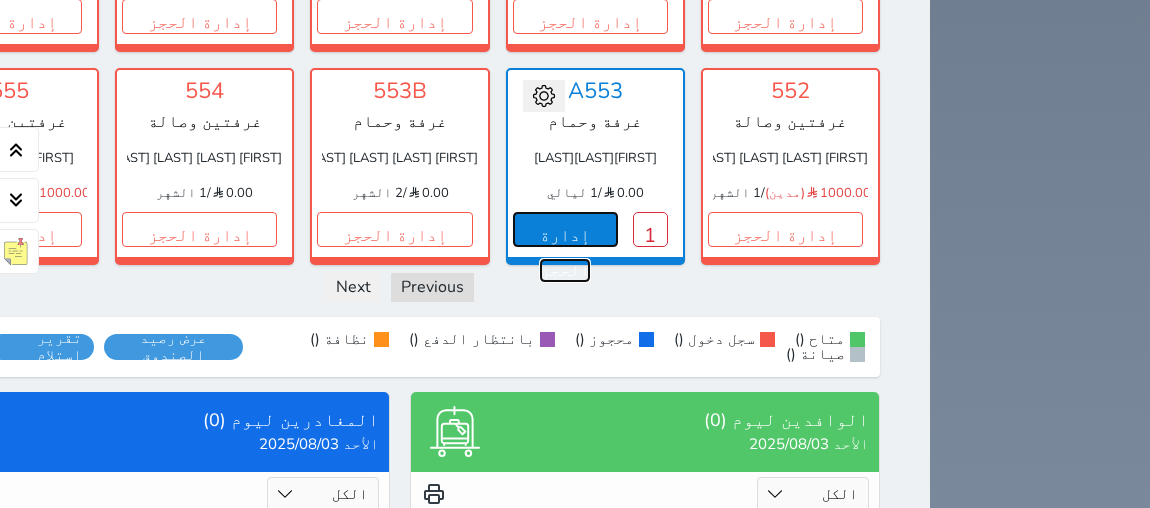 click on "إدارة الحجز" at bounding box center (565, 229) 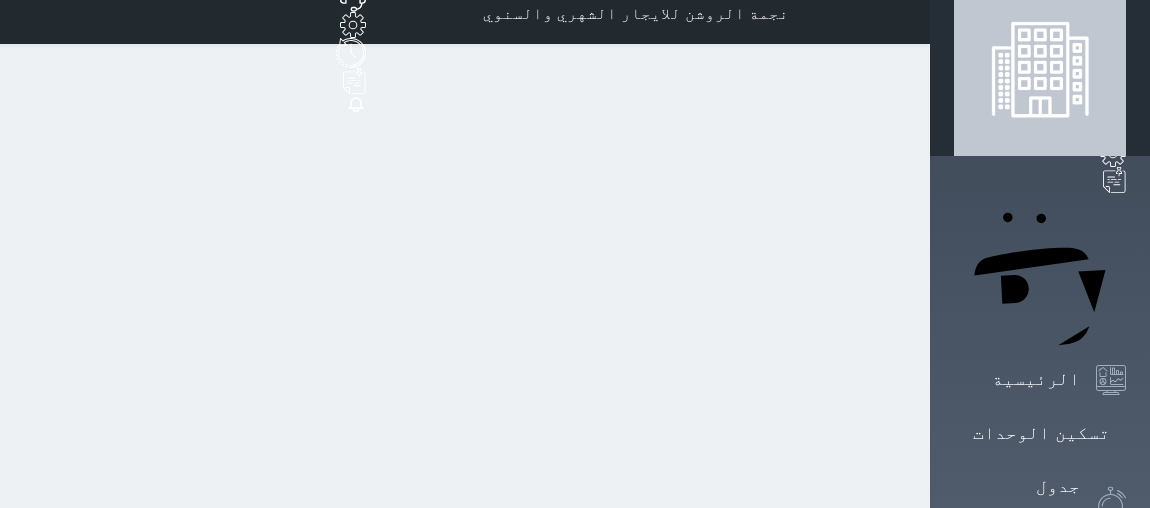 scroll, scrollTop: 0, scrollLeft: 0, axis: both 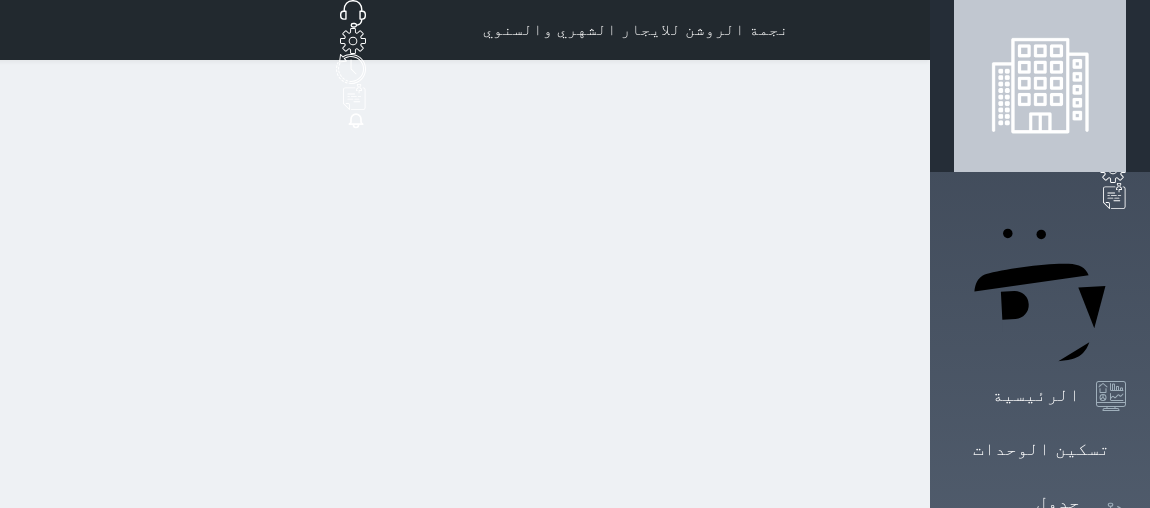 select 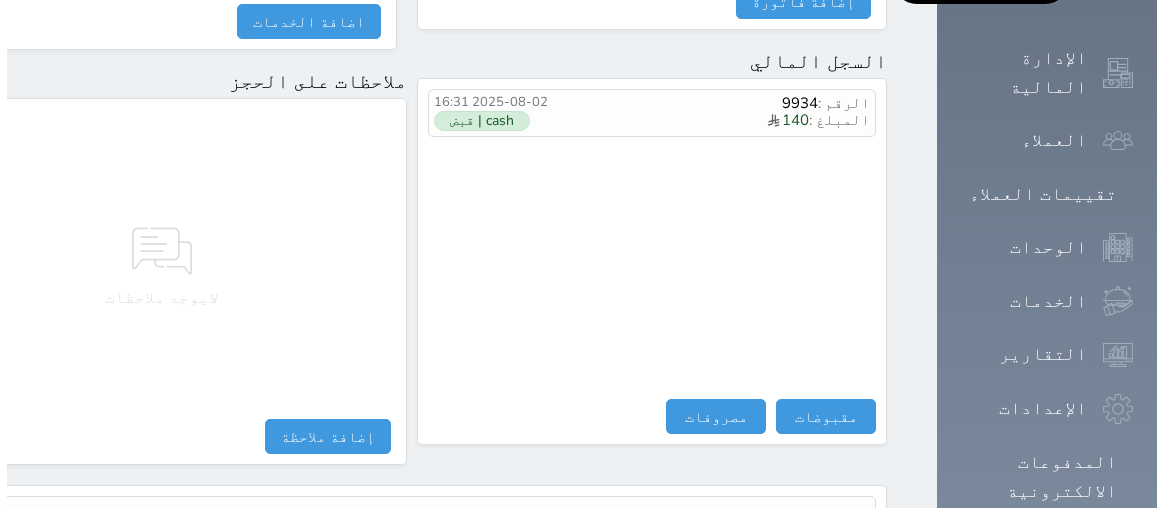 scroll, scrollTop: 1146, scrollLeft: 0, axis: vertical 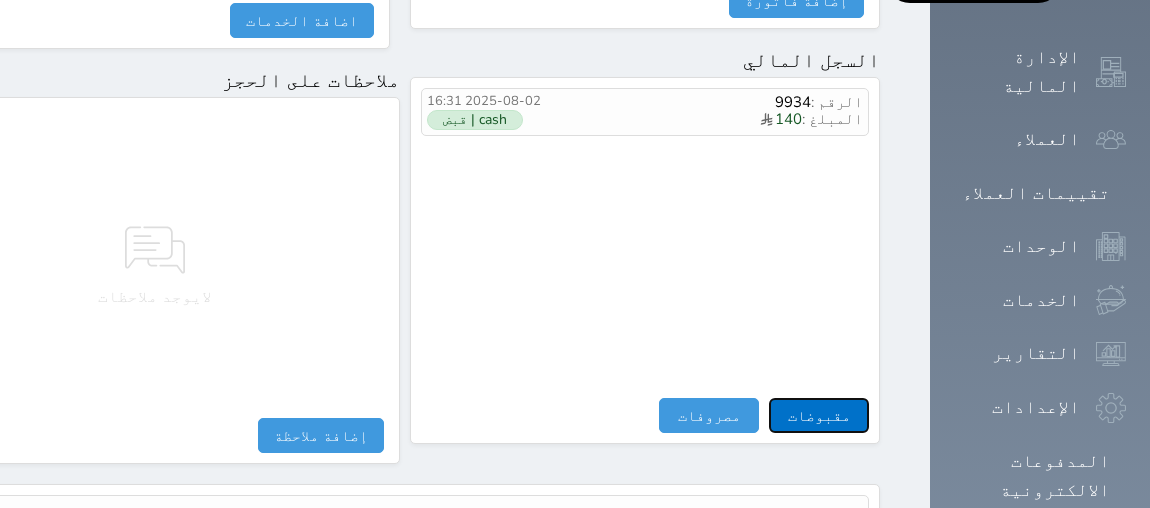 click on "مقبوضات" at bounding box center [819, 415] 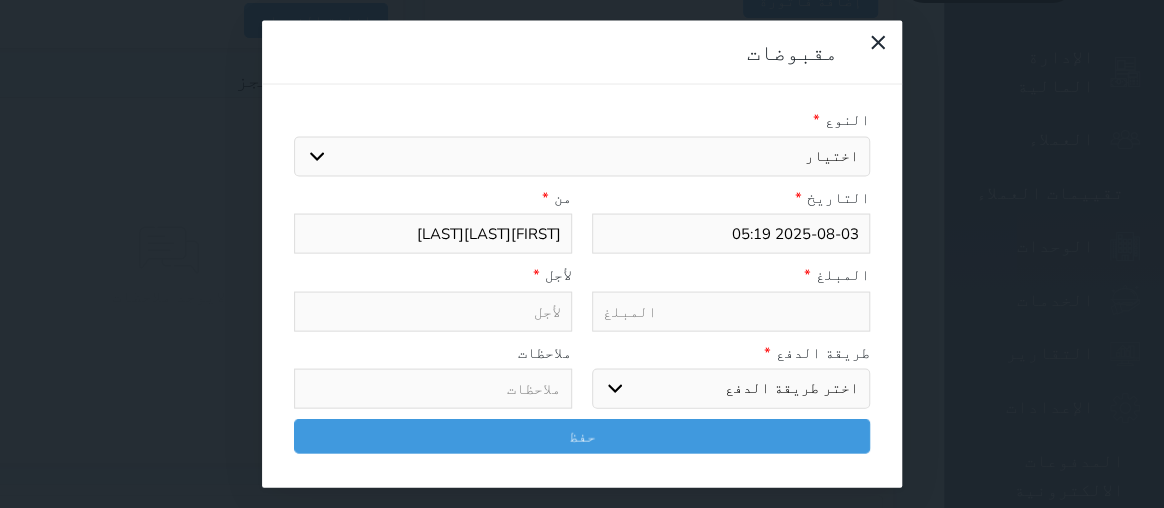 select 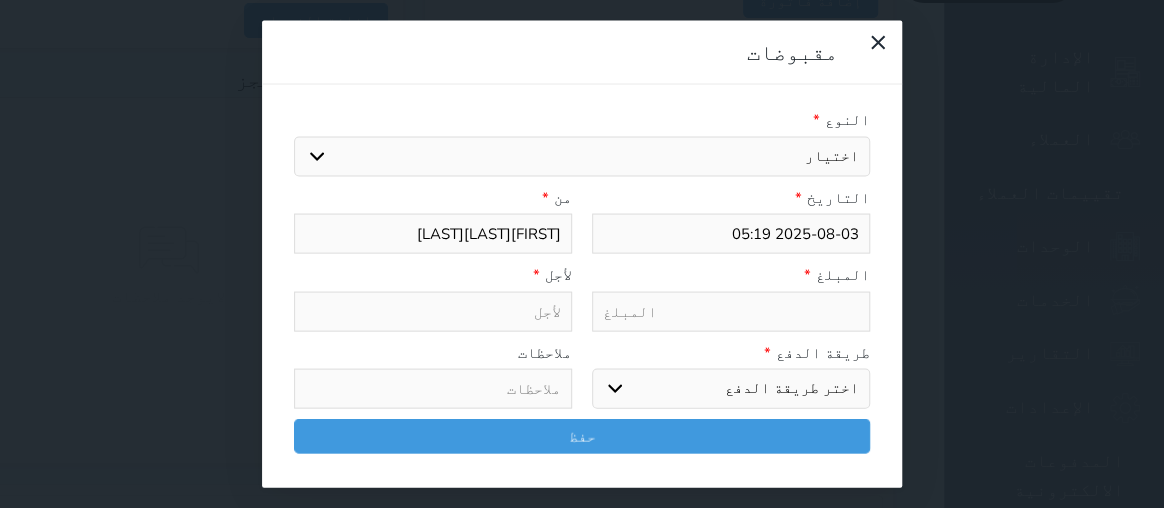 type on "2025-08-03 05:14" 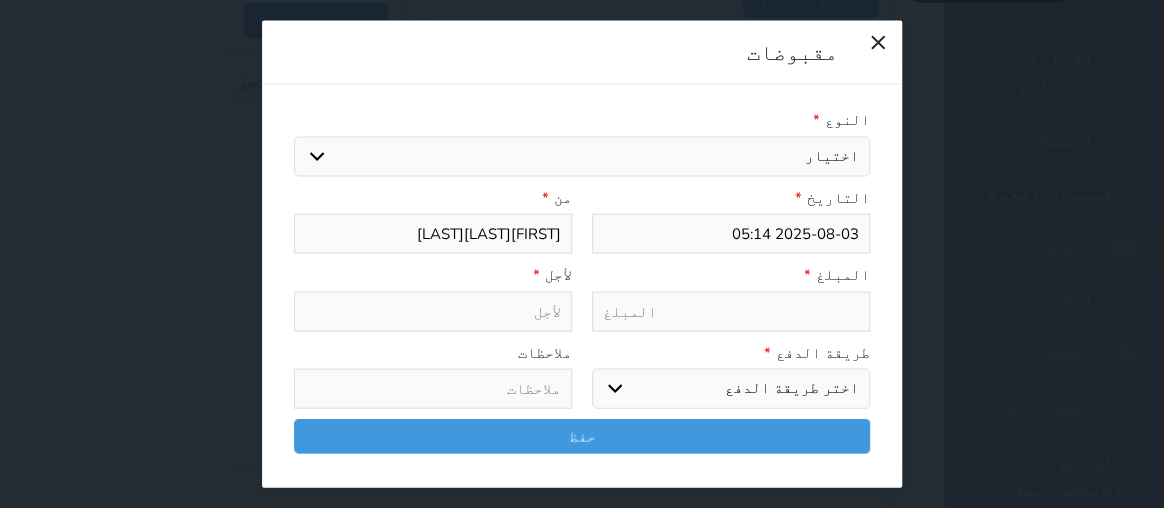 select 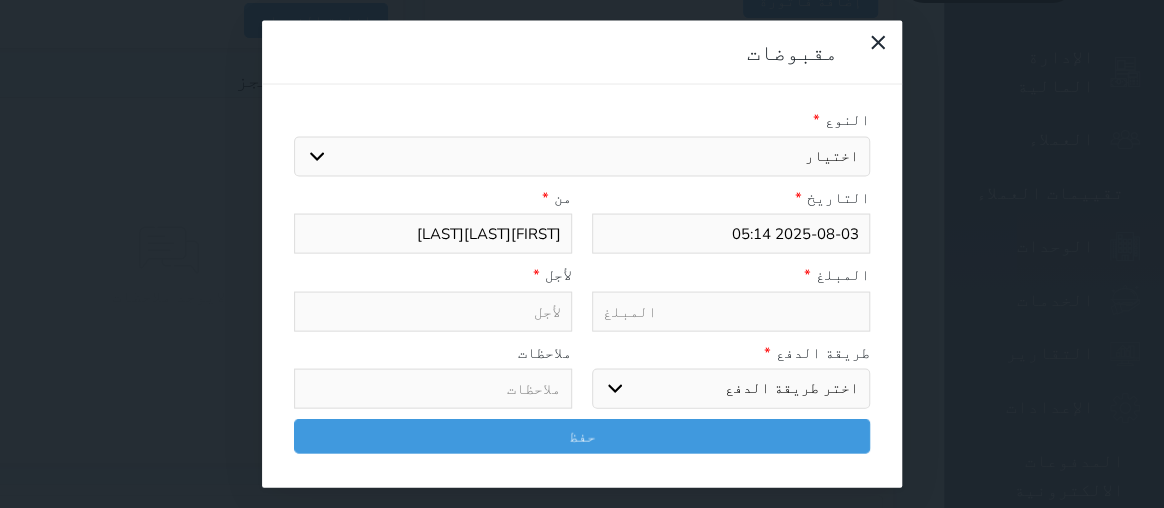select on "[NUMBER]" 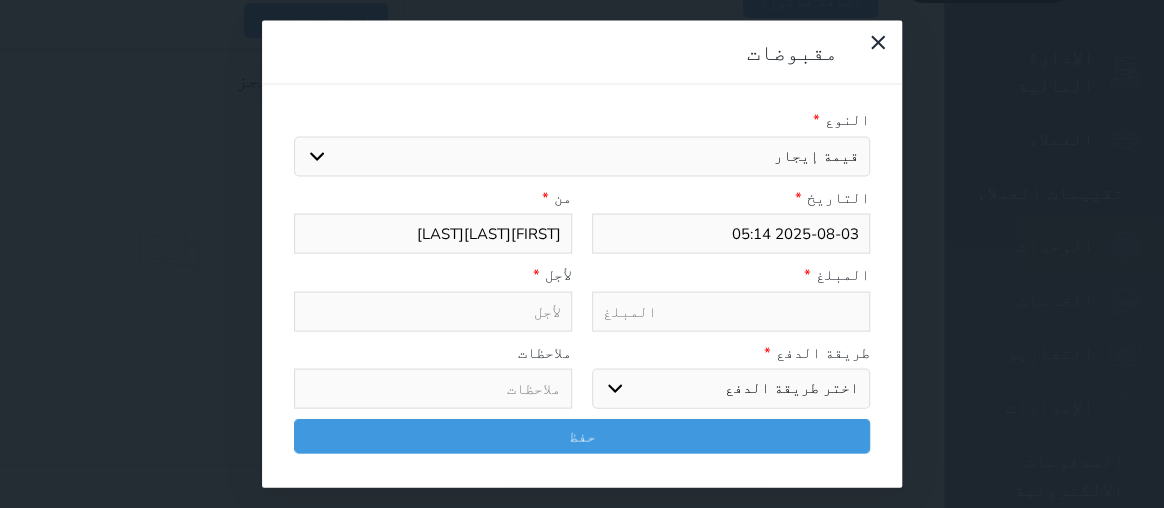 click on "اختيار   مقبوضات عامة قيمة إيجار فواتير تامين عربون لا ينطبق آخر مغسلة واي فاي - الإنترنت مواقف السيارات طعام الأغذية والمشروبات مشروبات المشروبات الباردة المشروبات الساخنة الإفطار غداء عشاء مخبز و كعك حمام سباحة الصالة الرياضية سبا و خدمات الجمال اختيار وإسقاط (خدمات النقل) ميني بار كابل - تلفزيون سرير إضافي تصفيف الشعر التسوق خدمات الجولات السياحية المنظمة خدمات الدليل السياحي إيرادات البقاله" at bounding box center [582, 156] 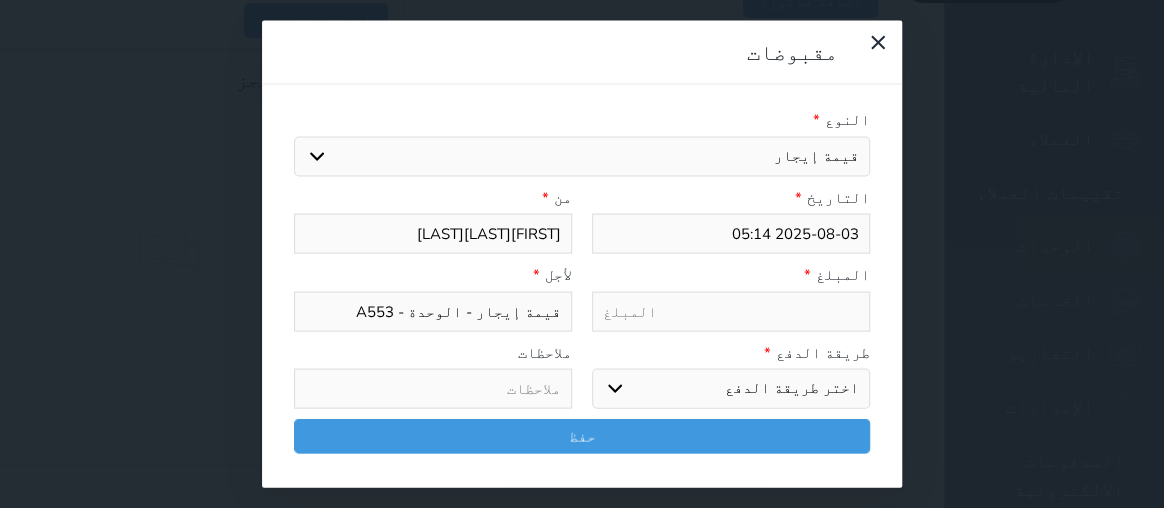 click at bounding box center (731, 311) 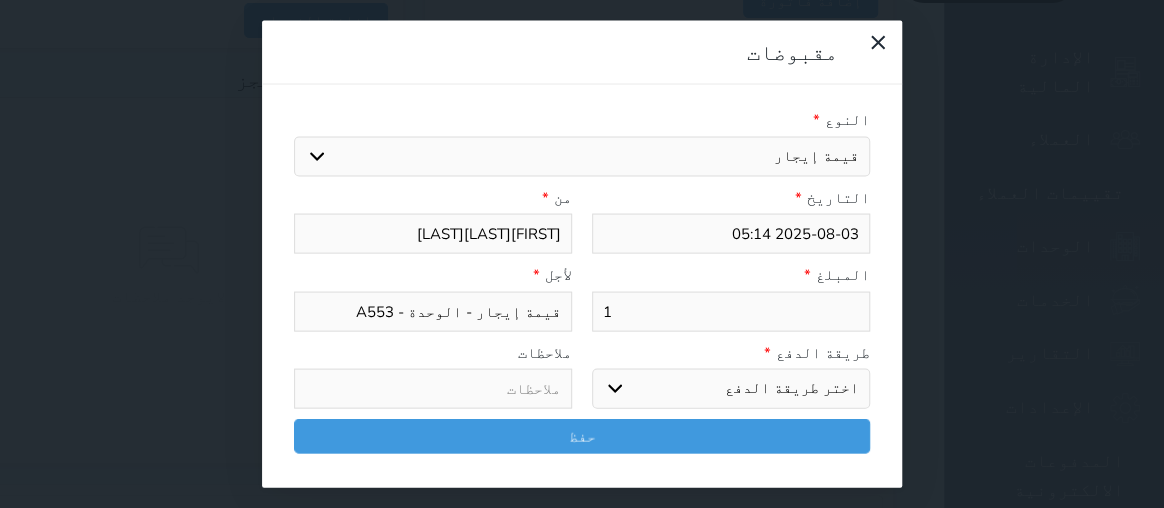 type on "14" 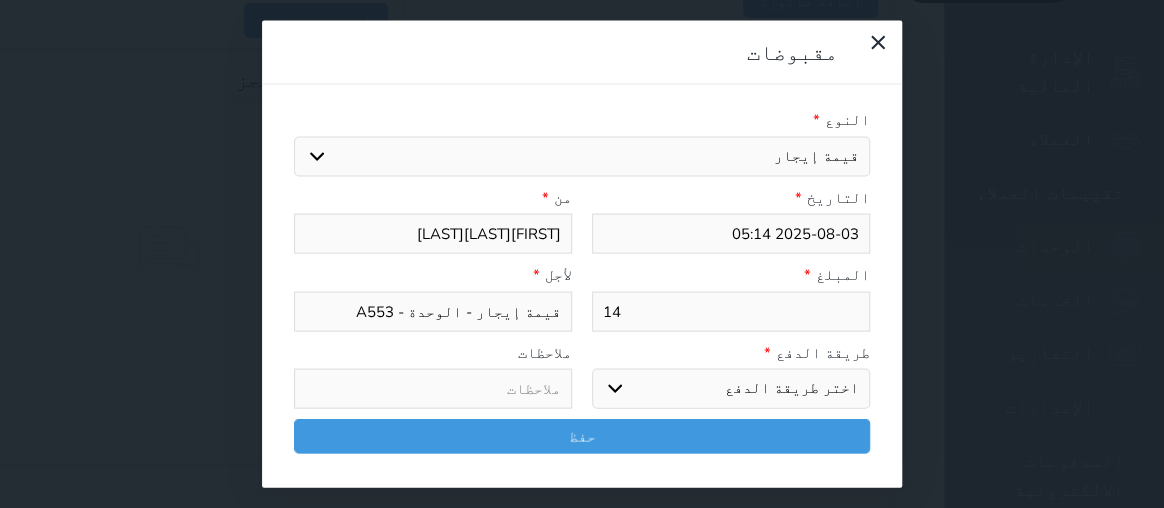 type on "140" 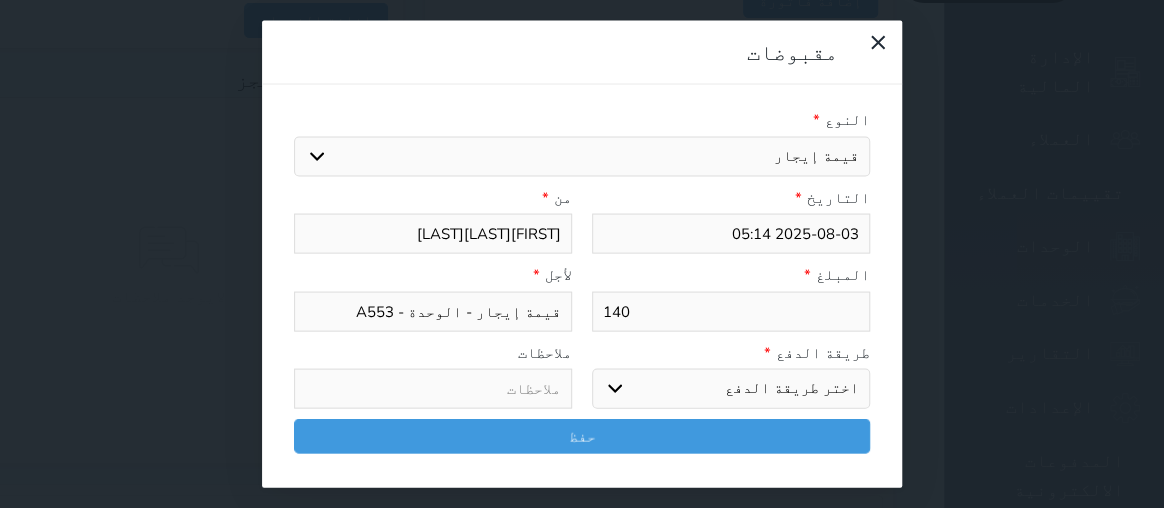 type on "140" 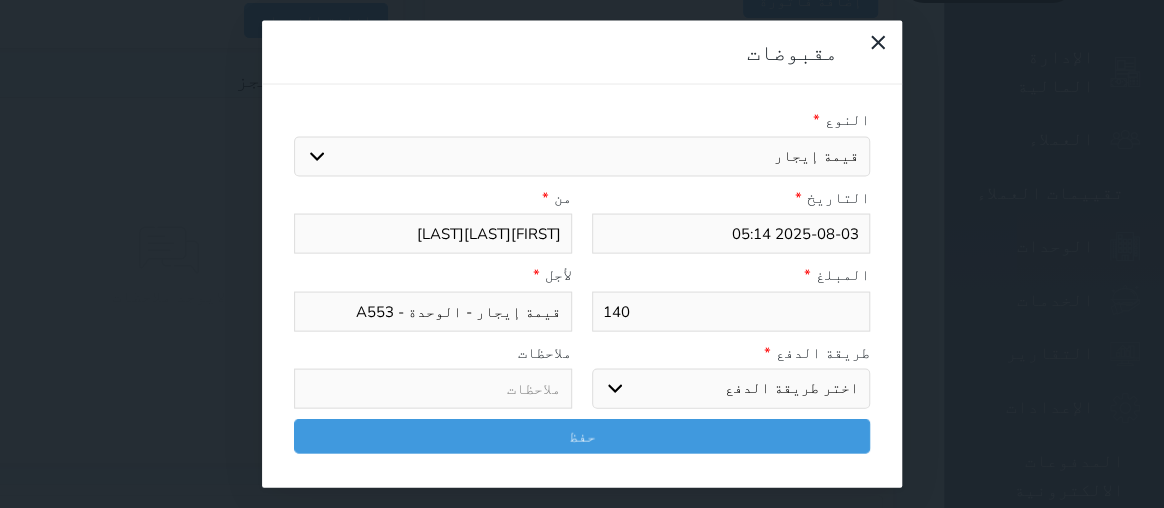 click on "اختر طريقة الدفع   دفع نقدى   تحويل بنكى   مدى   بطاقة ائتمان   آجل" at bounding box center (731, 389) 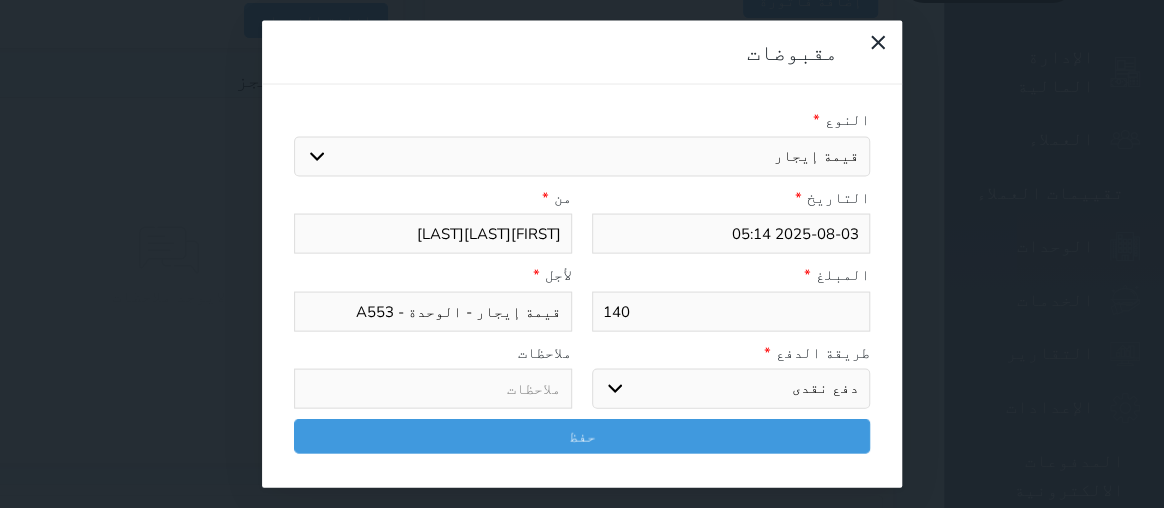 click on "اختر طريقة الدفع   دفع نقدى   تحويل بنكى   مدى   بطاقة ائتمان   آجل" at bounding box center [731, 389] 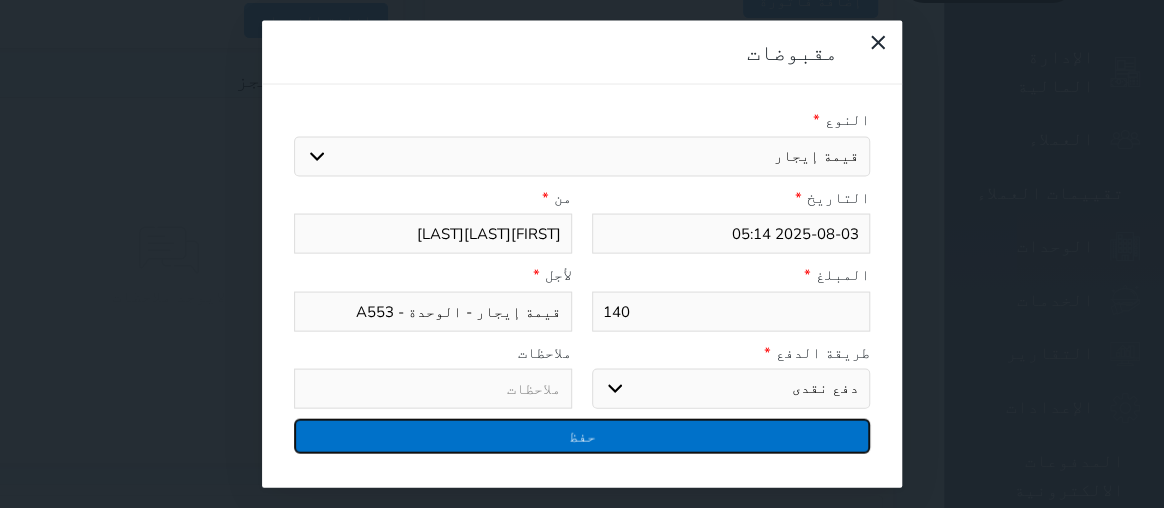 click on "حفظ" at bounding box center [582, 436] 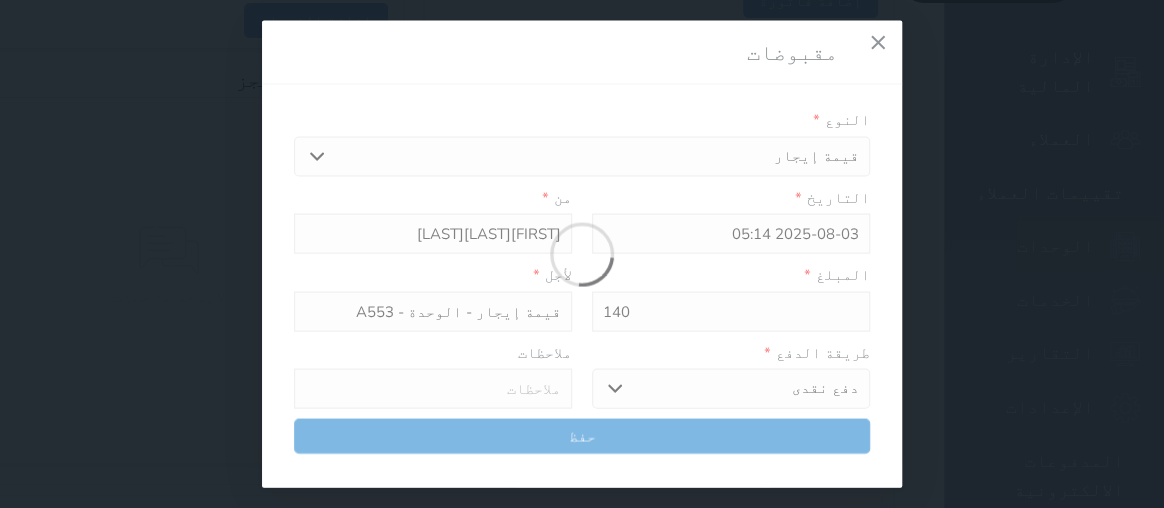 select 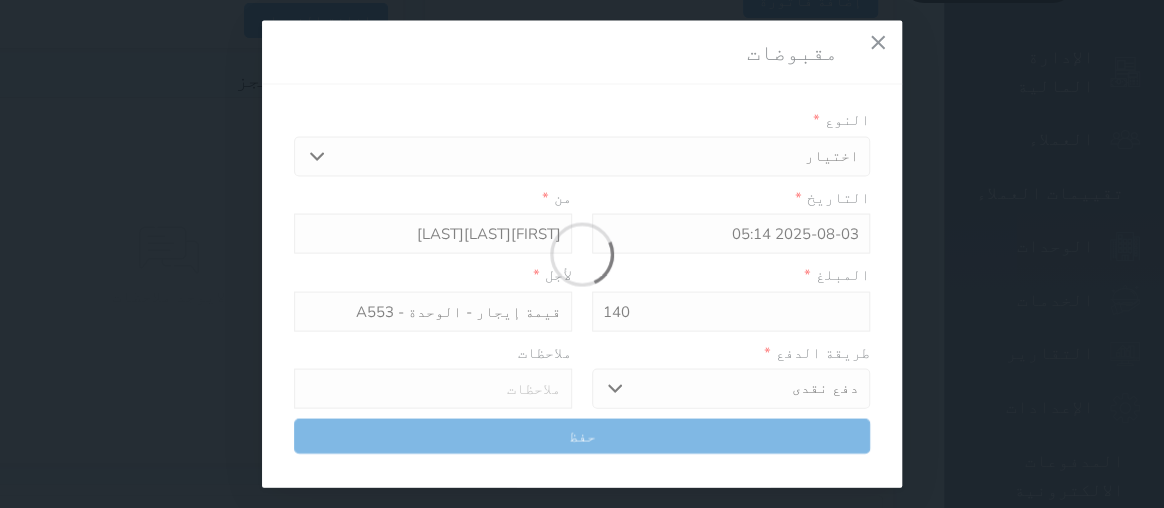 type 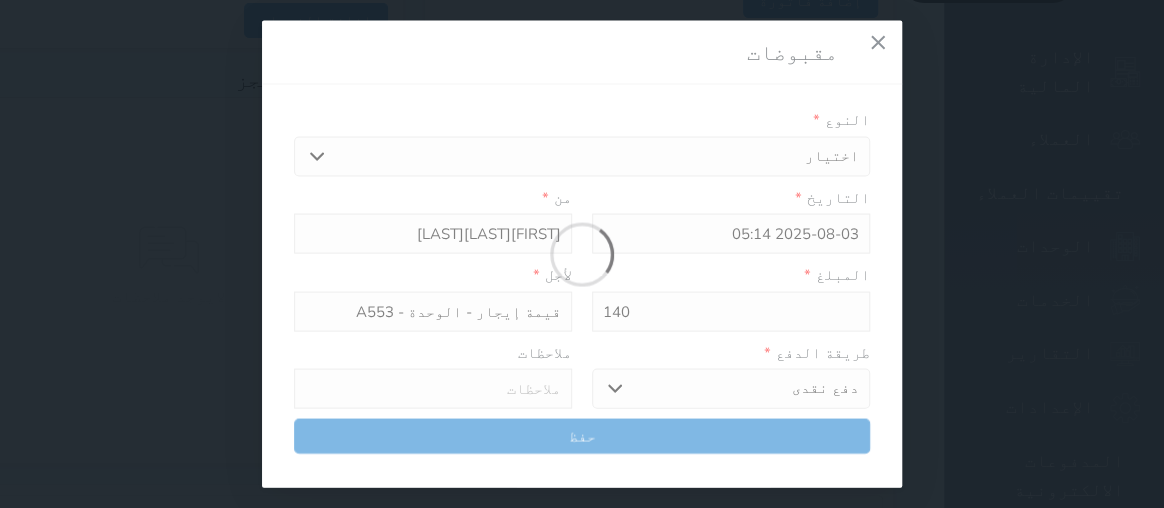 type on "0" 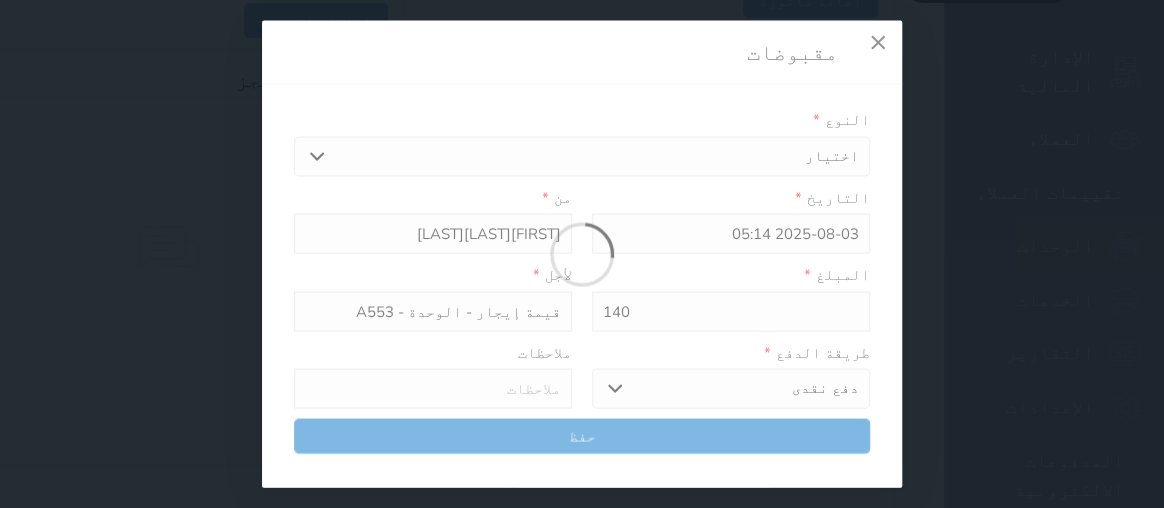 select 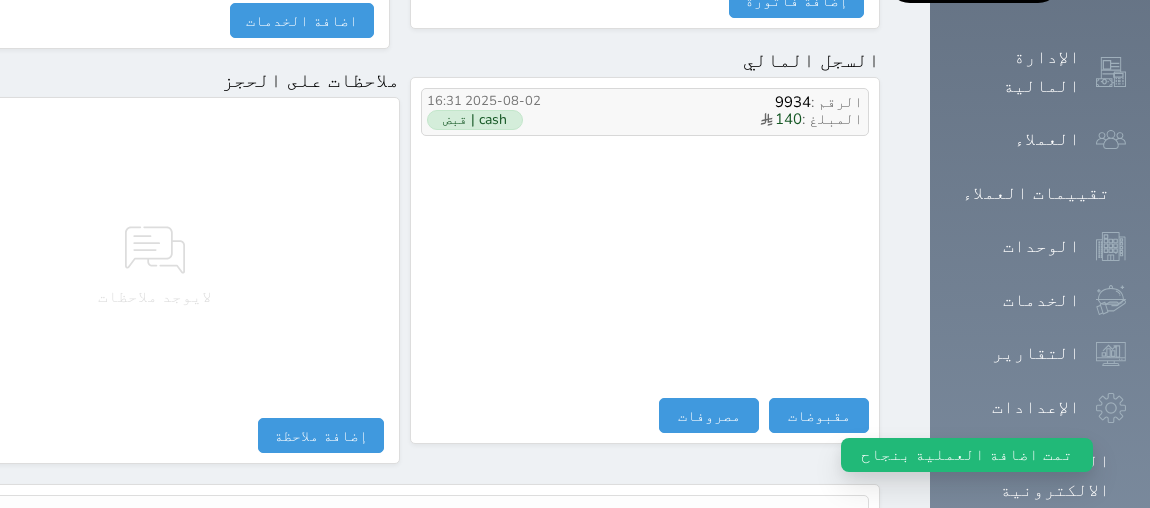click on "cash | قبض" at bounding box center [475, 120] 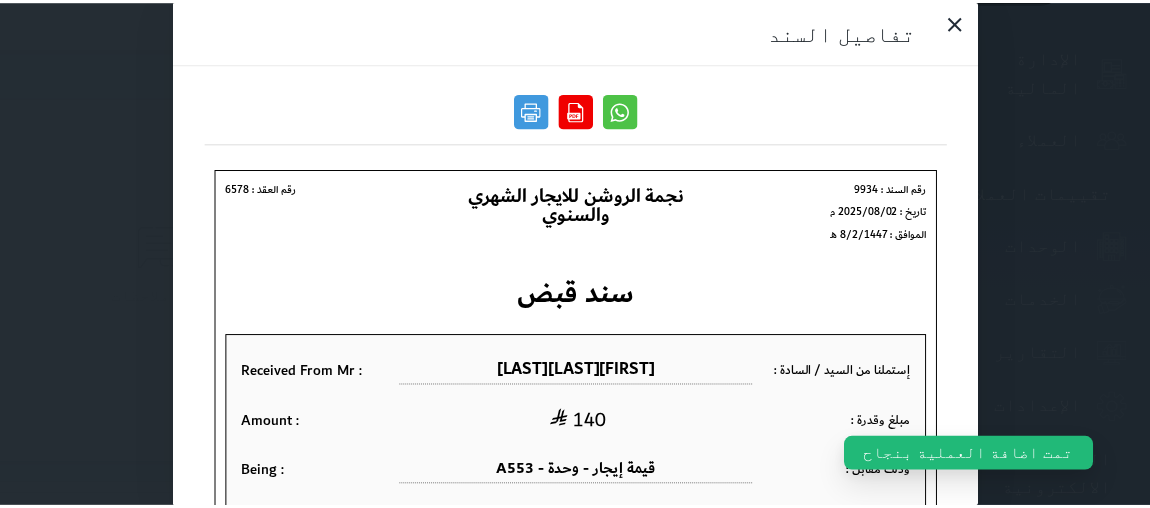scroll, scrollTop: 0, scrollLeft: 0, axis: both 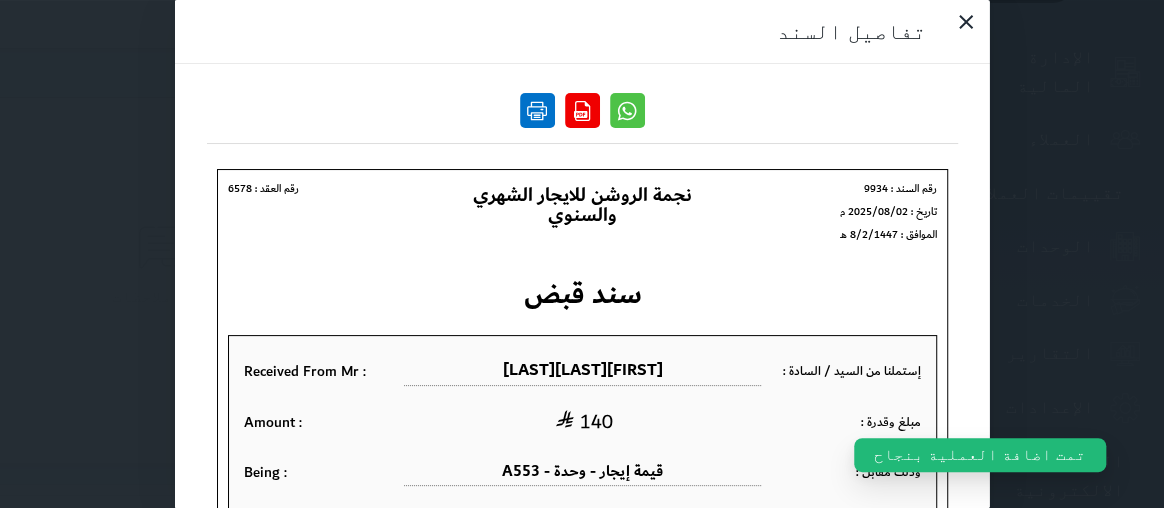 click at bounding box center (537, 110) 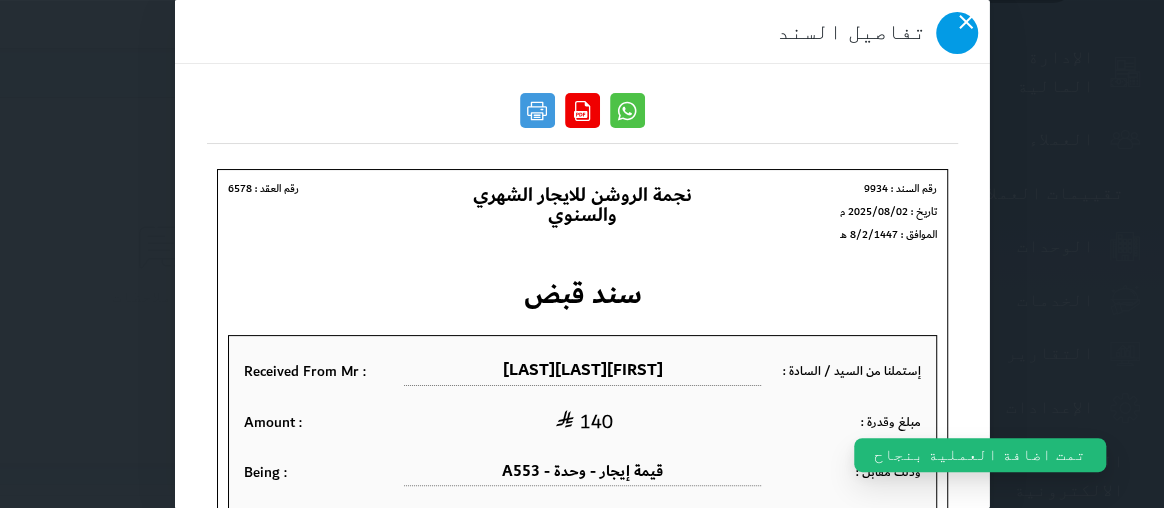 click 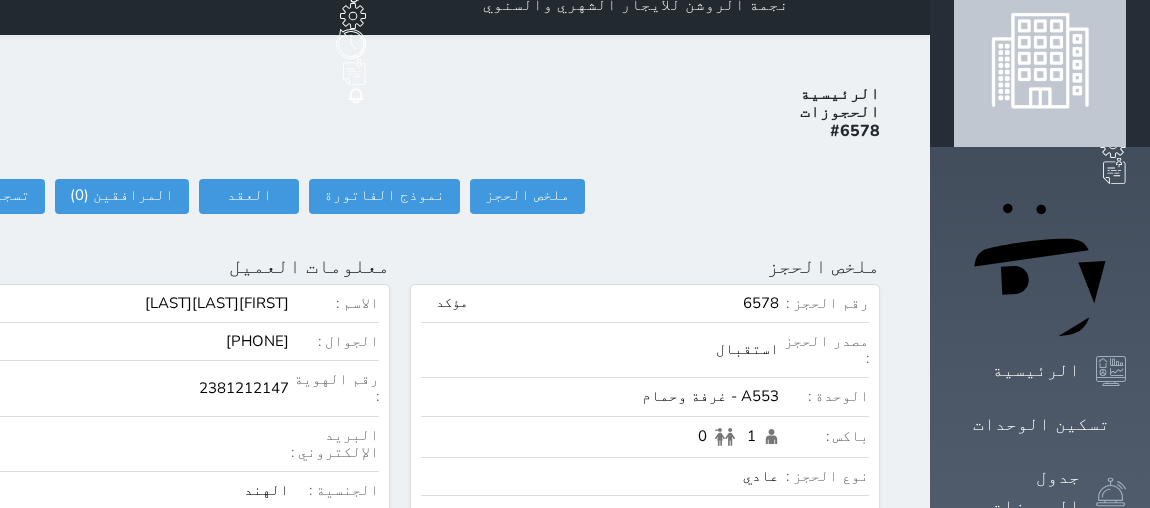 scroll, scrollTop: 0, scrollLeft: 0, axis: both 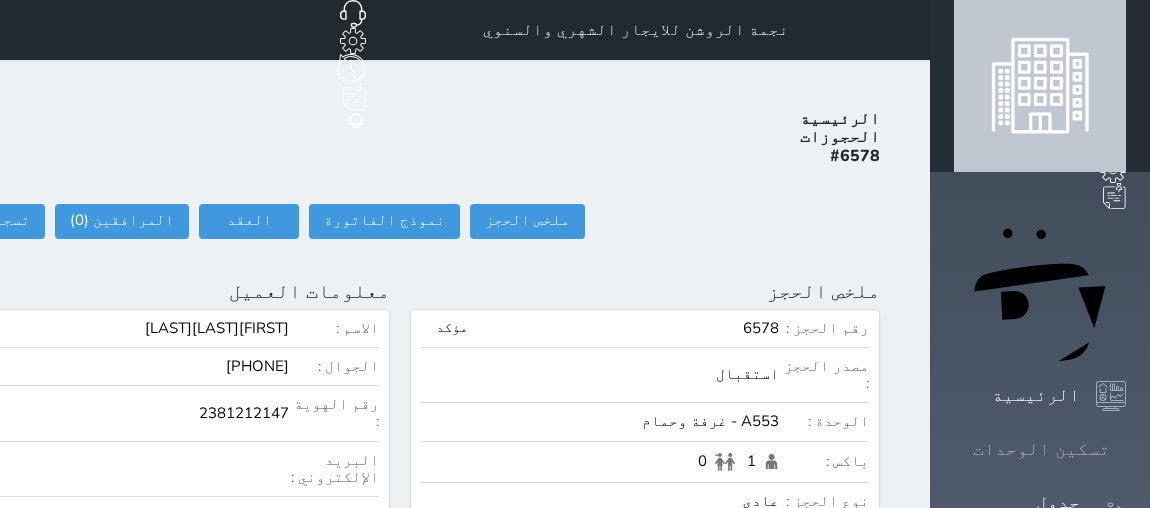 click 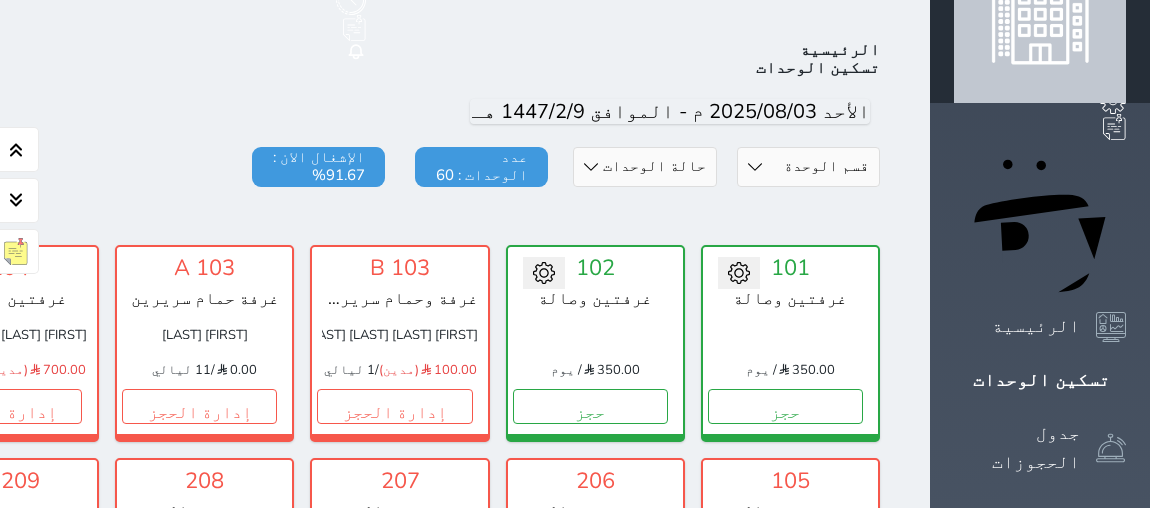 scroll, scrollTop: 0, scrollLeft: 0, axis: both 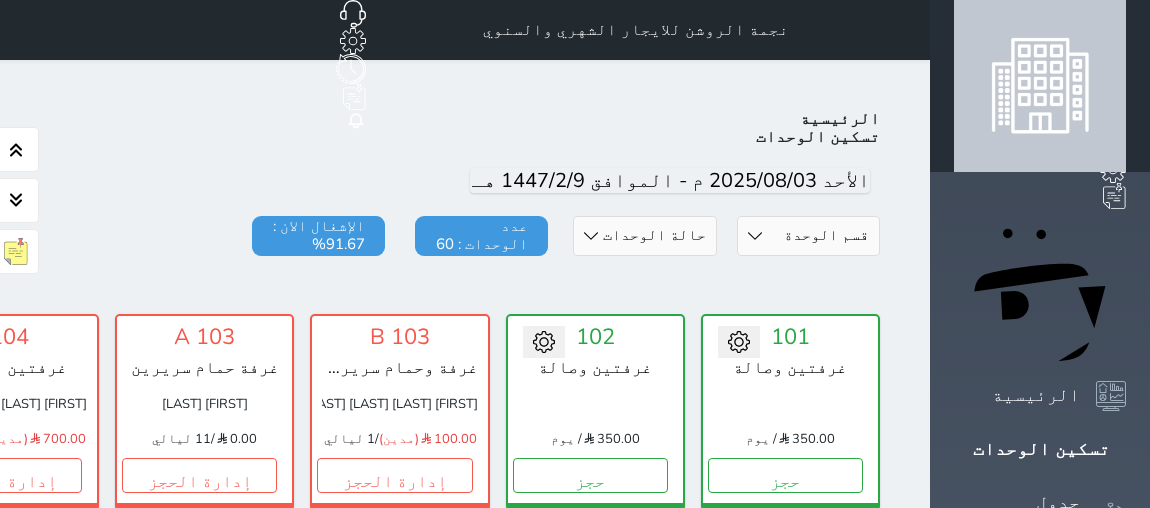 click on "الاستقبال" at bounding box center [-68, 30] 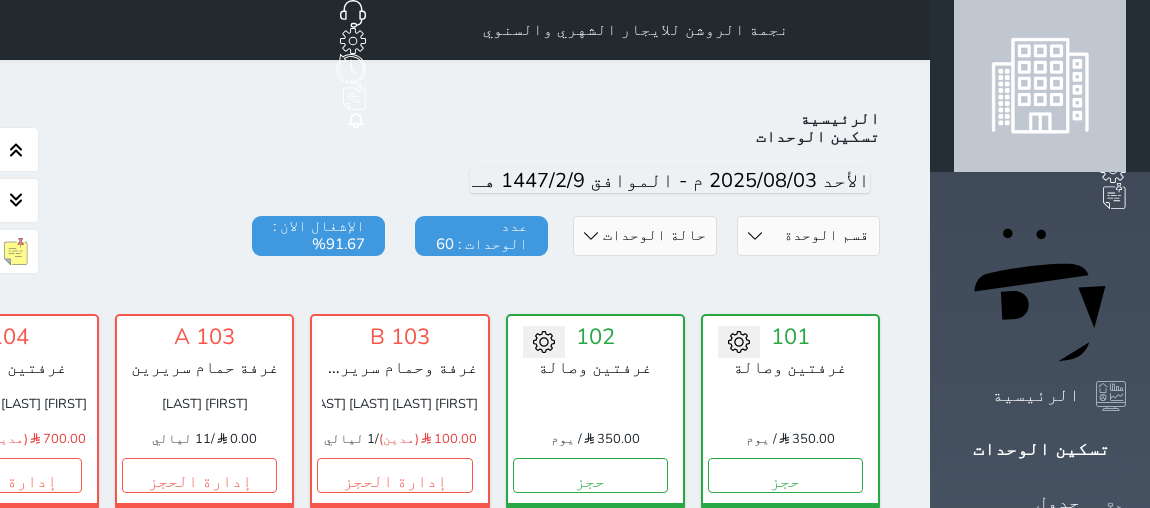 click on "الخروج" at bounding box center [-59, 229] 